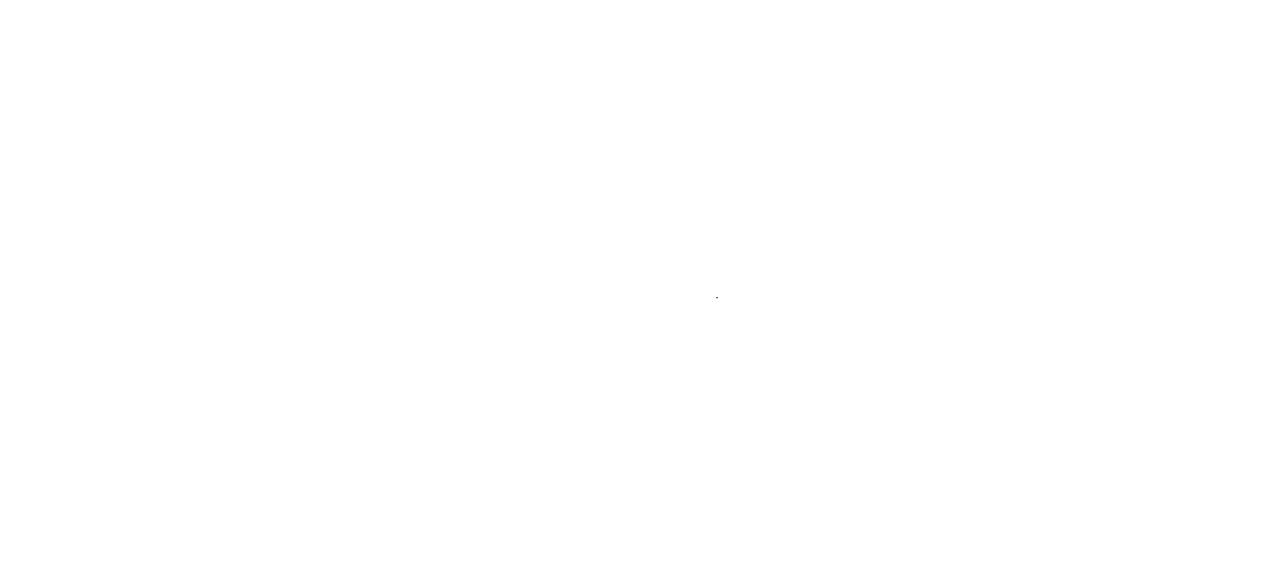 scroll, scrollTop: 0, scrollLeft: 0, axis: both 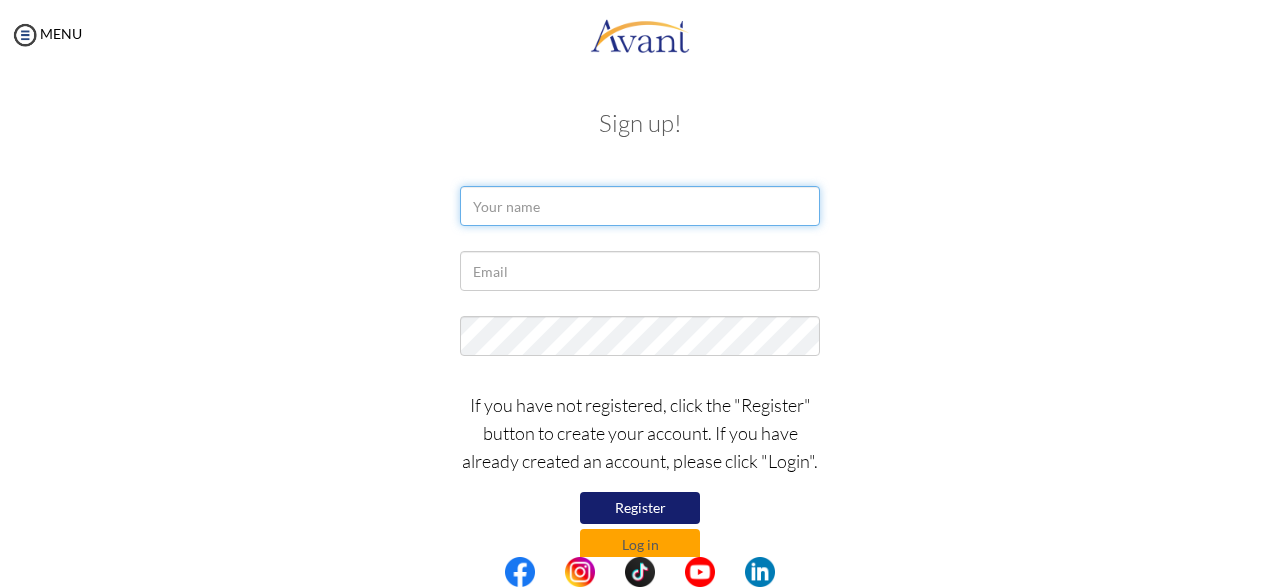 click at bounding box center [640, 206] 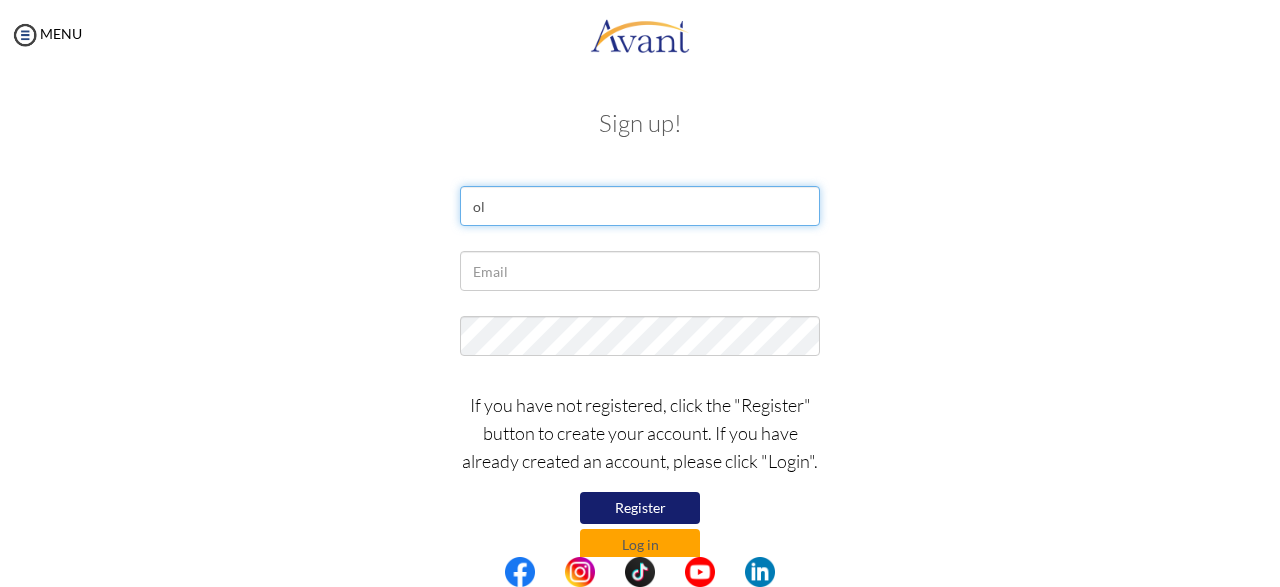type on "o" 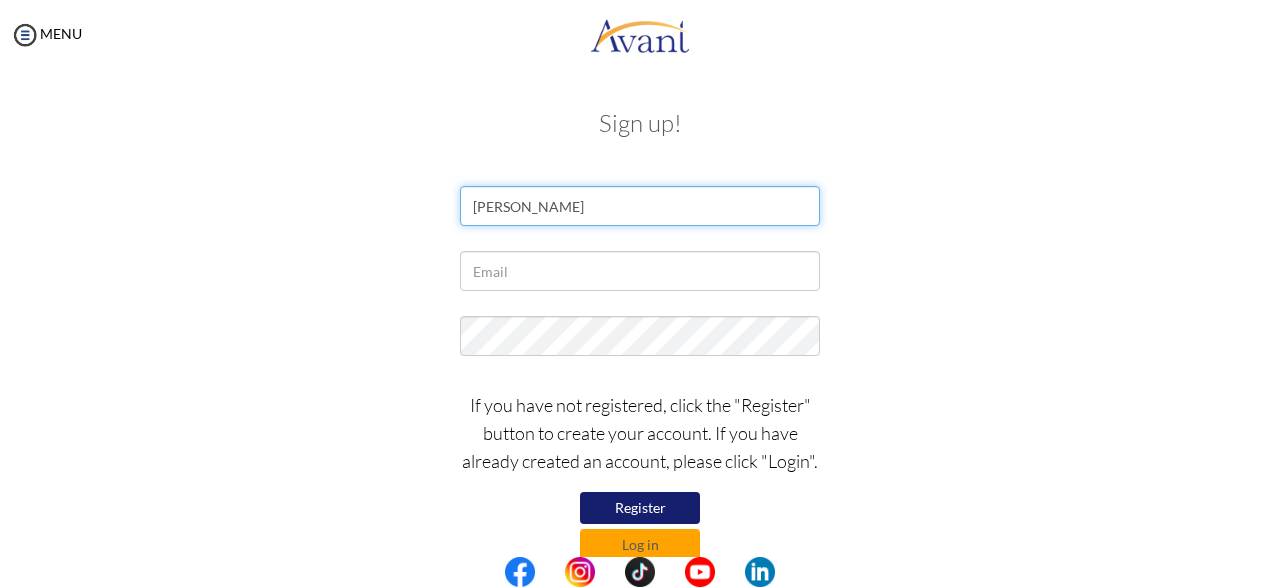 type on "Olivia Duah" 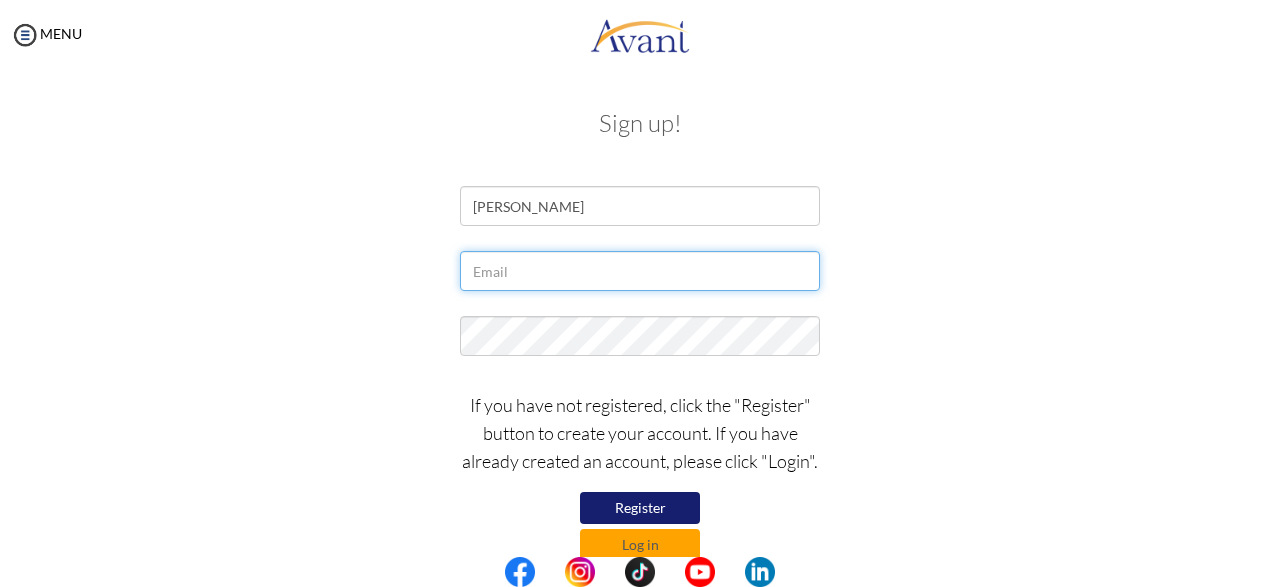 click at bounding box center (640, 271) 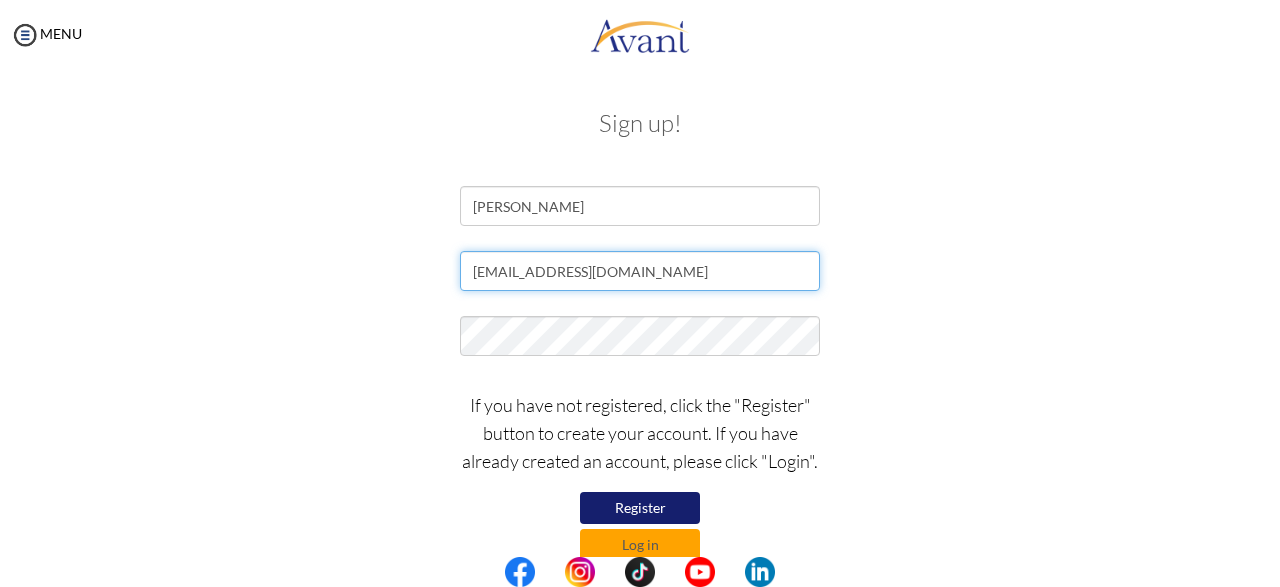 type on "[EMAIL_ADDRESS][DOMAIN_NAME]" 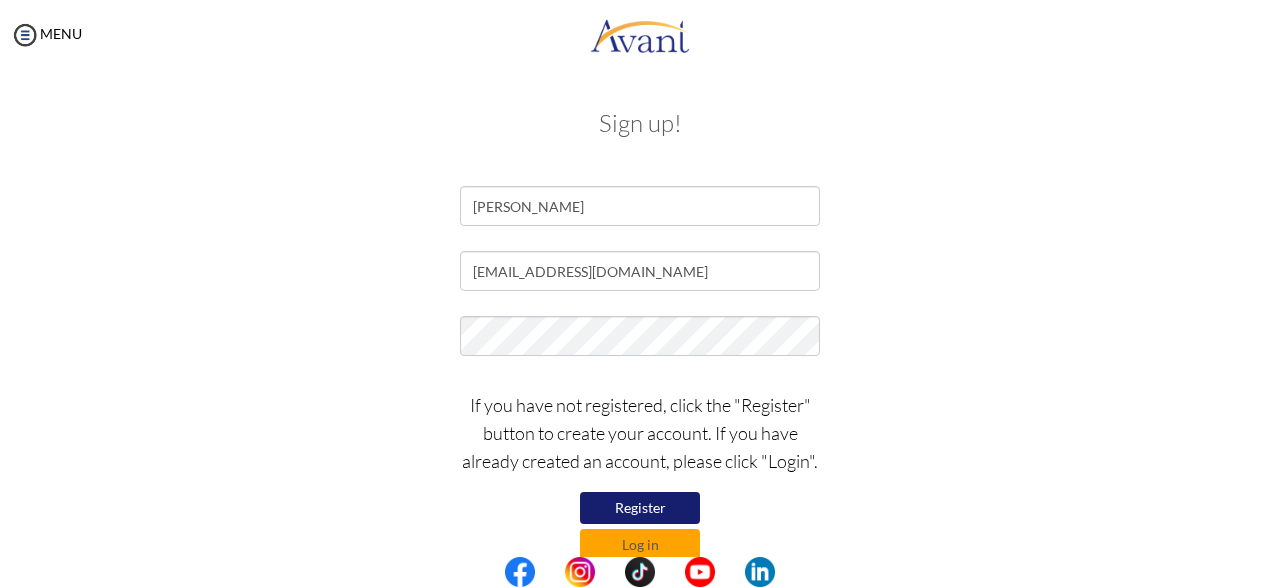 click on "Register" at bounding box center [640, 508] 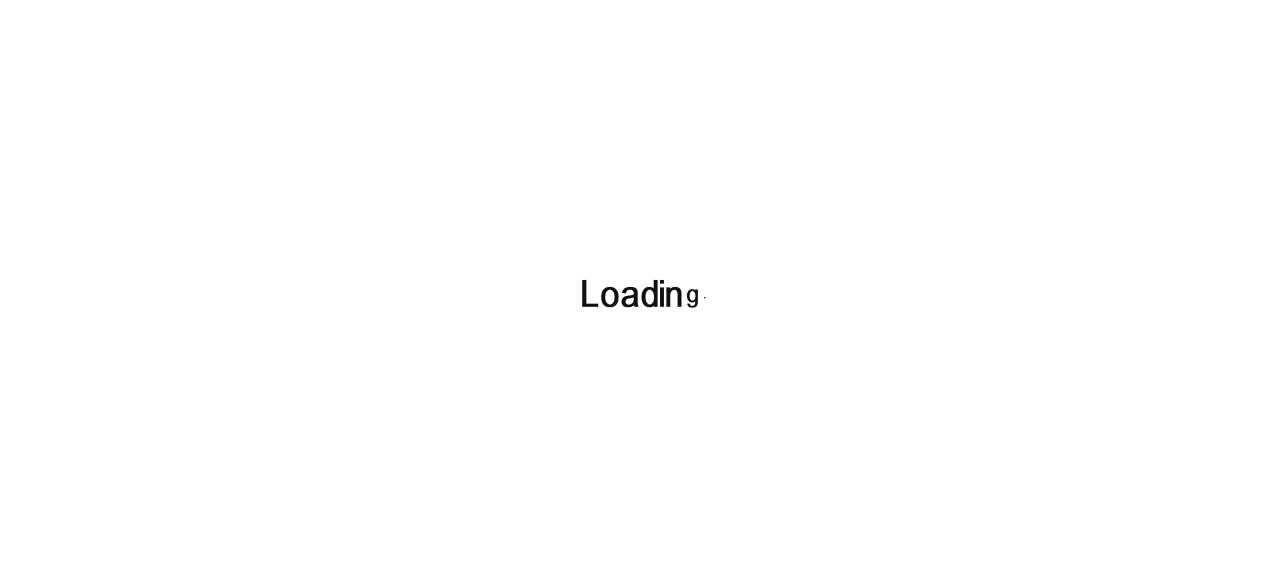 scroll, scrollTop: 0, scrollLeft: 0, axis: both 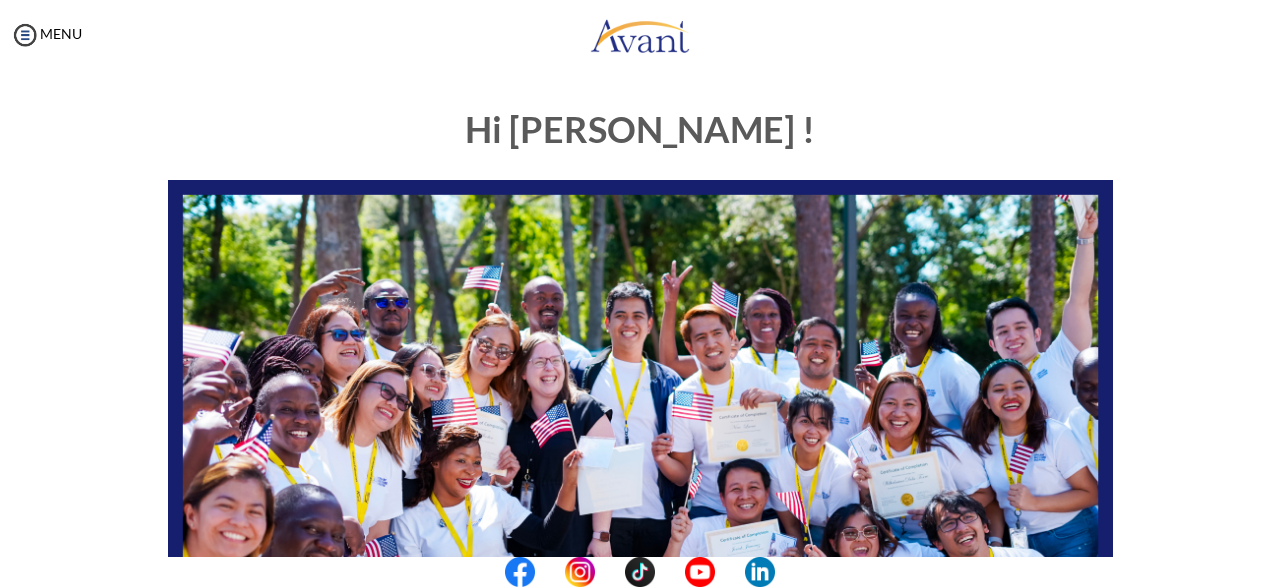 click at bounding box center [640, 572] 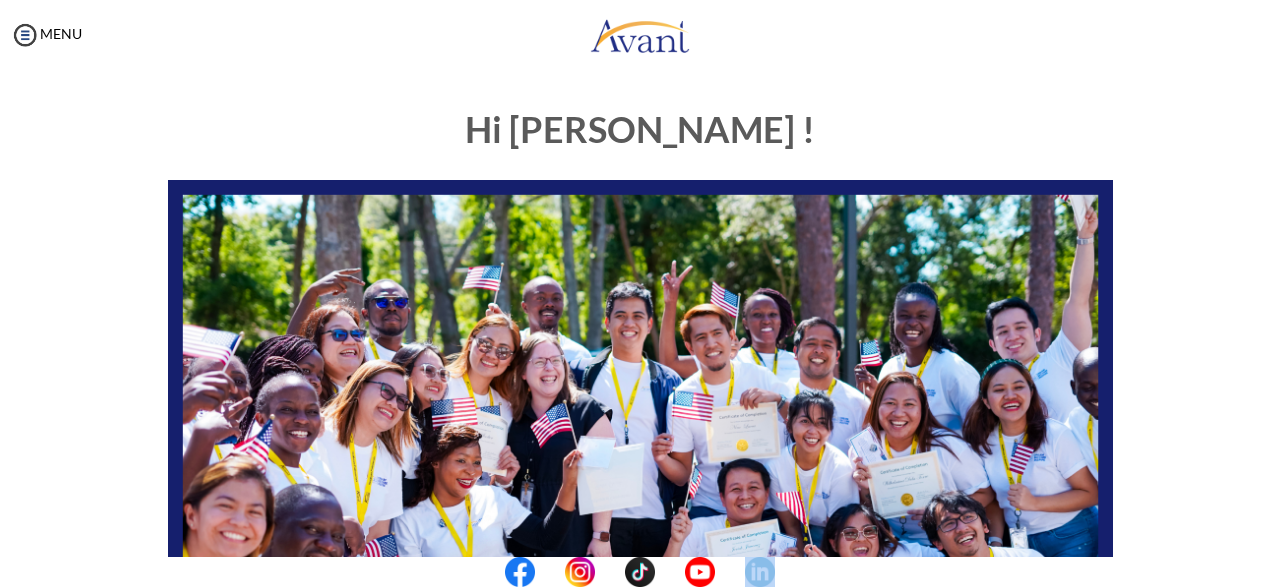 click at bounding box center [640, 572] 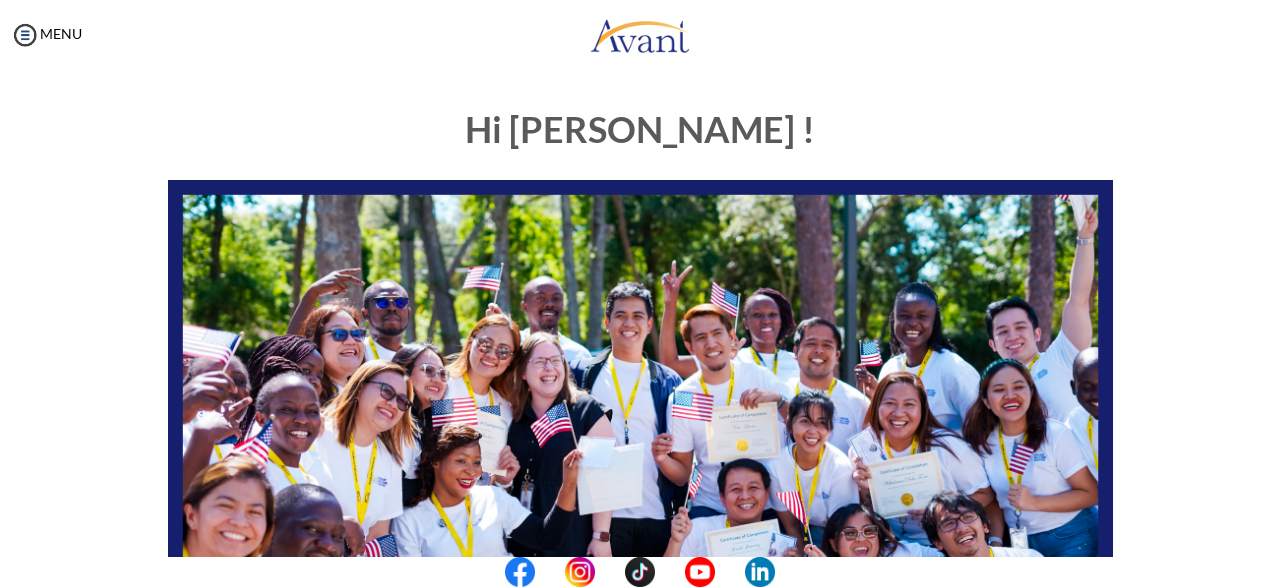 click at bounding box center (640, 572) 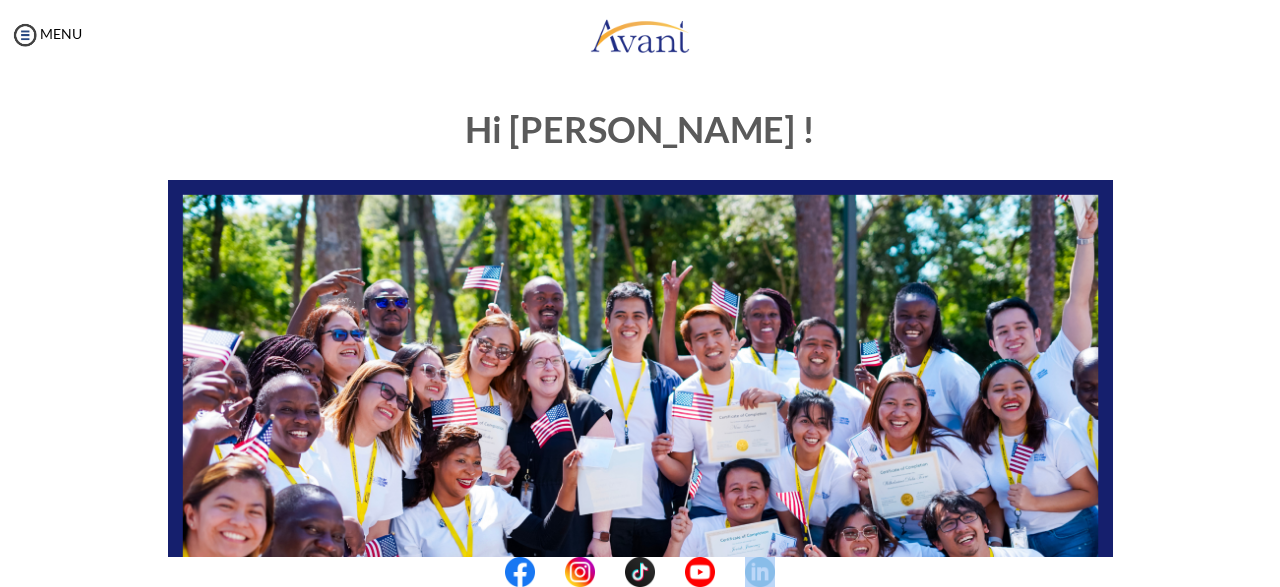 click at bounding box center (640, 572) 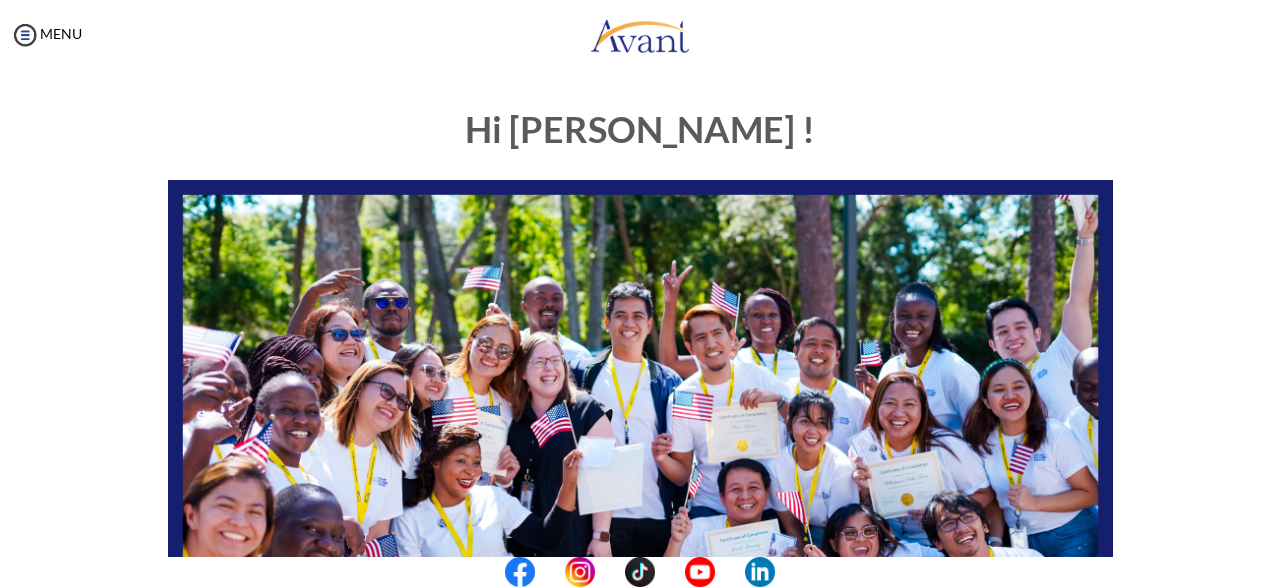 click at bounding box center (640, 572) 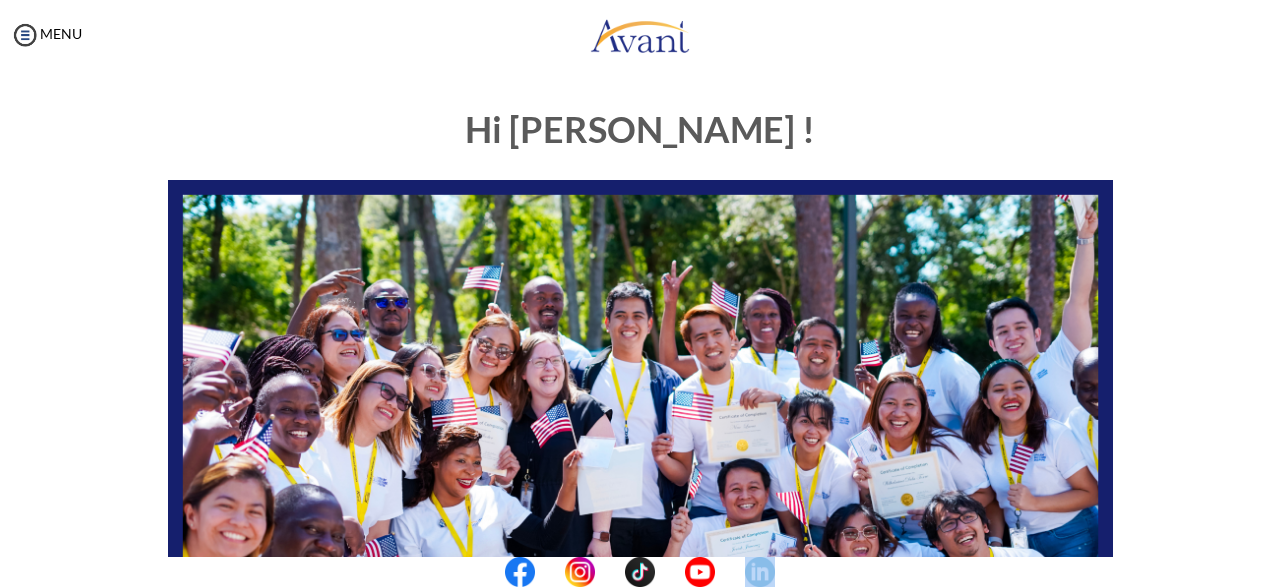 click at bounding box center (640, 572) 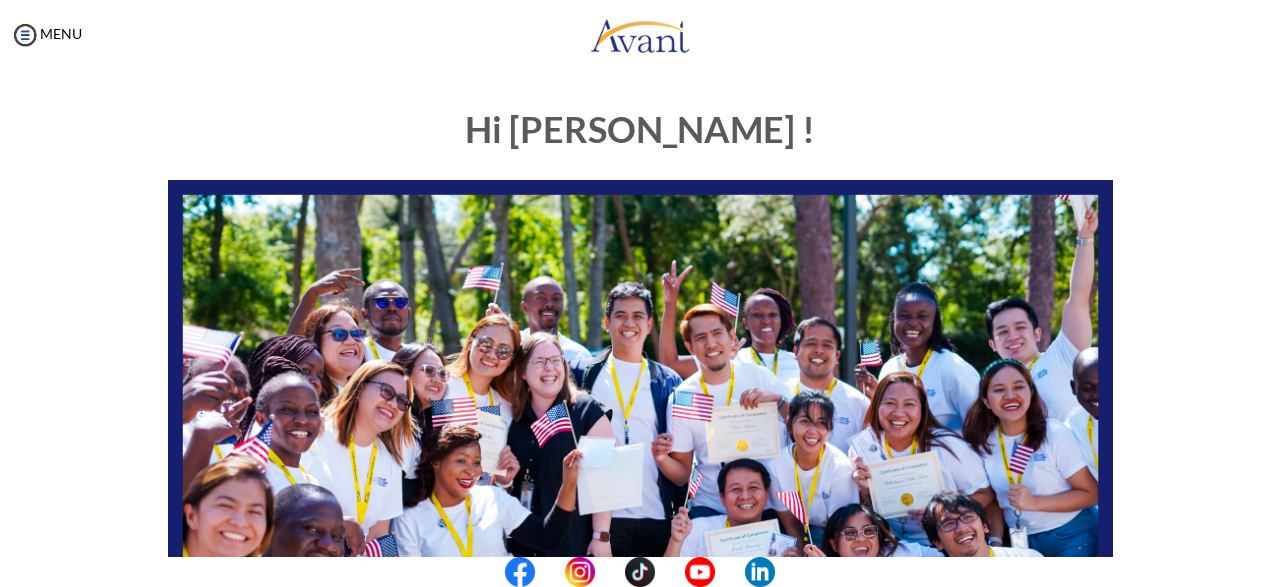 click at bounding box center [640, 572] 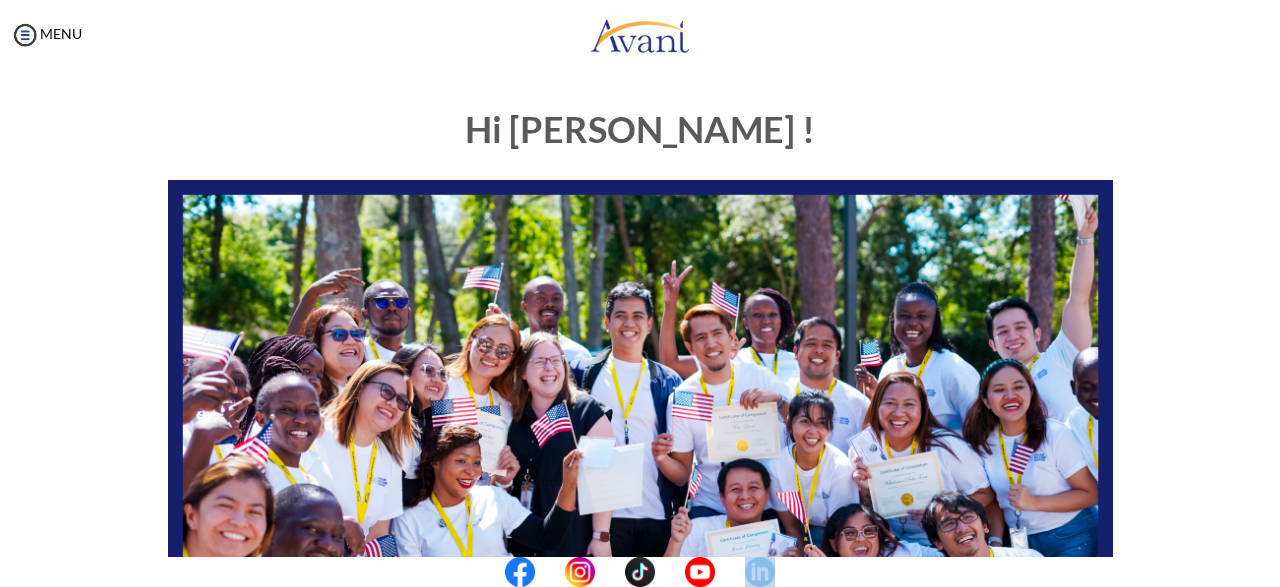 click at bounding box center [640, 572] 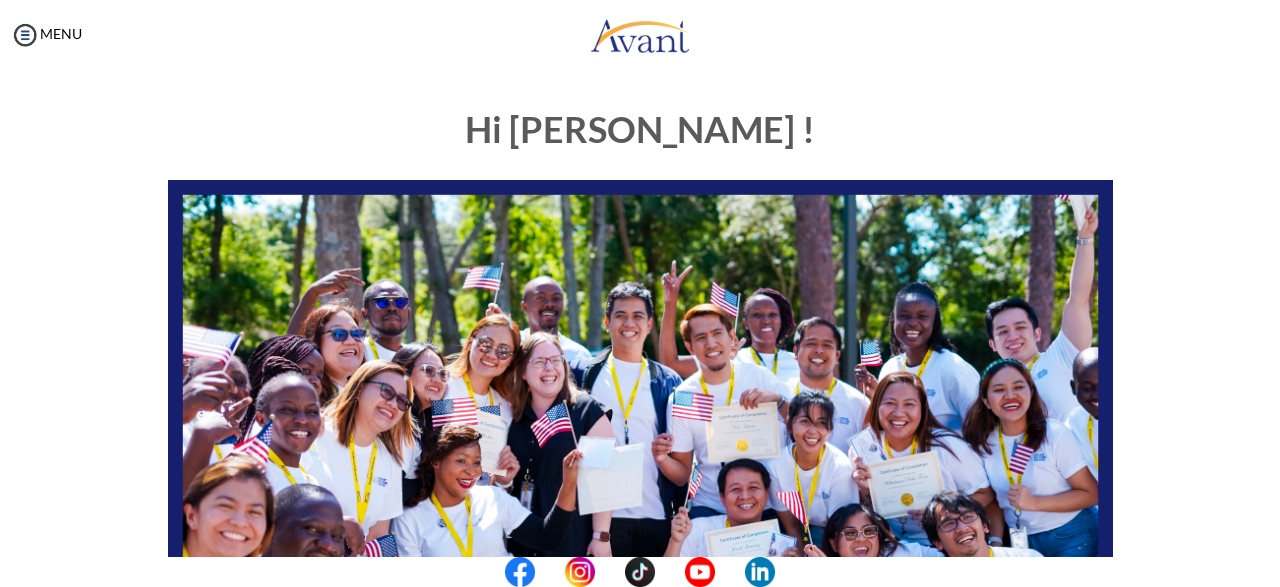 click at bounding box center (640, 572) 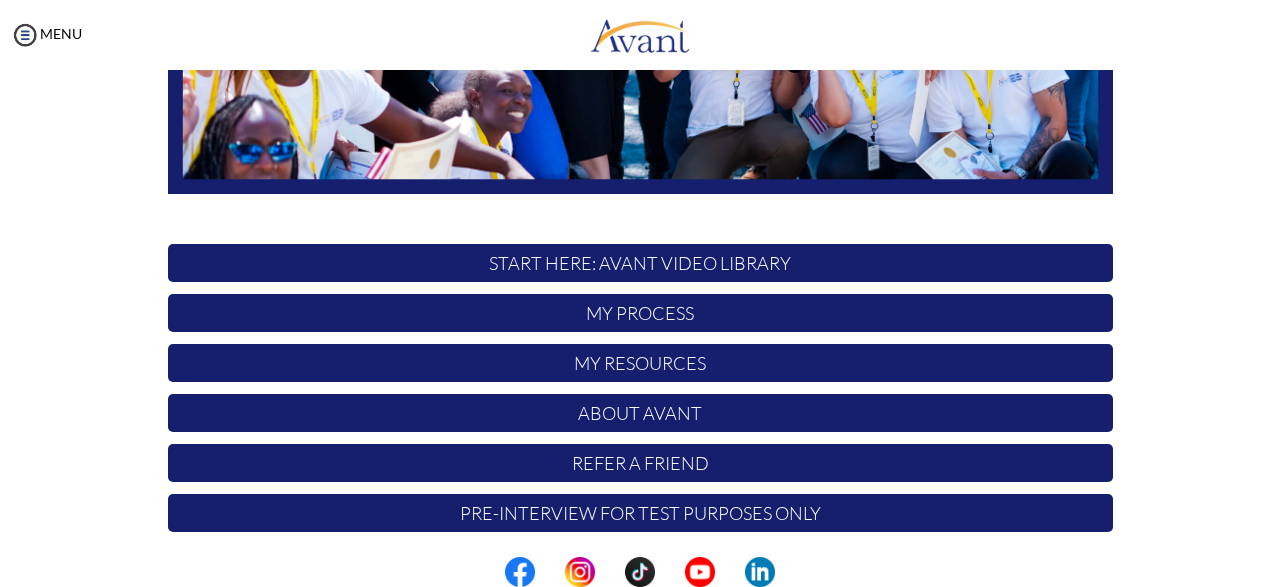 scroll, scrollTop: 524, scrollLeft: 0, axis: vertical 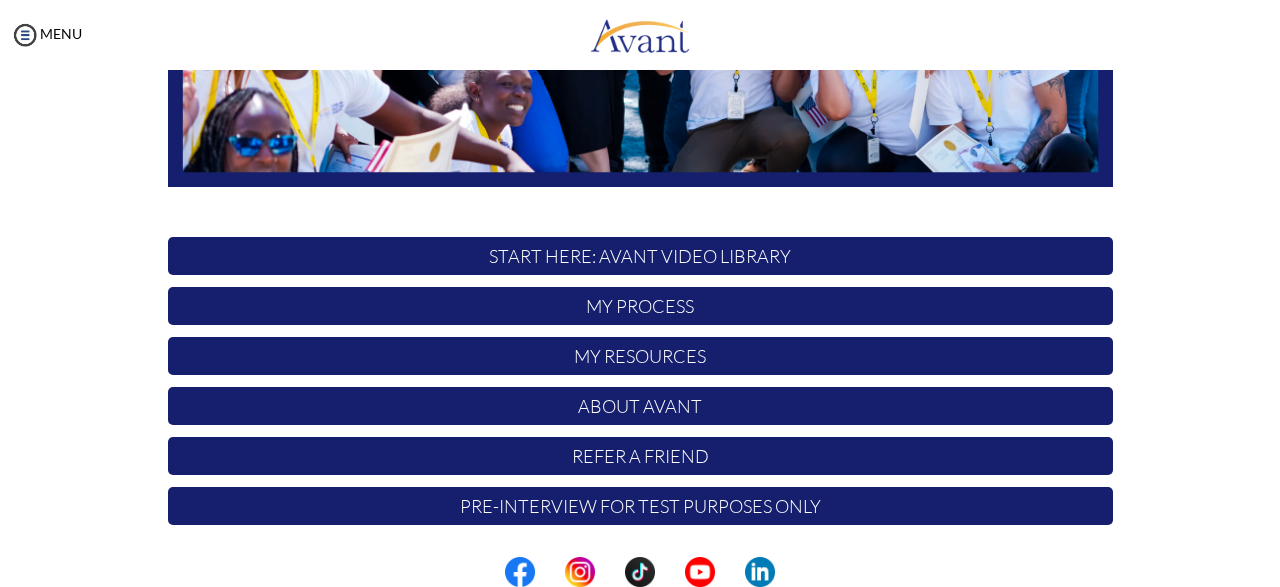 click on "START HERE: Avant Video Library" at bounding box center (640, 256) 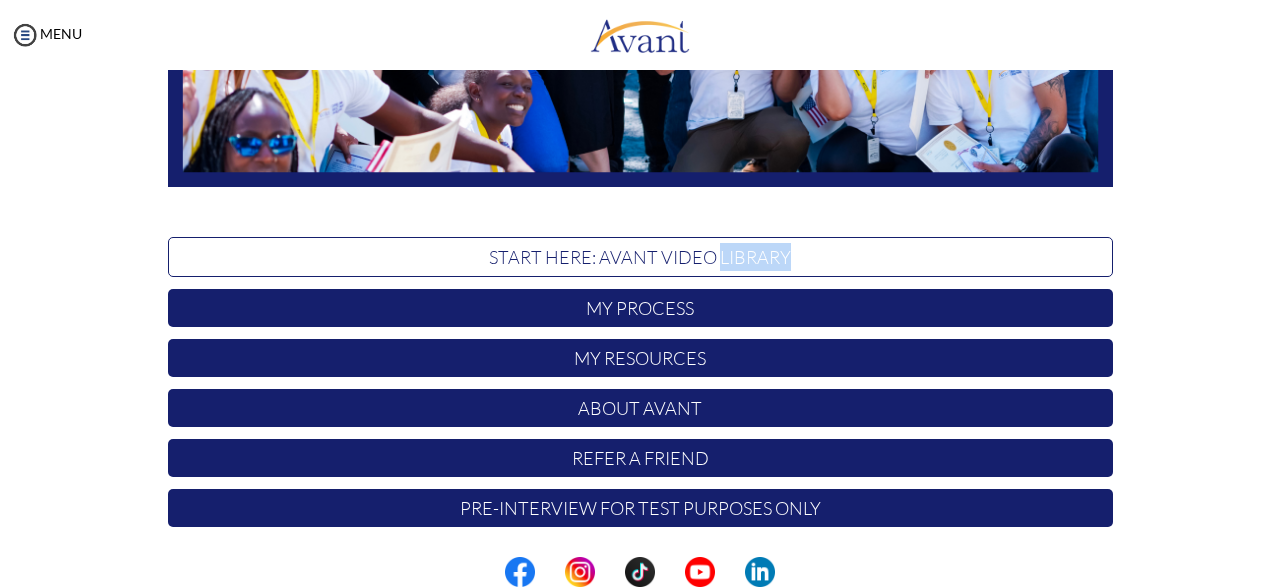 click on "START HERE: Avant Video Library" at bounding box center (640, 257) 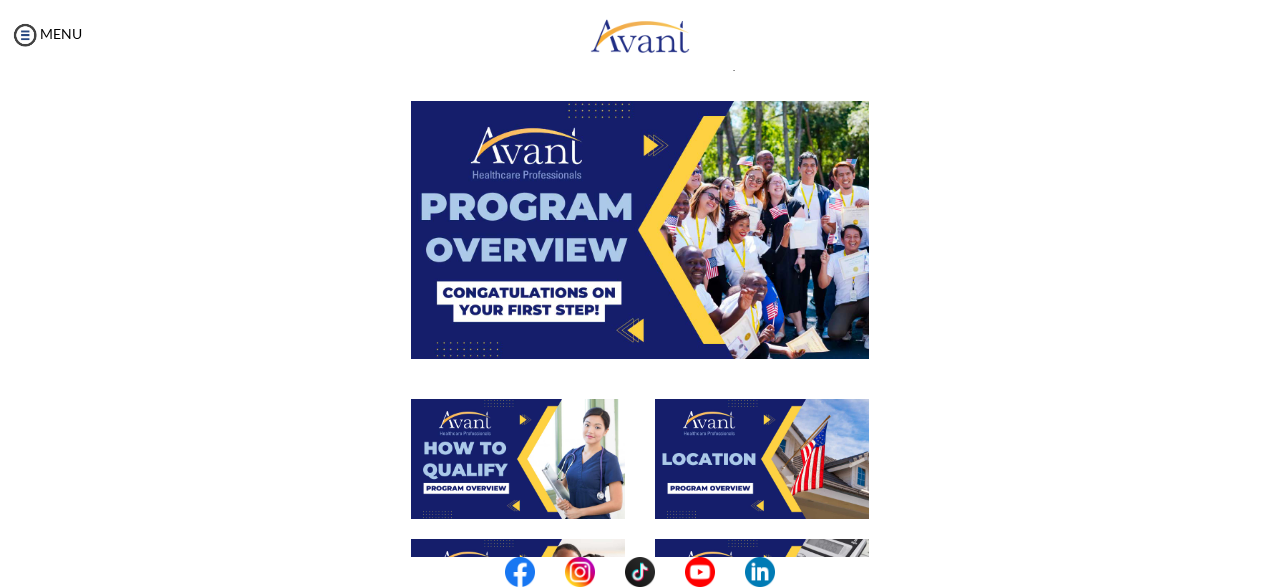 scroll, scrollTop: 37, scrollLeft: 0, axis: vertical 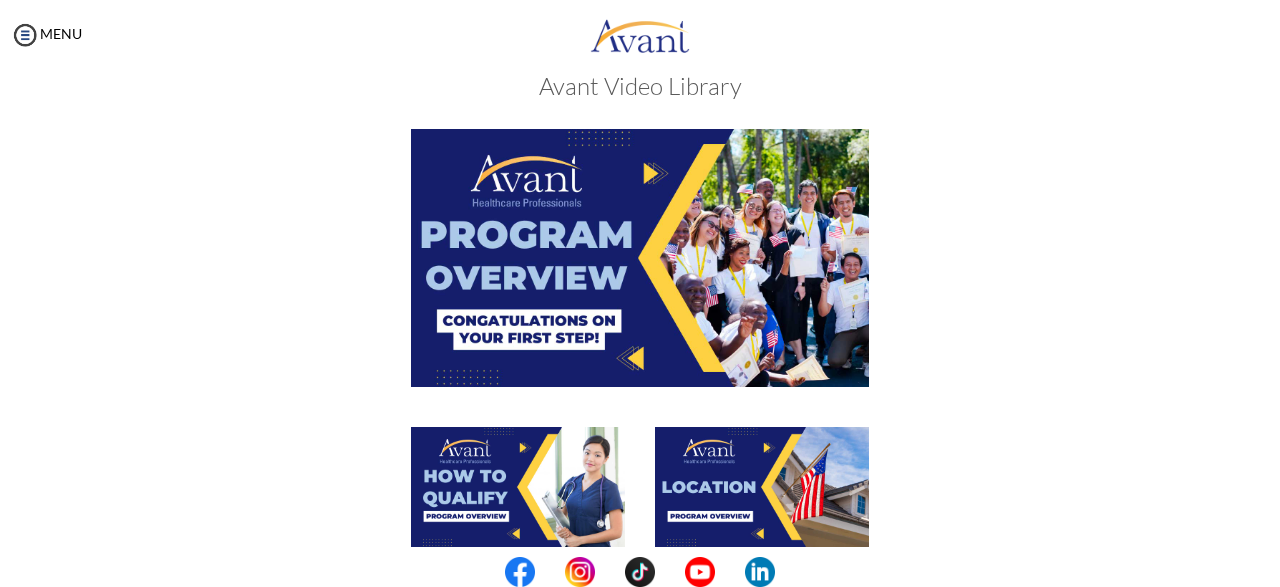 click at bounding box center (640, 257) 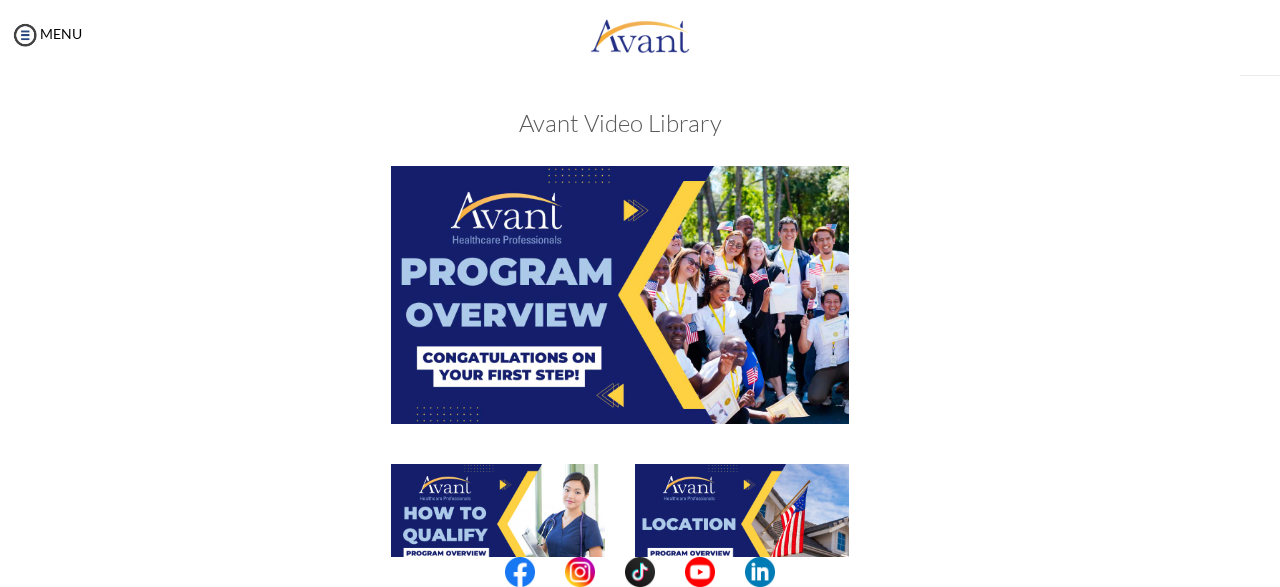 click at bounding box center [620, 294] 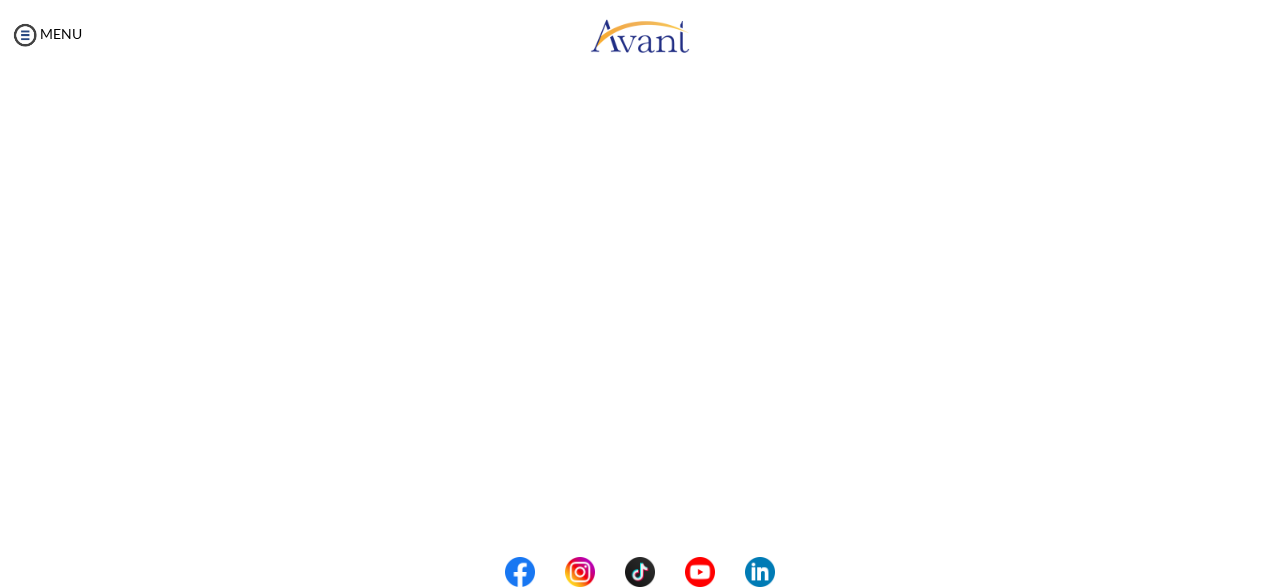 scroll, scrollTop: 396, scrollLeft: 0, axis: vertical 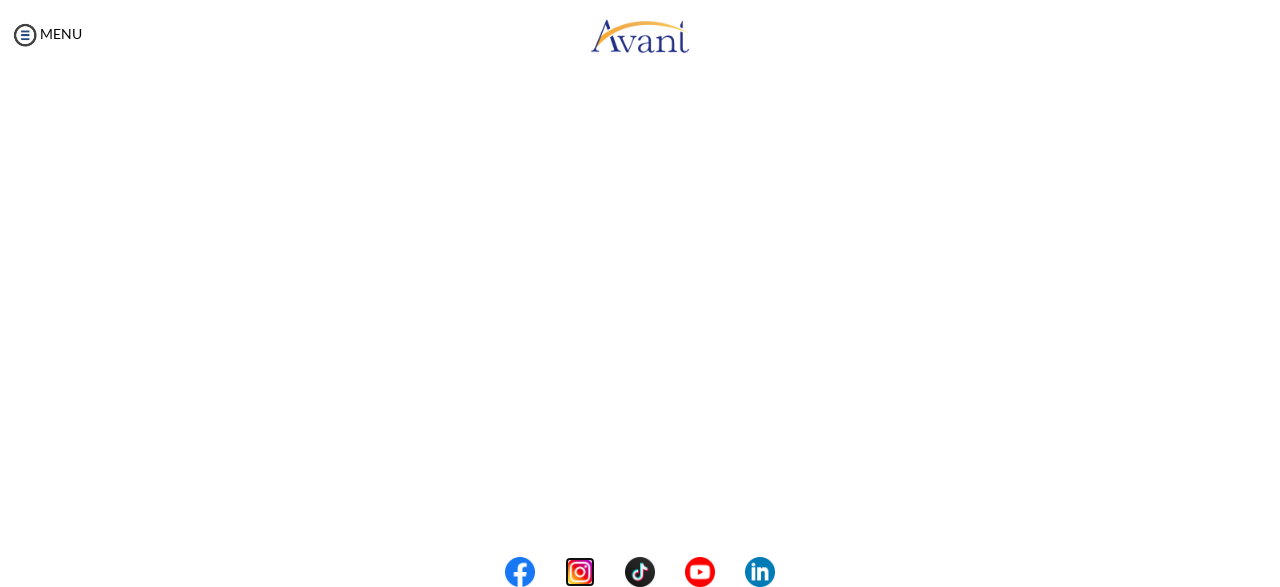 click at bounding box center (580, 572) 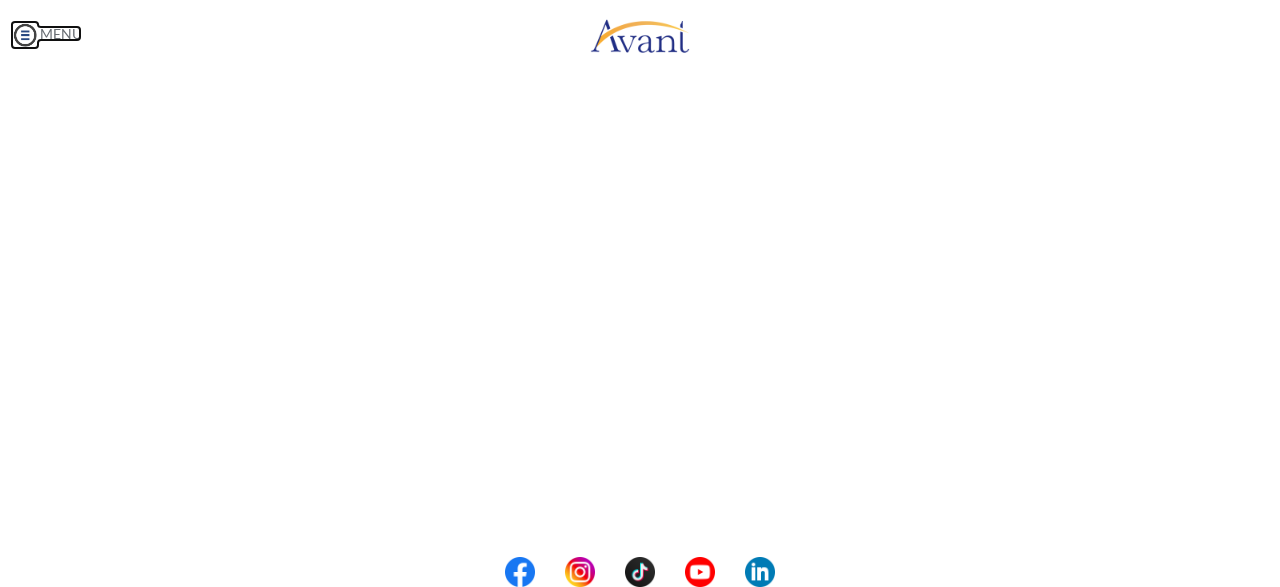 click at bounding box center (25, 35) 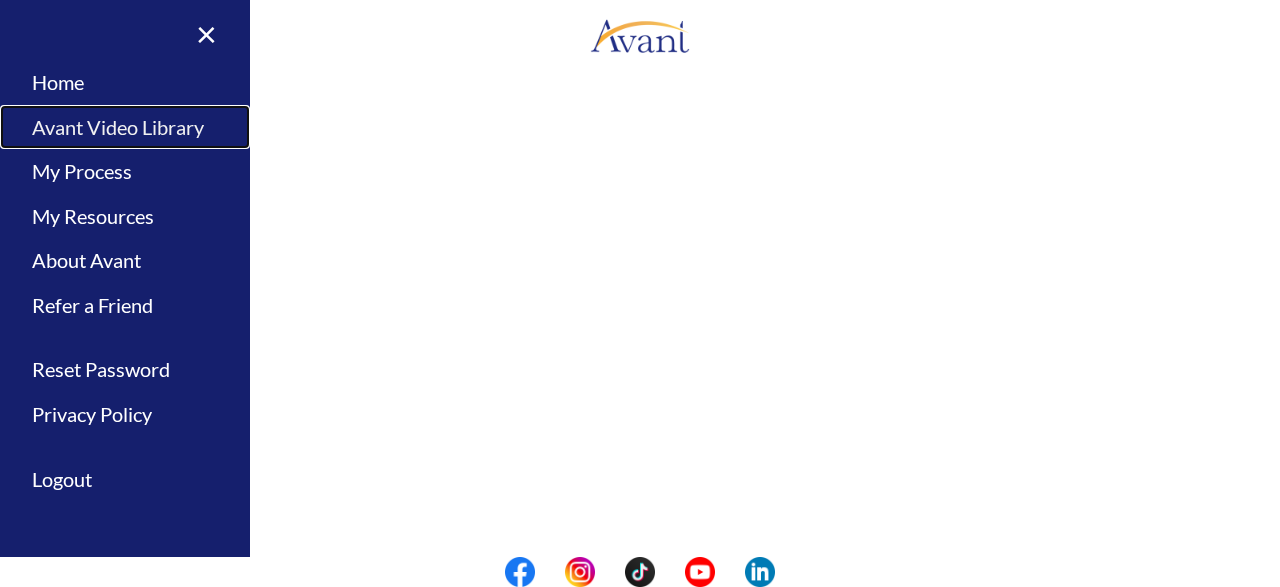 click on "Avant Video Library" at bounding box center [125, 127] 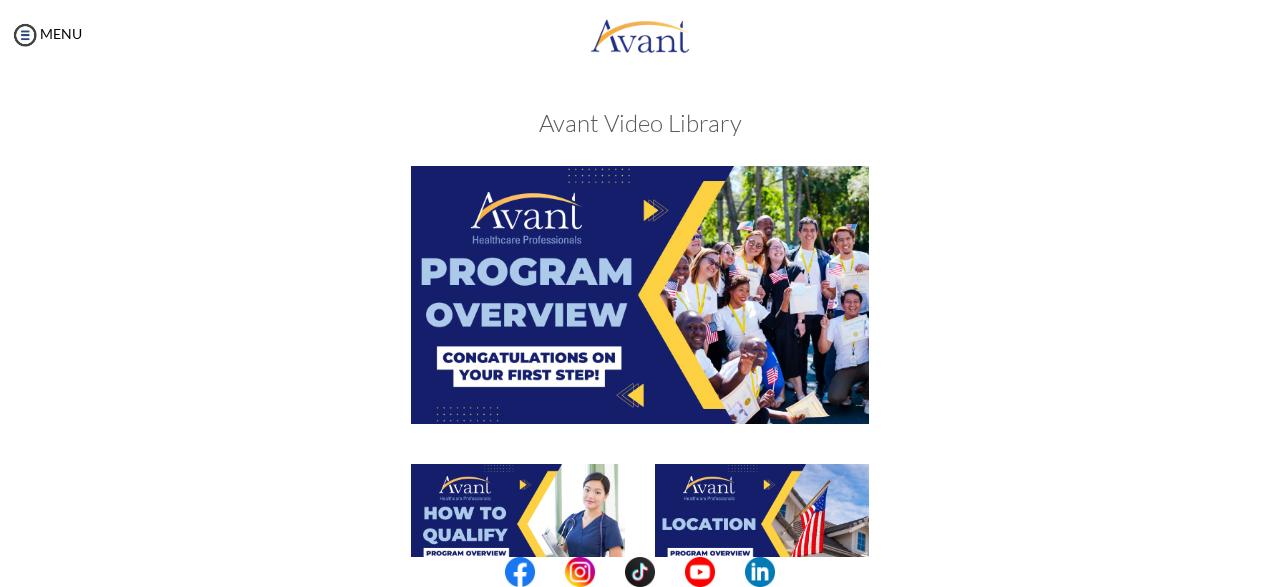 click at bounding box center (518, 524) 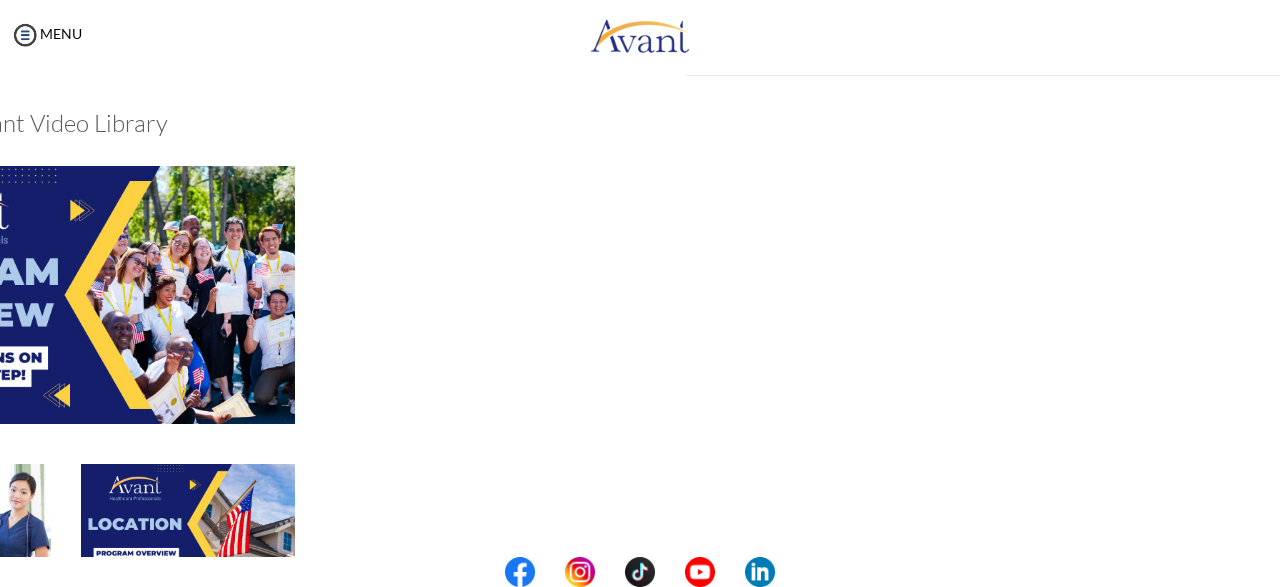 click at bounding box center (66, 534) 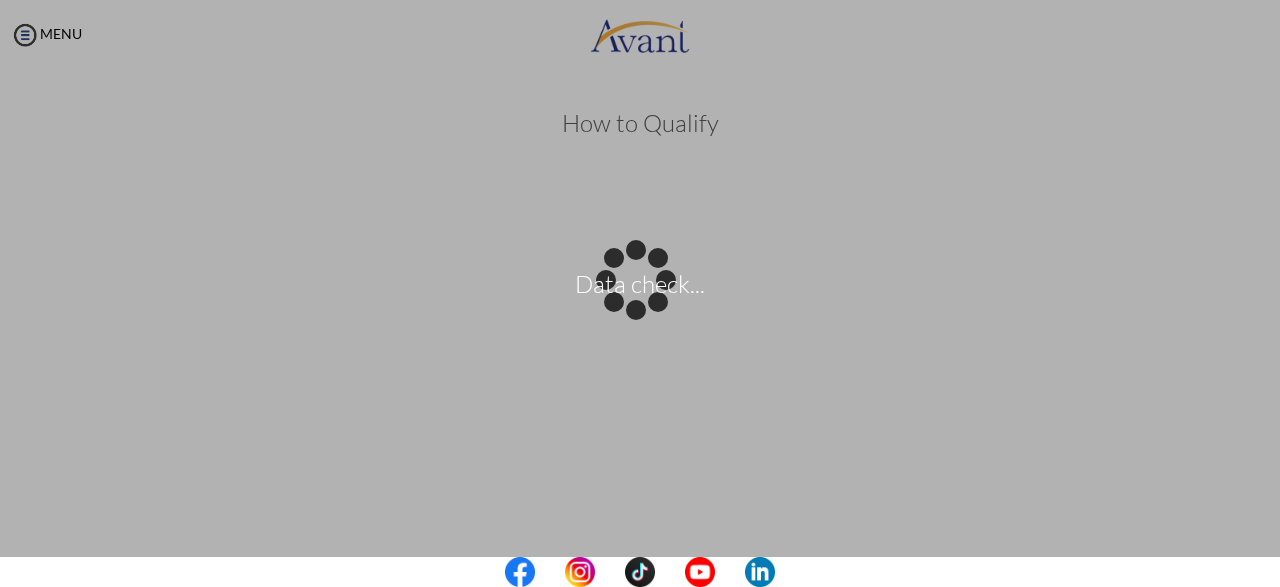click at bounding box center [640, 572] 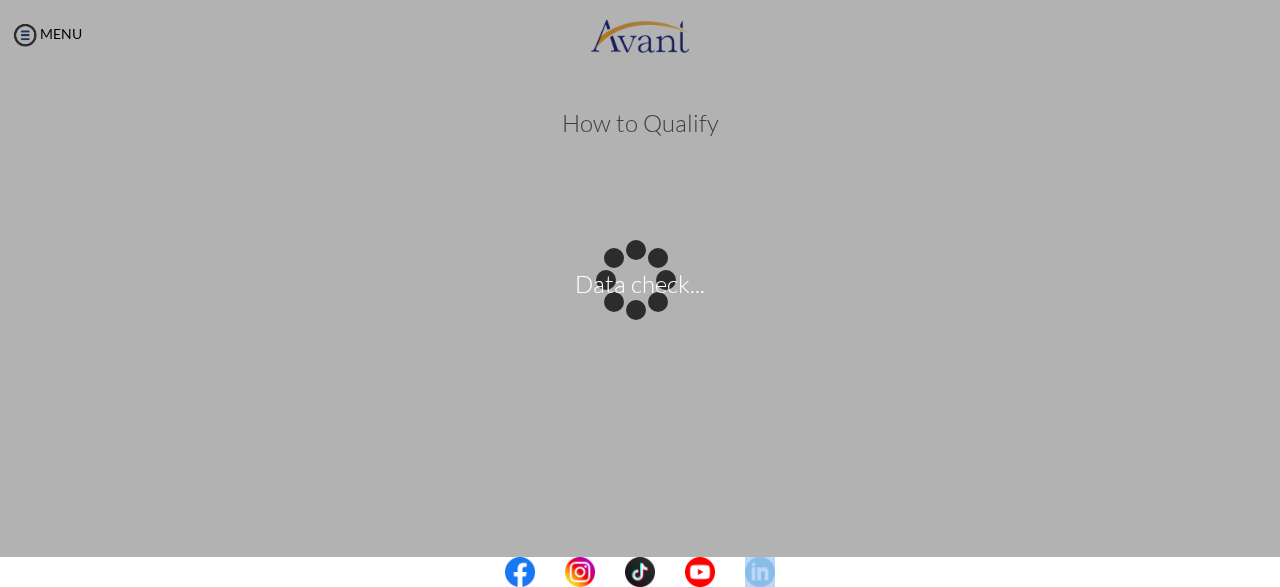 click at bounding box center [640, 572] 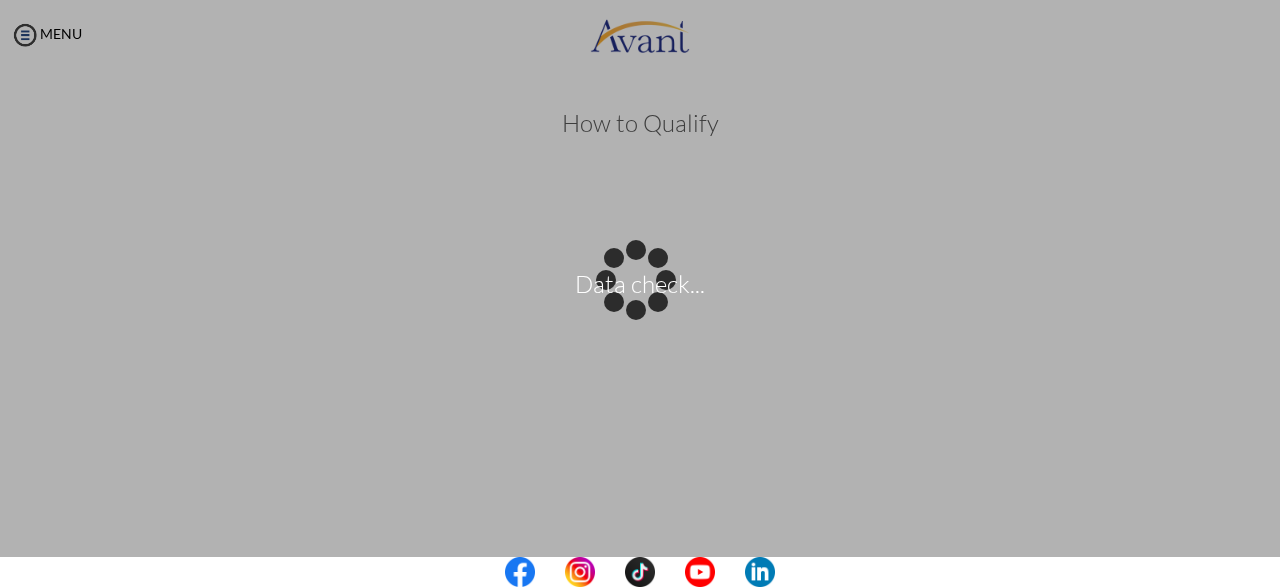 click at bounding box center (640, 572) 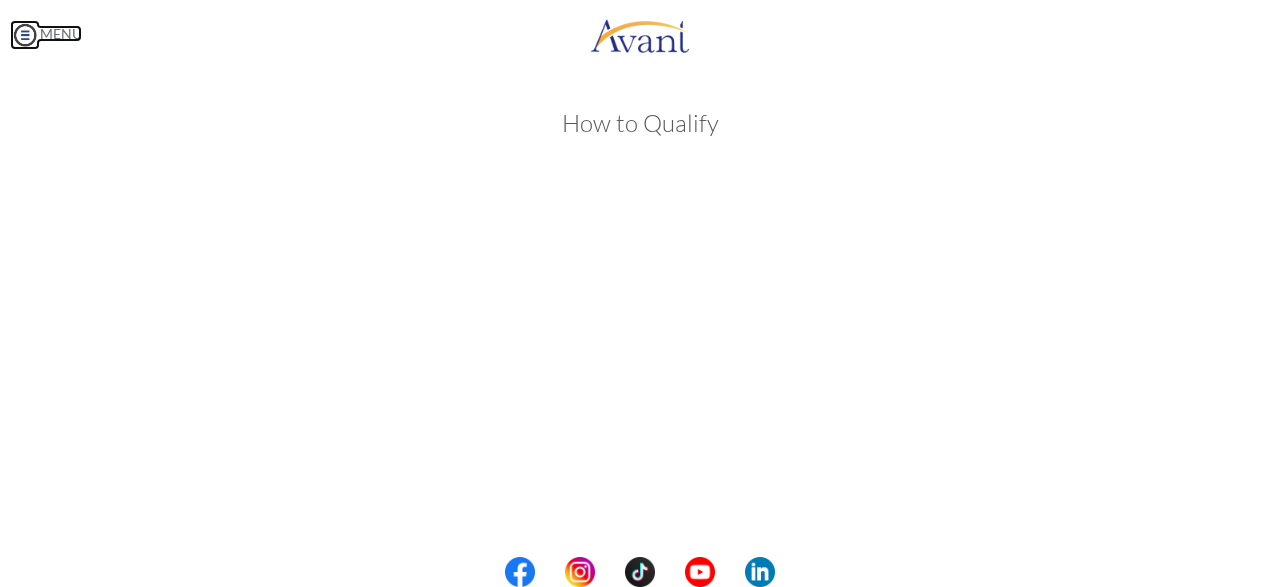 click at bounding box center (25, 35) 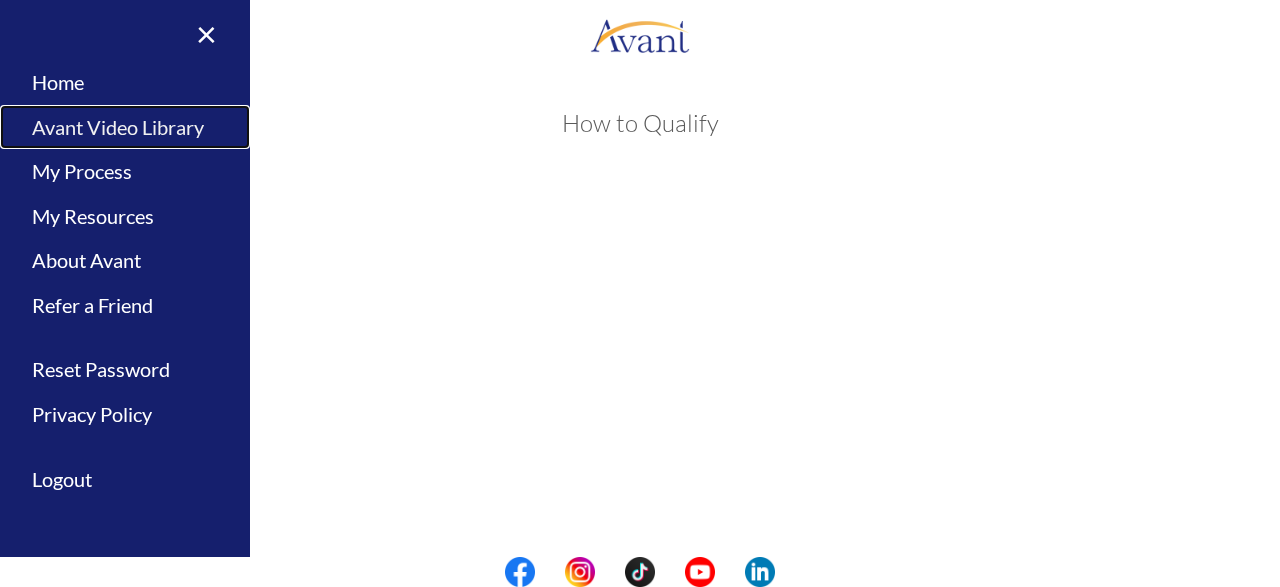 click on "Avant Video Library" at bounding box center (125, 127) 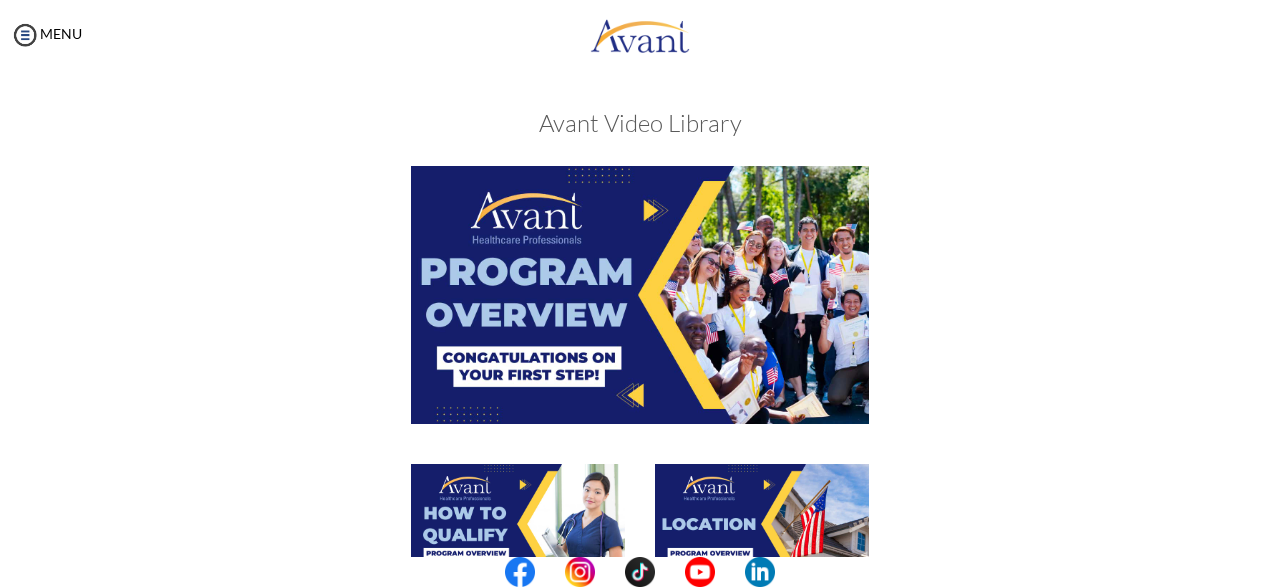 click at bounding box center [640, 572] 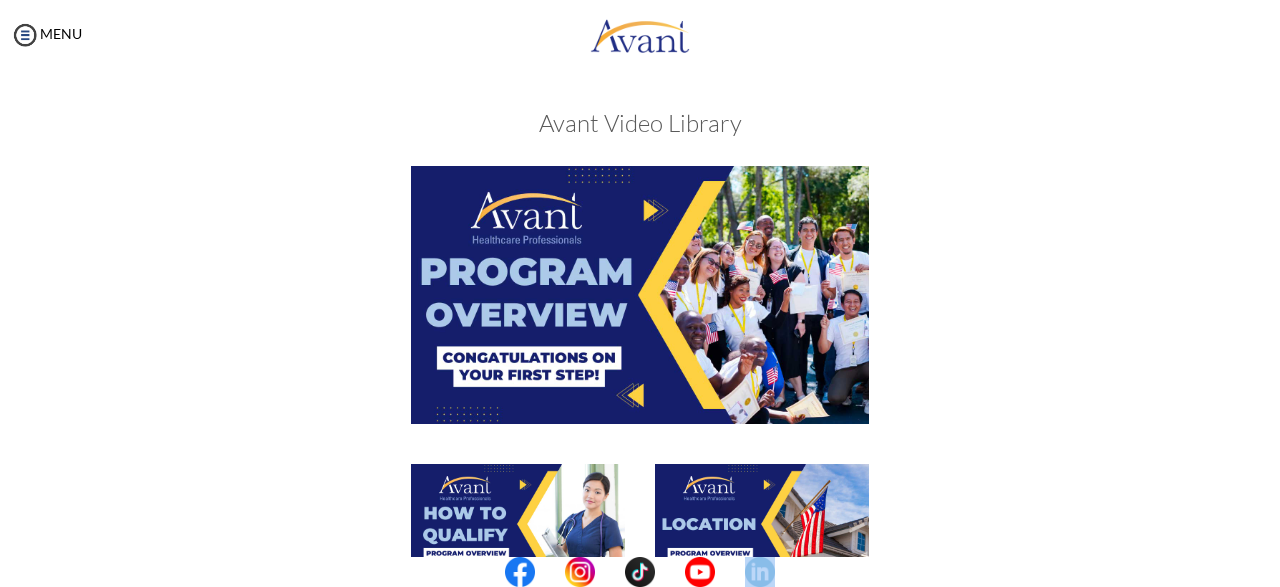 click at bounding box center [640, 572] 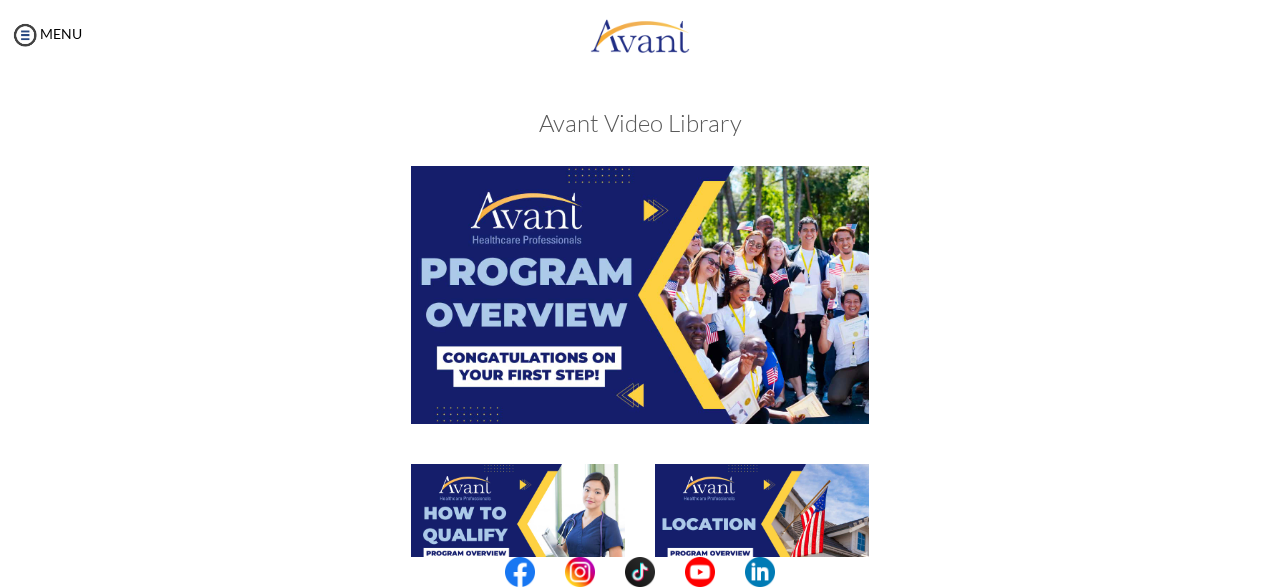 click at bounding box center [640, 572] 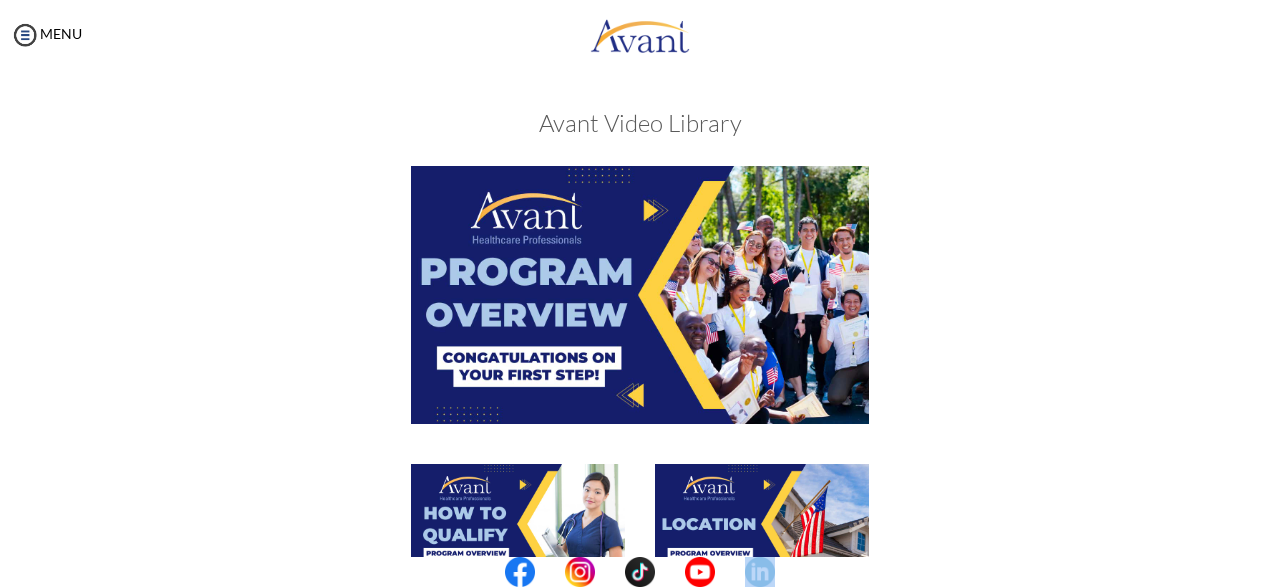 click at bounding box center (640, 572) 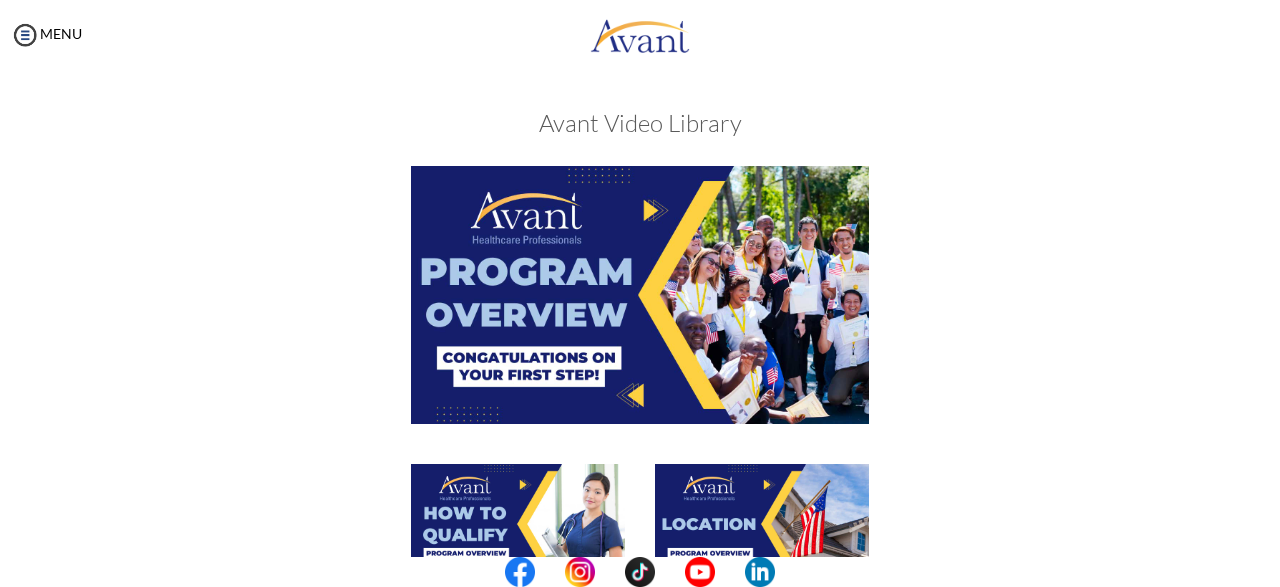 click at bounding box center (640, 572) 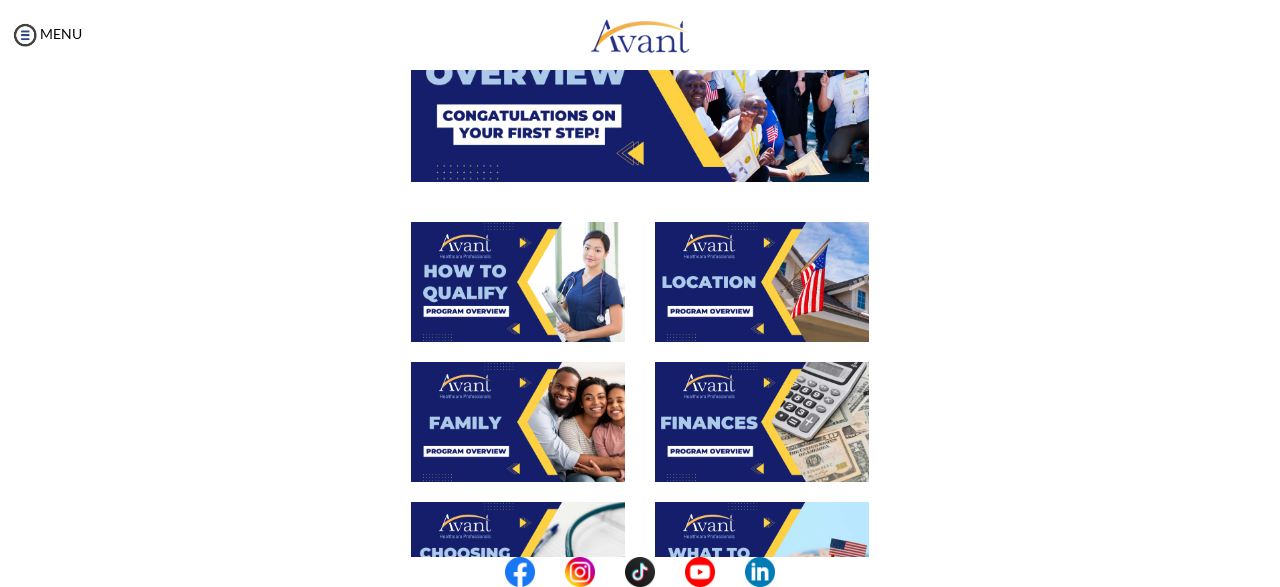 scroll, scrollTop: 250, scrollLeft: 0, axis: vertical 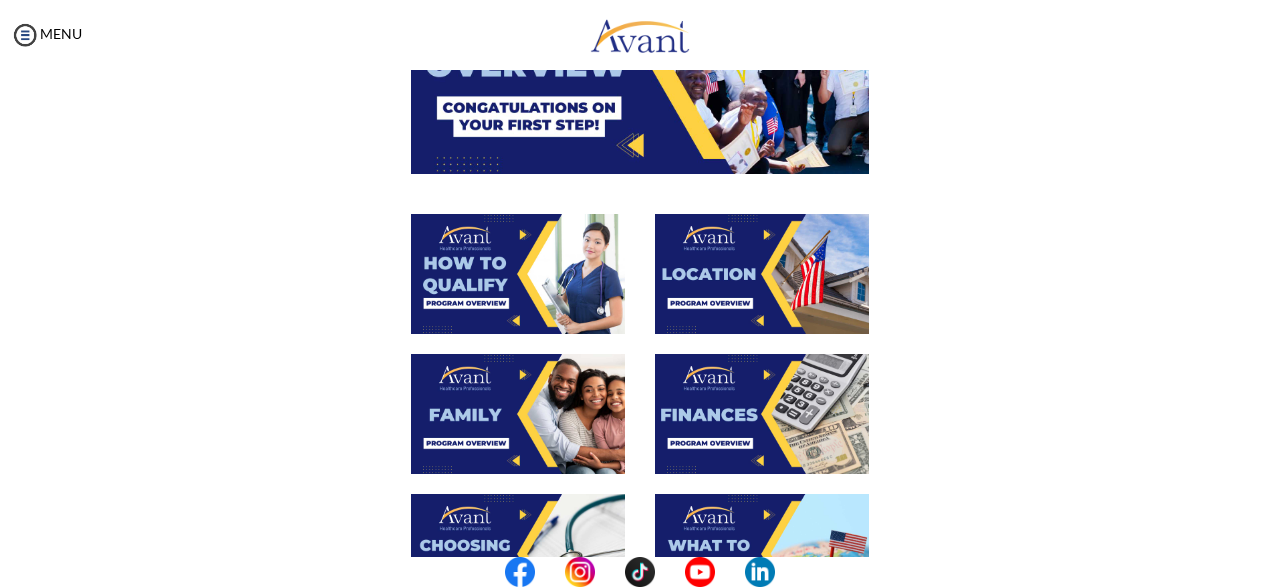 click at bounding box center [762, 274] 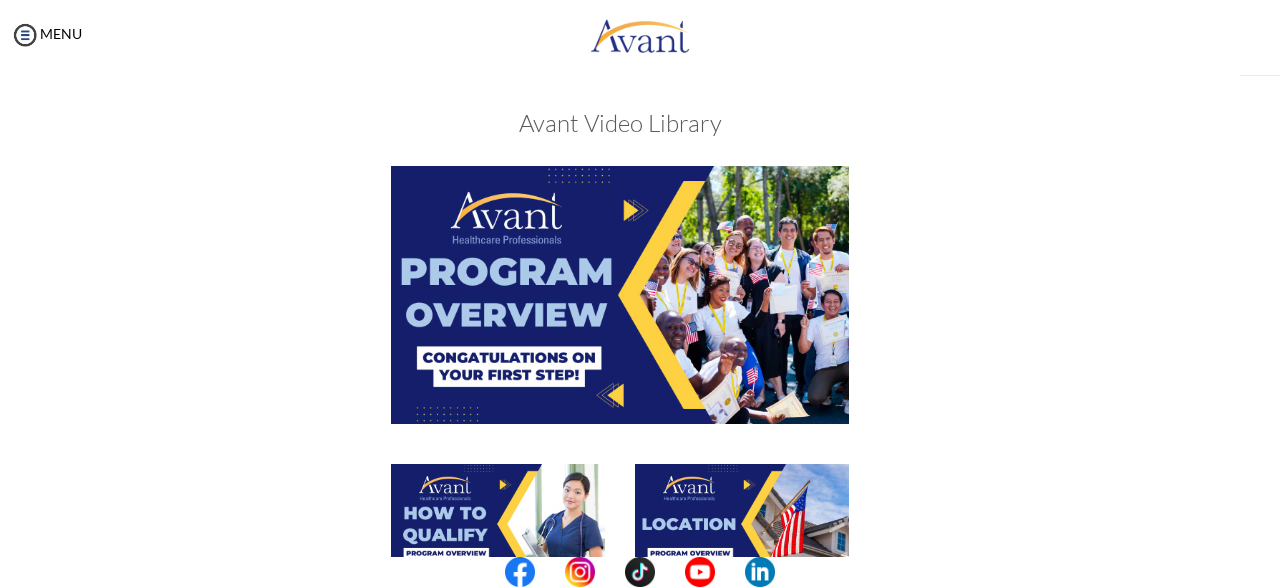 click at bounding box center [620, 294] 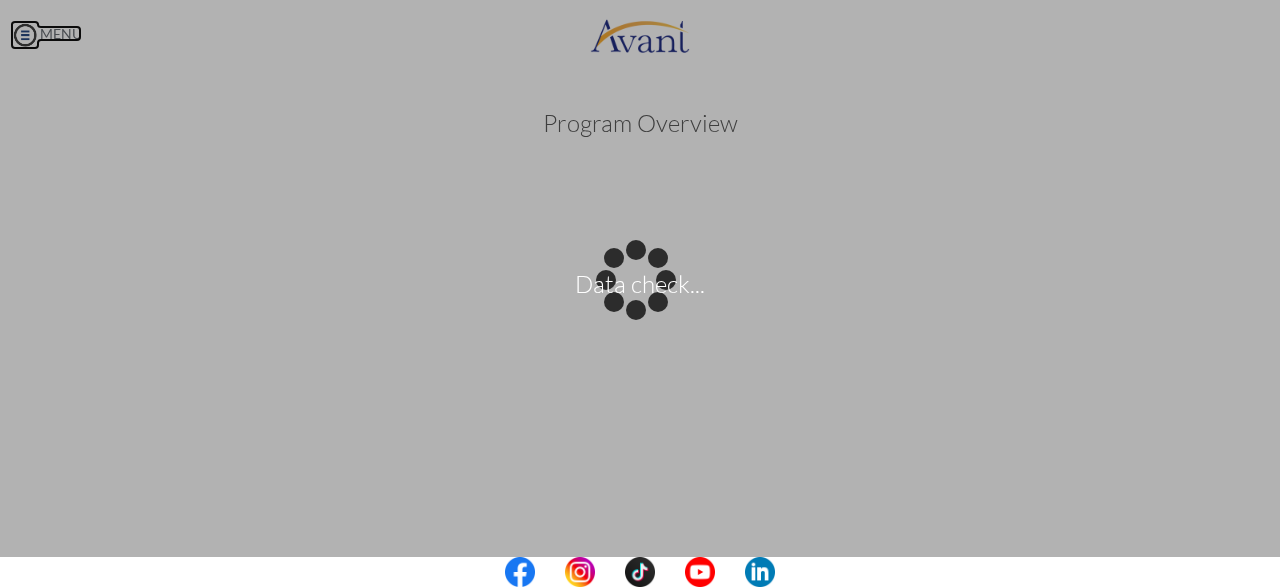 click on "Data check...
Maintenance break. Please come back in 2 hours.
MENU
My Status
What is the next step?
We would like you to watch the introductory video Begin with Avant
We would like you to watch the program video Watch Program Video
We would like you to complete English exam Take Language Test
We would like you to complete clinical assessment Take Clinical Test
We would like you to complete qualification survey Take Qualification Survey
We would like you to watch expectations video Watch Expectations Video
You will be contacted by recruiter to schedule a call.
Your application is being reviewed. Please check your email regularly.
Process Overview
Check off each step as you go to track your progress!" at bounding box center (640, 293) 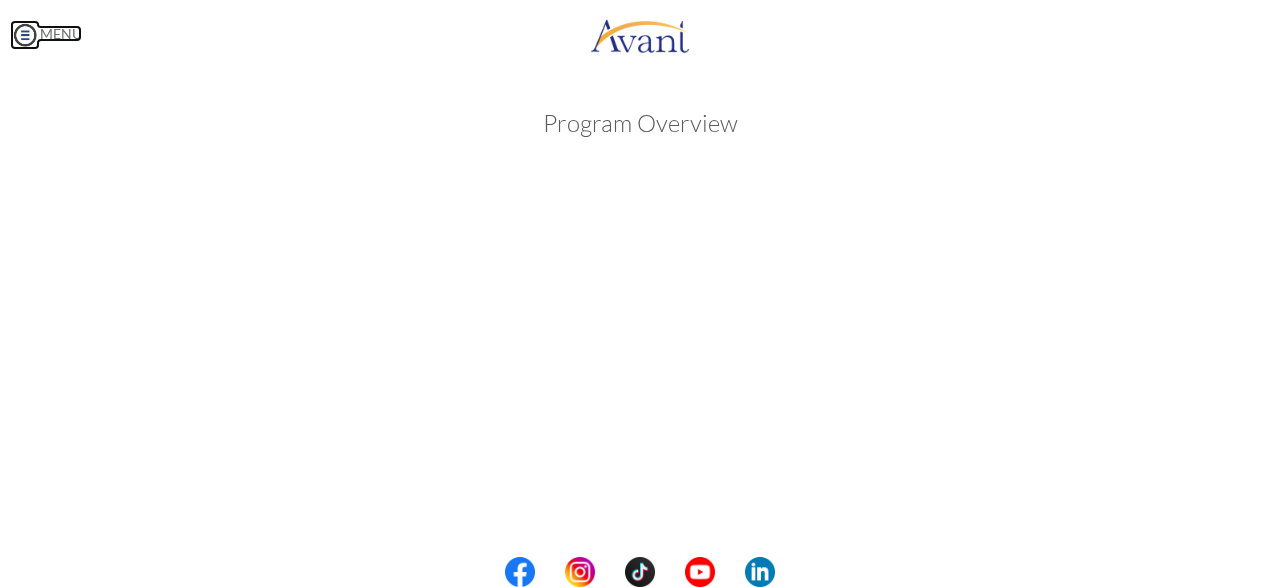 click at bounding box center (25, 35) 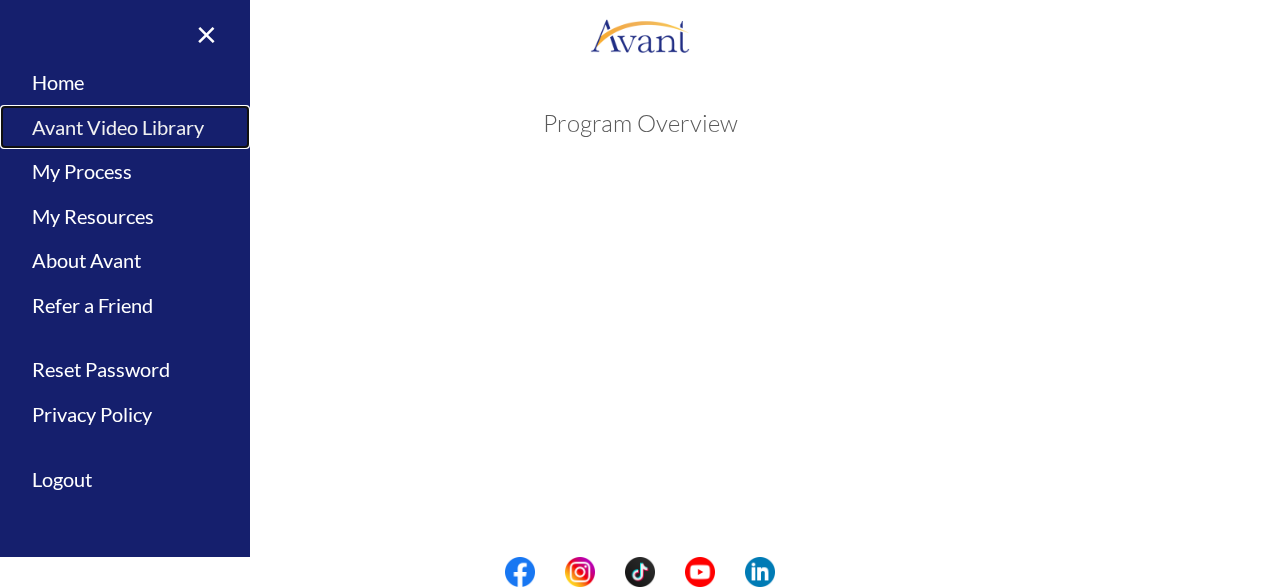 click on "Avant Video Library" at bounding box center [125, 127] 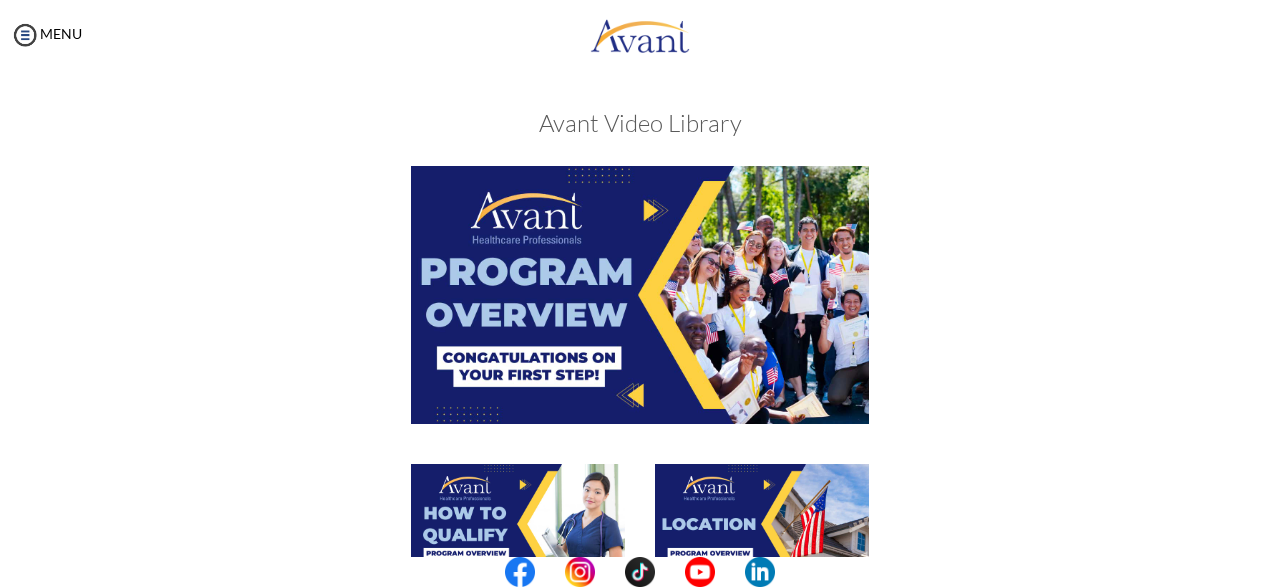 click at bounding box center (762, 524) 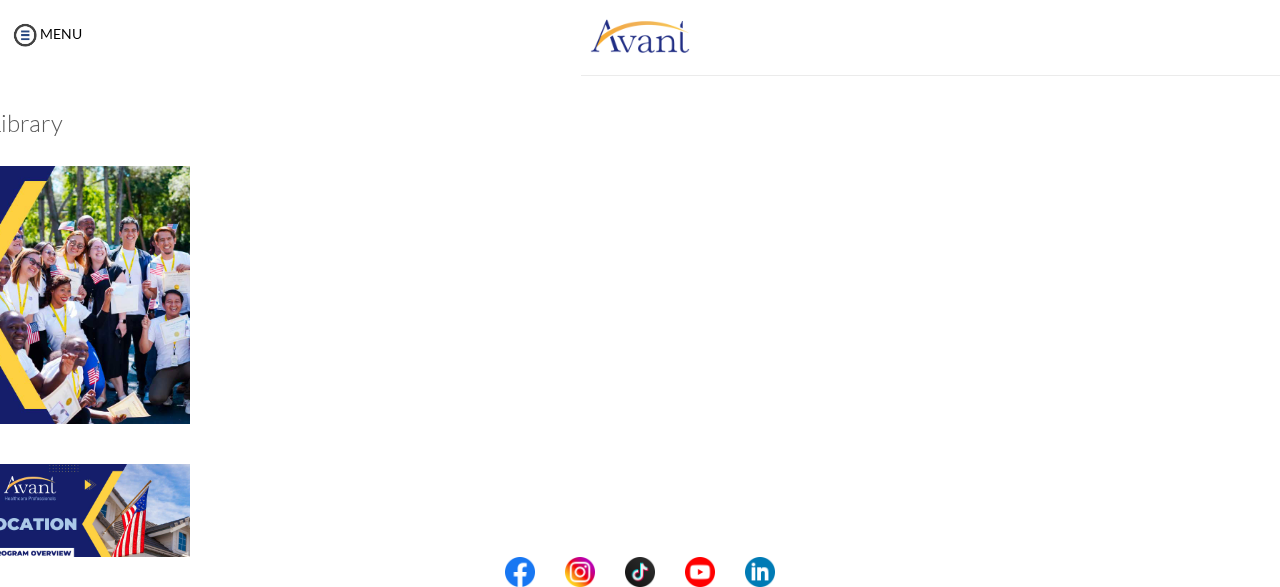 click on "My Status
What is the next step?
We would like you to watch the introductory video Begin with Avant
We would like you to watch the program video Watch Program Video
We would like you to complete English exam Take Language Test
We would like you to complete clinical assessment Take Clinical Test
We would like you to complete qualification survey Take Qualification Survey
We would like you to watch expectations video Watch Expectations Video
You will be contacted by recruiter to schedule a call.
Your application is being reviewed. Please check your email regularly.
Process Overview
Check off each step as you go to track your progress!
Application review
1 Watch the Avant Video Library ▢ Avant Video Library
Interview
1 Complete the Pre-Interview Survey ▢
2 ▢" at bounding box center (640, 363) 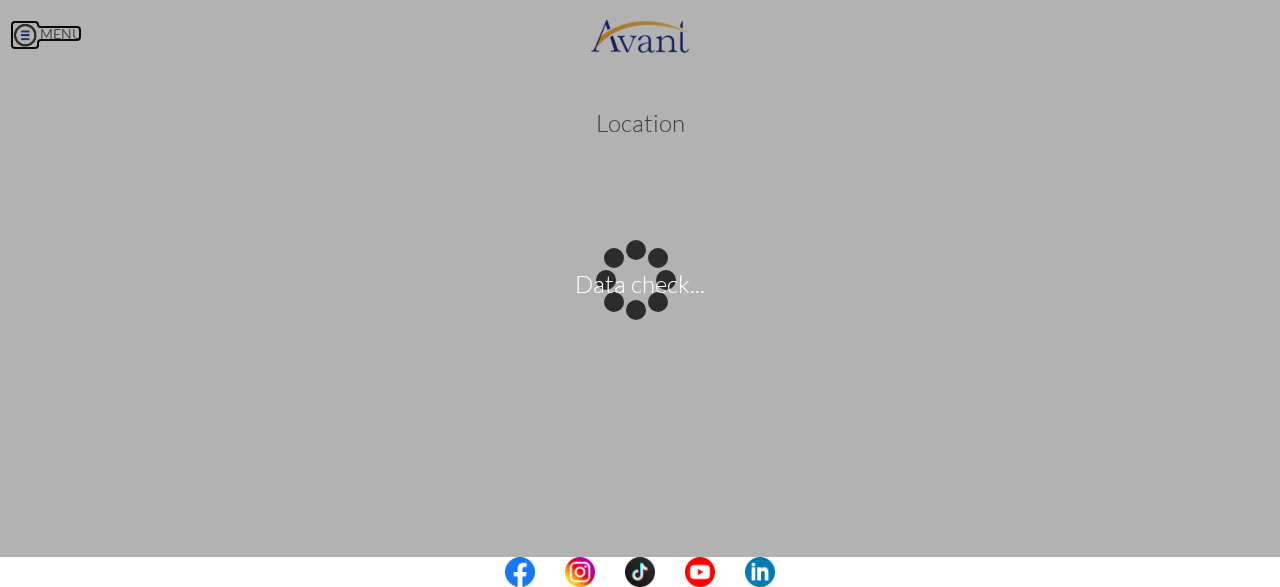 click on "Data check...
Maintenance break. Please come back in 2 hours.
MENU
My Status
What is the next step?
We would like you to watch the introductory video Begin with Avant
We would like you to watch the program video Watch Program Video
We would like you to complete English exam Take Language Test
We would like you to complete clinical assessment Take Clinical Test
We would like you to complete qualification survey Take Qualification Survey
We would like you to watch expectations video Watch Expectations Video
You will be contacted by recruiter to schedule a call.
Your application is being reviewed. Please check your email regularly.
Process Overview
Check off each step as you go to track your progress!" at bounding box center [640, 293] 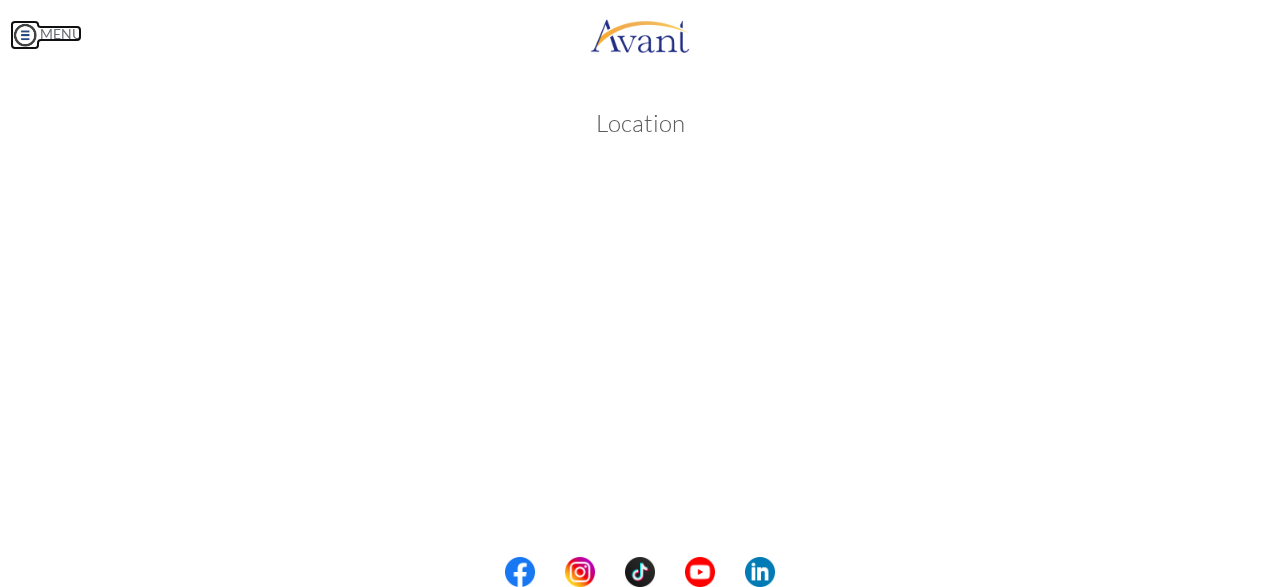 click at bounding box center (25, 35) 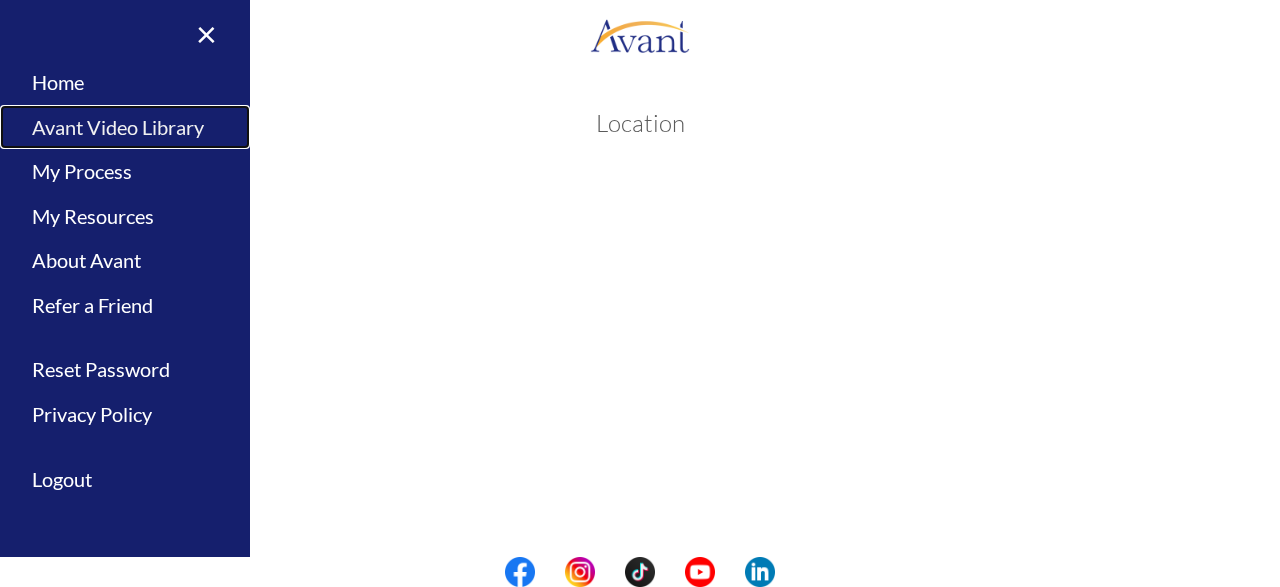 click on "Avant Video Library" at bounding box center (125, 127) 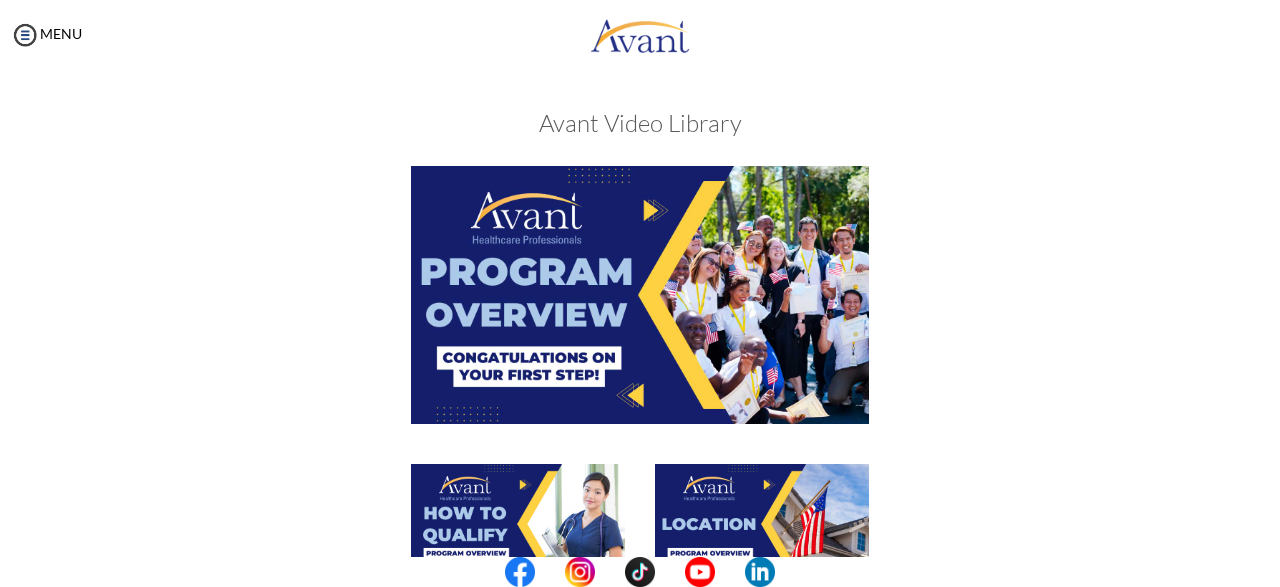 click at bounding box center (640, 572) 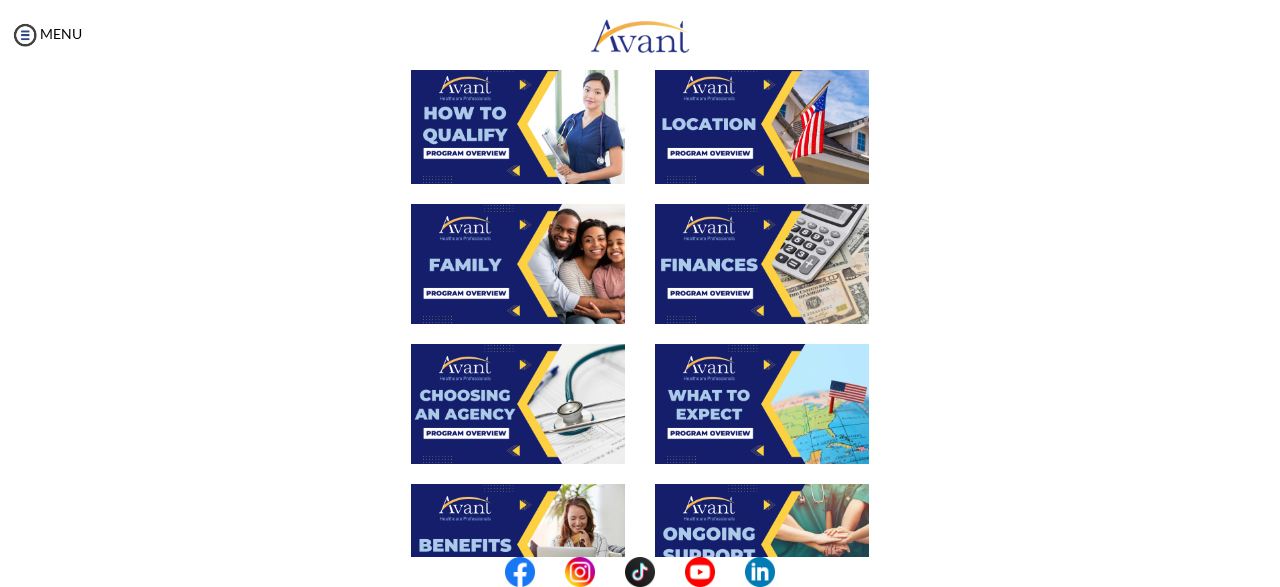 scroll, scrollTop: 450, scrollLeft: 0, axis: vertical 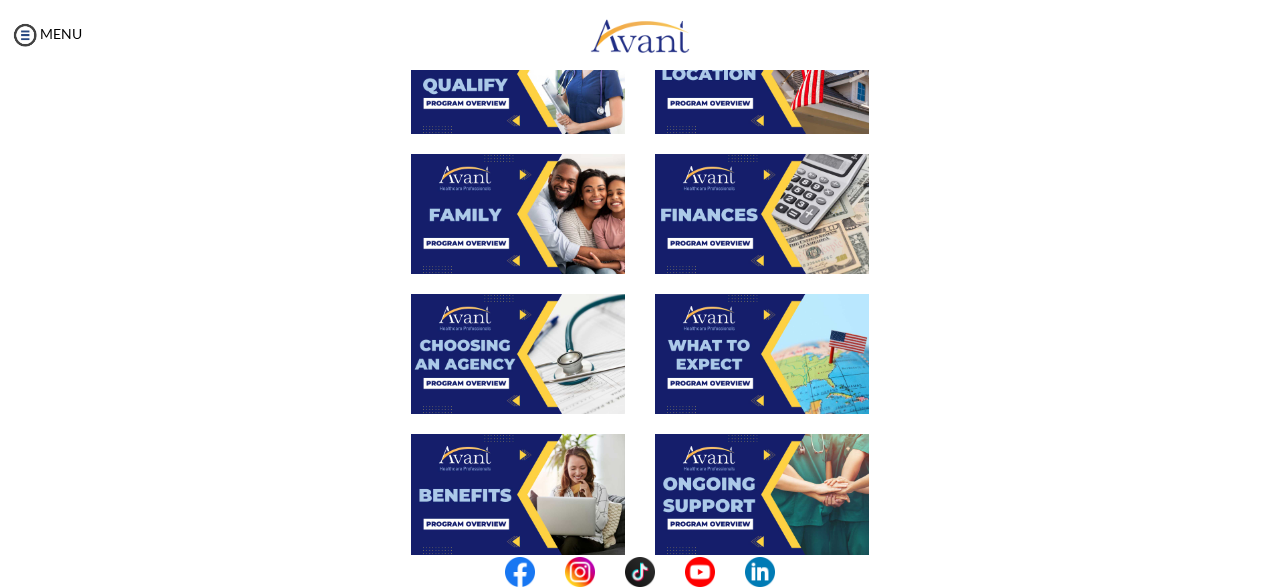 click at bounding box center [518, 214] 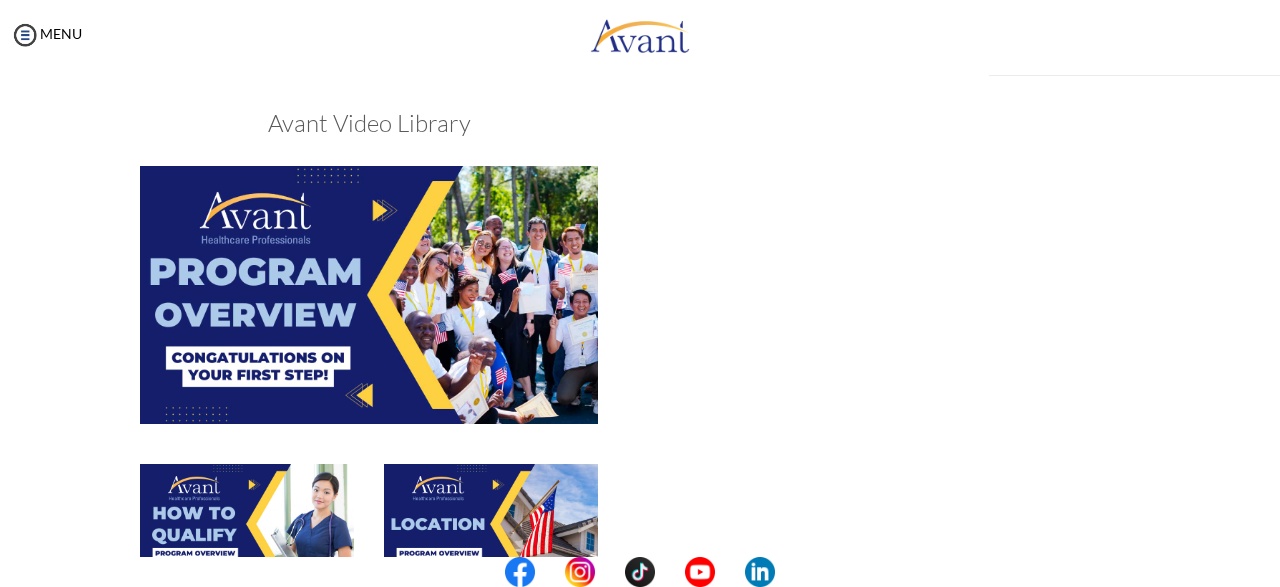 click on "Maintenance break. Please come back in 2 hours.
MENU
My Status
What is the next step?
We would like you to watch the introductory video Begin with Avant
We would like you to watch the program video Watch Program Video
We would like you to complete English exam Take Language Test
We would like you to complete clinical assessment Take Clinical Test
We would like you to complete qualification survey Take Qualification Survey
We would like you to watch expectations video Watch Expectations Video
You will be contacted by recruiter to schedule a call.
Your application is being reviewed. Please check your email regularly.
Process Overview
Check off each step as you go to track your progress!" at bounding box center [640, 293] 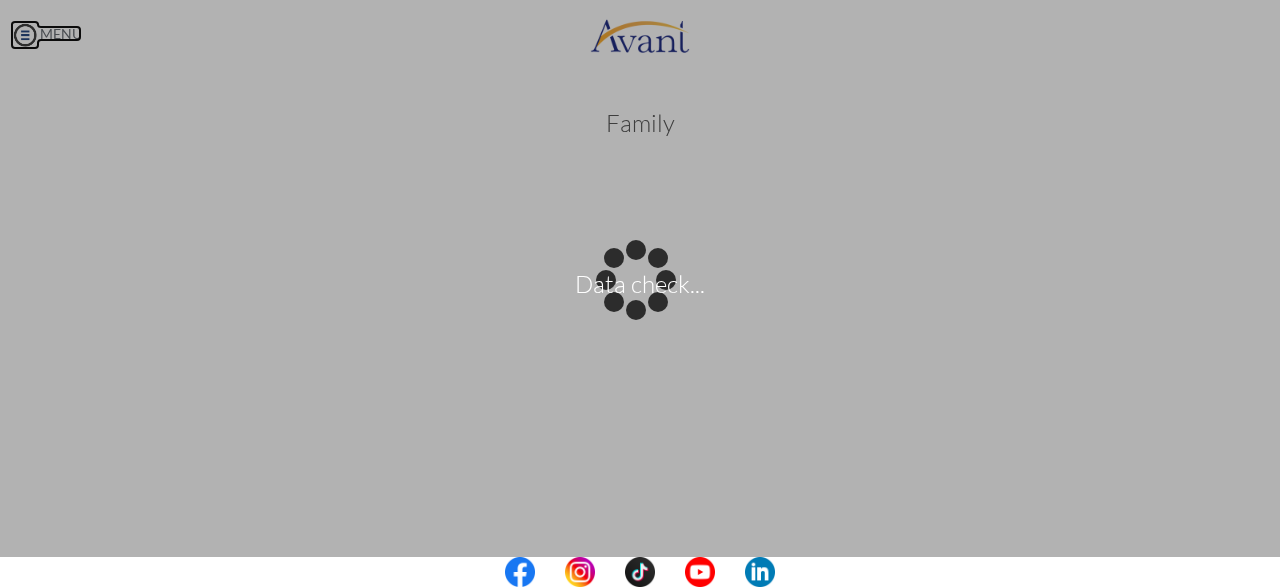 click on "Data check...
Maintenance break. Please come back in 2 hours.
MENU
My Status
What is the next step?
We would like you to watch the introductory video Begin with Avant
We would like you to watch the program video Watch Program Video
We would like you to complete English exam Take Language Test
We would like you to complete clinical assessment Take Clinical Test
We would like you to complete qualification survey Take Qualification Survey
We would like you to watch expectations video Watch Expectations Video
You will be contacted by recruiter to schedule a call.
Your application is being reviewed. Please check your email regularly.
Process Overview
Check off each step as you go to track your progress!" at bounding box center [640, 293] 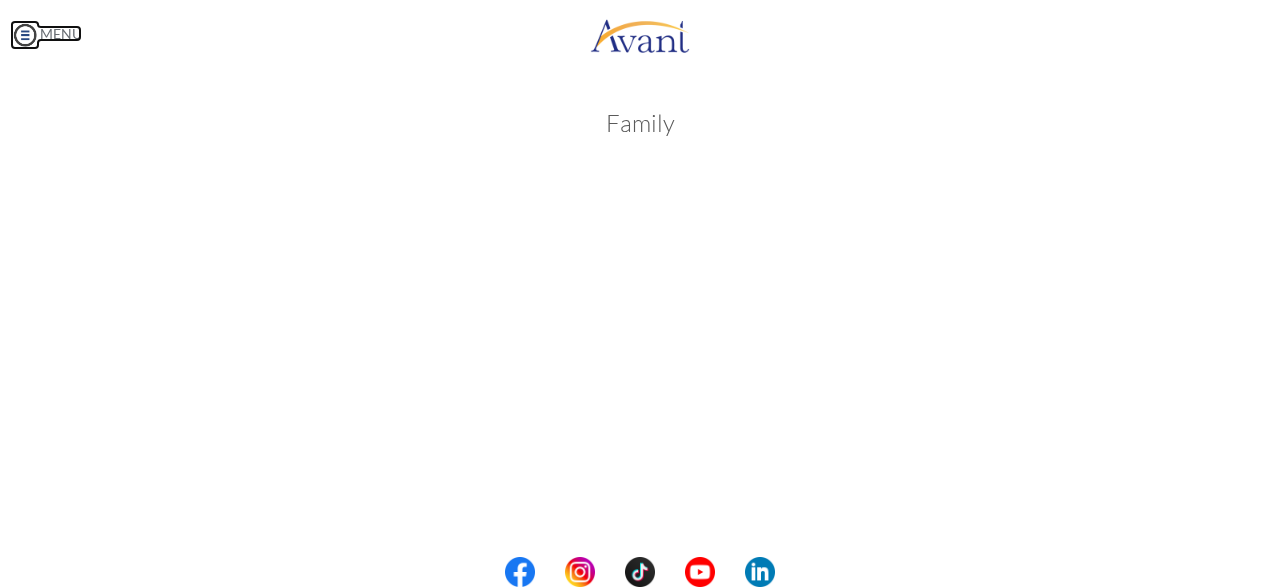 click at bounding box center [25, 35] 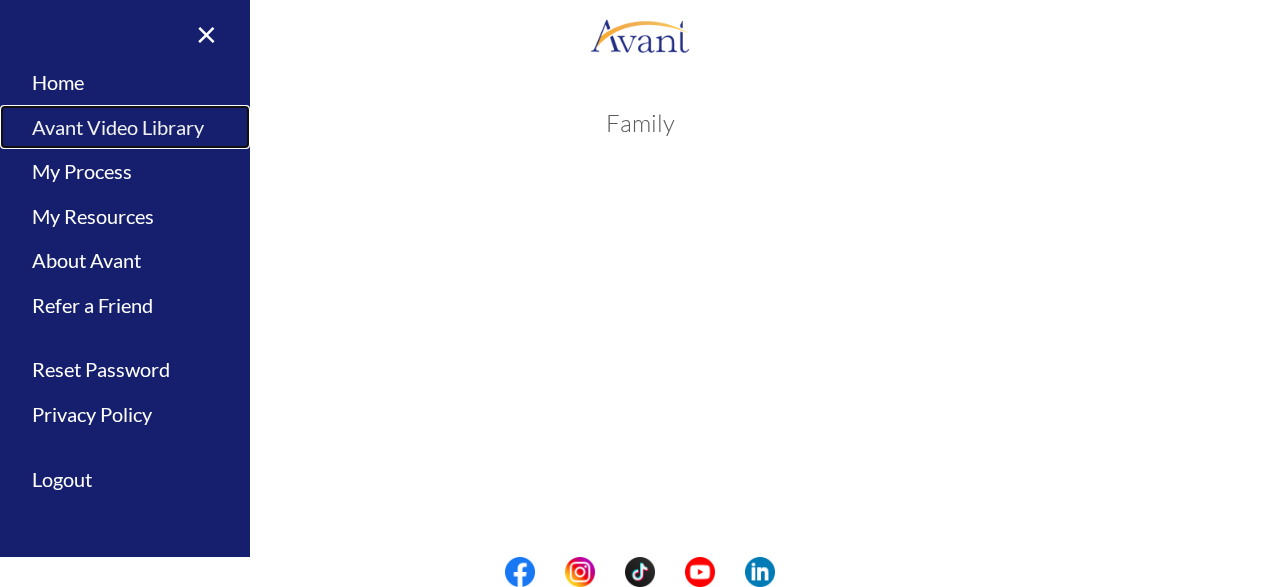 click on "Avant Video Library" at bounding box center (125, 127) 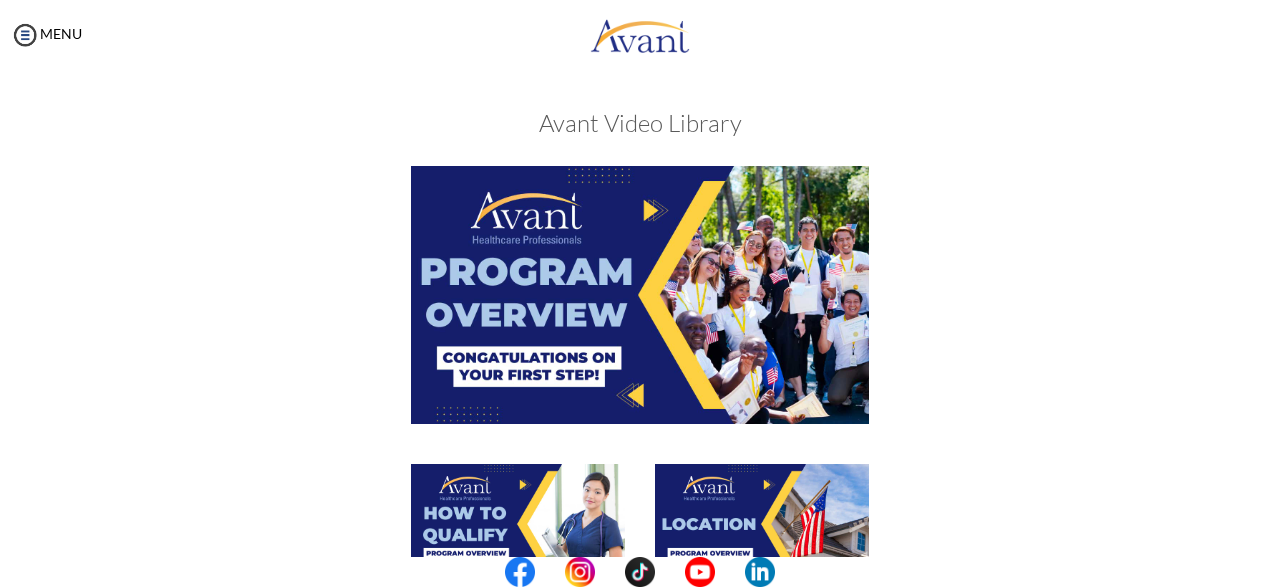 click on "My Status
What is the next step?
We would like you to watch the introductory video Begin with Avant
We would like you to watch the program video Watch Program Video
We would like you to complete English exam Take Language Test
We would like you to complete clinical assessment Take Clinical Test
We would like you to complete qualification survey Take Qualification Survey
We would like you to watch expectations video Watch Expectations Video
You will be contacted by recruiter to schedule a call.
Your application is being reviewed. Please check your email regularly.
Process Overview
Check off each step as you go to track your progress!
Application review
1 Watch the Avant Video Library ▢ Avant Video Library
Interview
1 Complete the Pre-Interview Survey ▢
2 ▢" at bounding box center (640, 363) 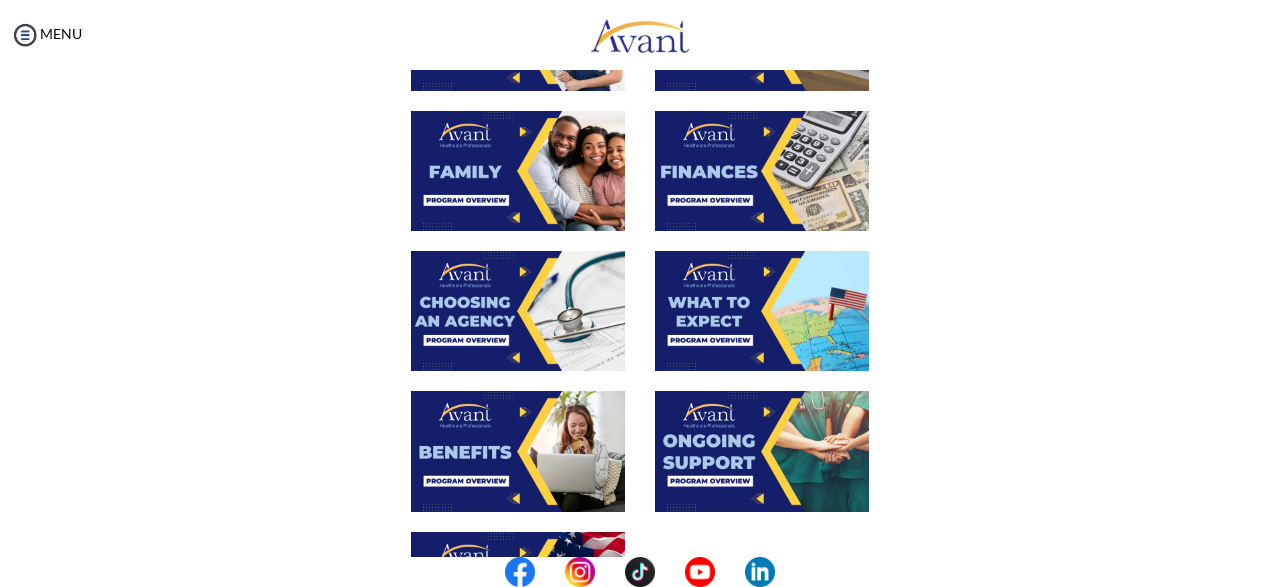 scroll, scrollTop: 500, scrollLeft: 0, axis: vertical 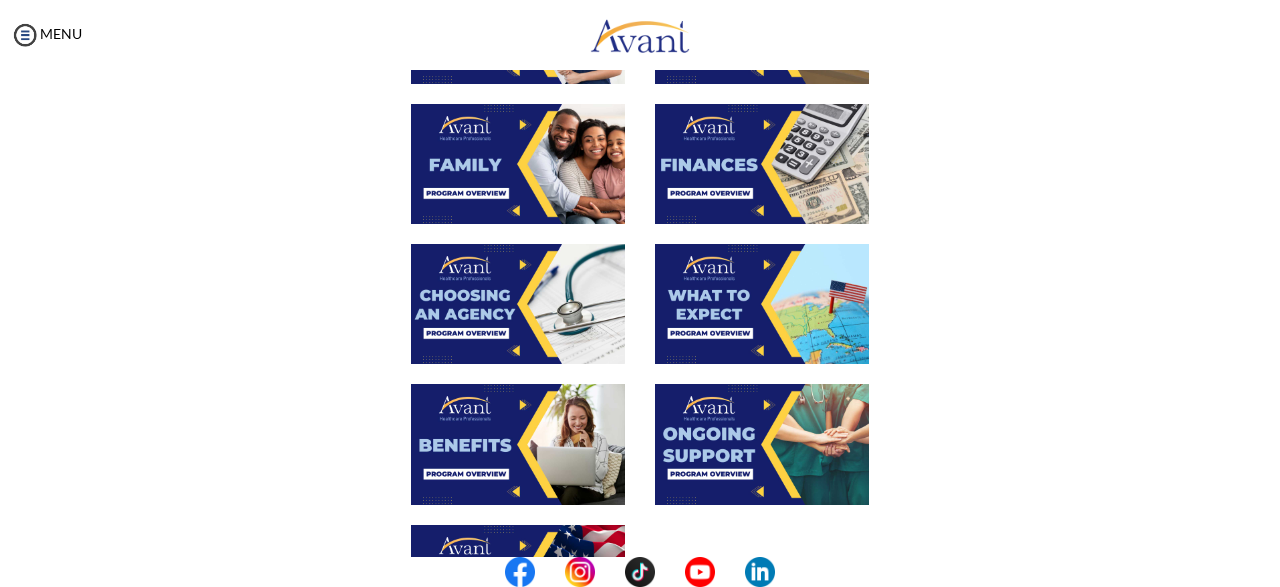 click at bounding box center (762, 164) 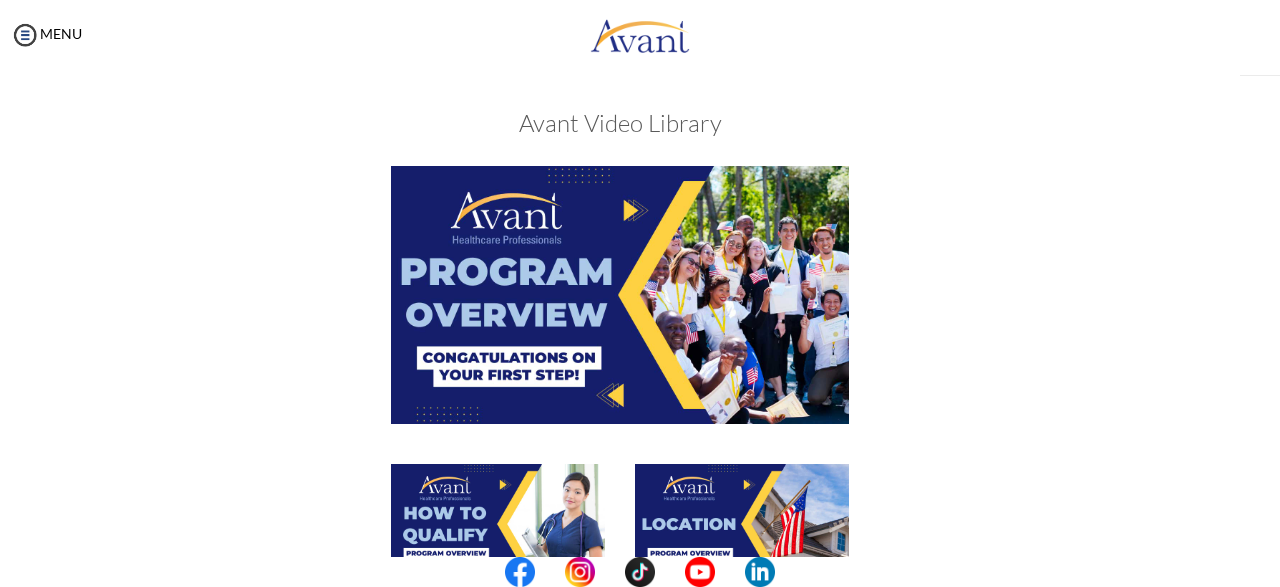 click at bounding box center (620, 294) 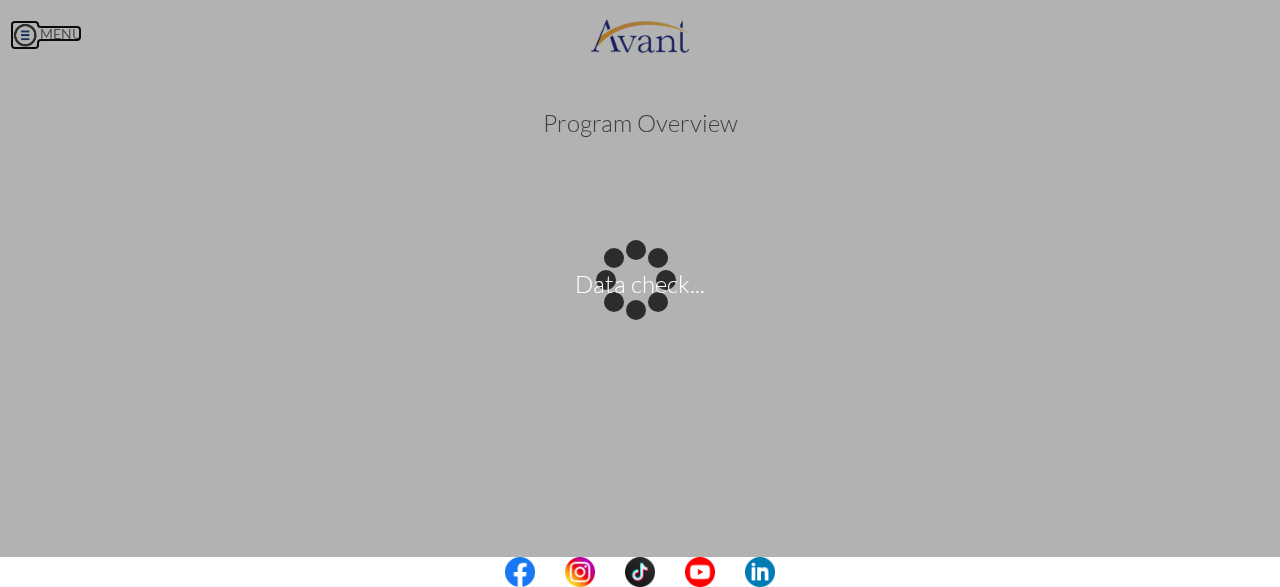 click on "Data check...
Maintenance break. Please come back in 2 hours.
MENU
My Status
What is the next step?
We would like you to watch the introductory video Begin with Avant
We would like you to watch the program video Watch Program Video
We would like you to complete English exam Take Language Test
We would like you to complete clinical assessment Take Clinical Test
We would like you to complete qualification survey Take Qualification Survey
We would like you to watch expectations video Watch Expectations Video
You will be contacted by recruiter to schedule a call.
Your application is being reviewed. Please check your email regularly.
Process Overview
Check off each step as you go to track your progress!" at bounding box center [640, 293] 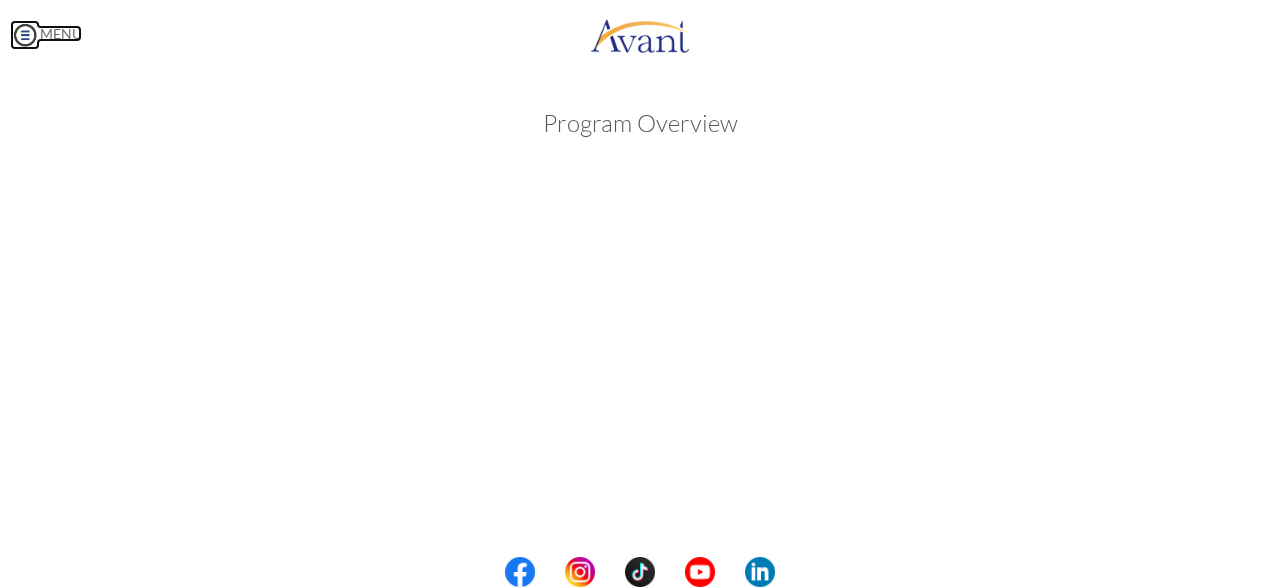 click at bounding box center (25, 35) 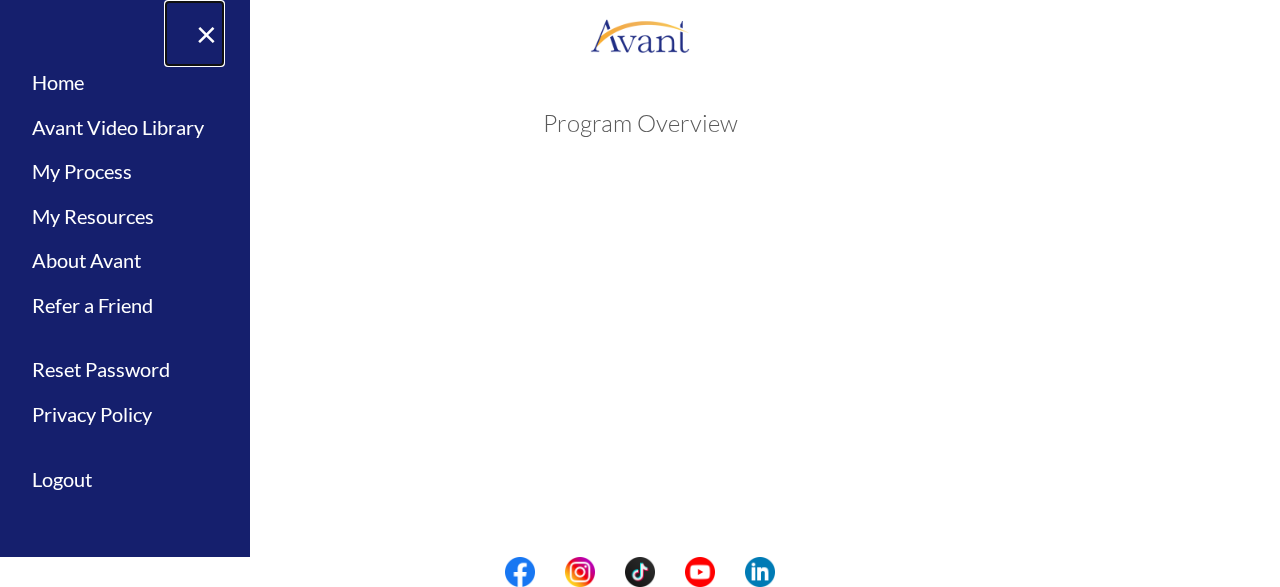 click on "×
Home
Avant Video Library
My Process
My Resources
About Avant
Refer a Friend
Reset Password
Privacy Policy
Logout
Register
Login
Refresh data" at bounding box center (125, 293) 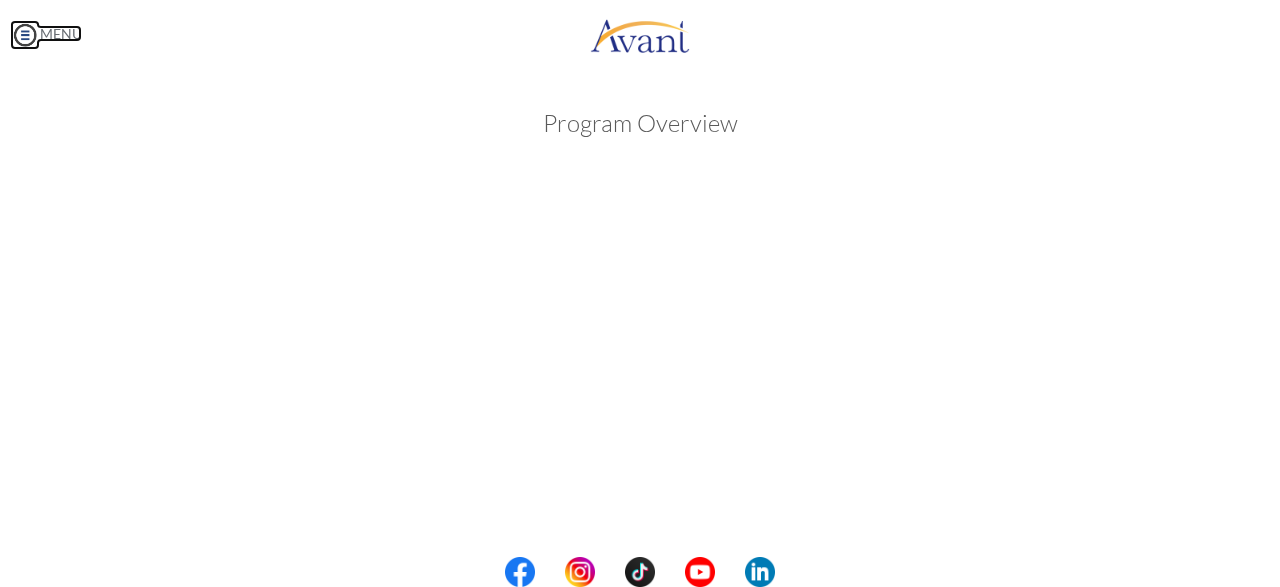 click at bounding box center (25, 35) 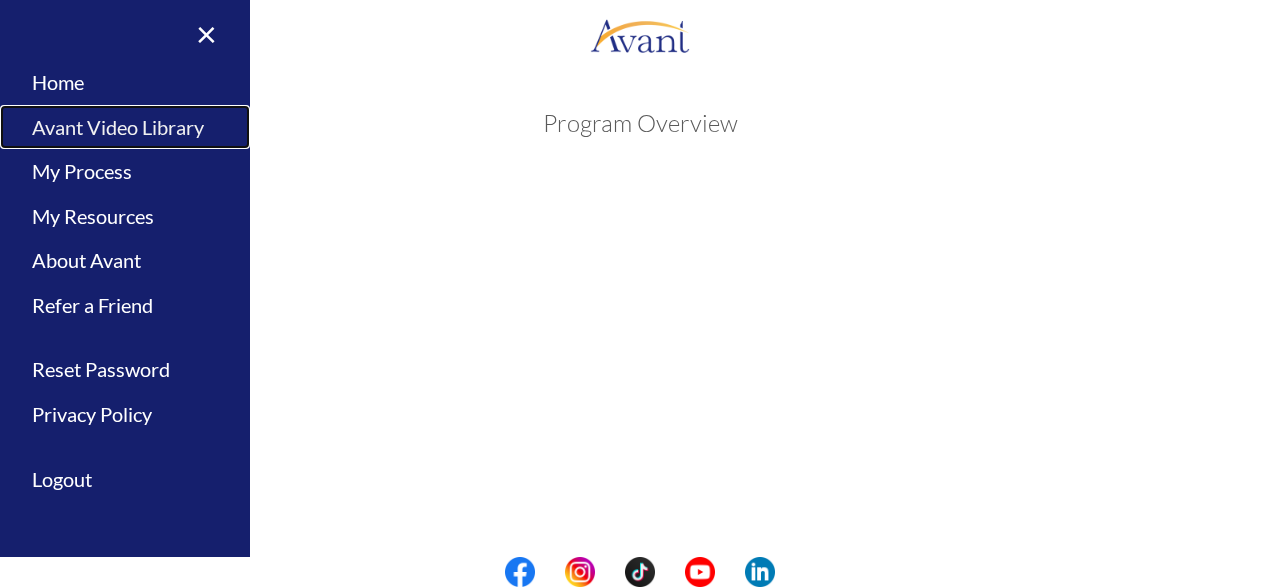 click on "Avant Video Library" at bounding box center (125, 127) 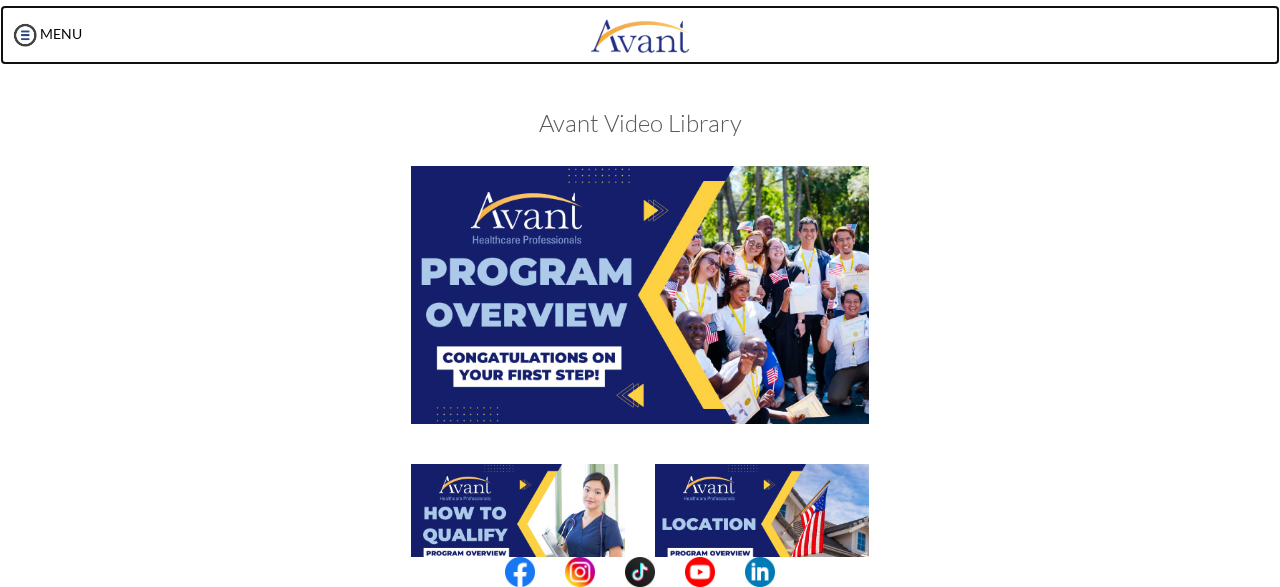 click at bounding box center [640, 35] 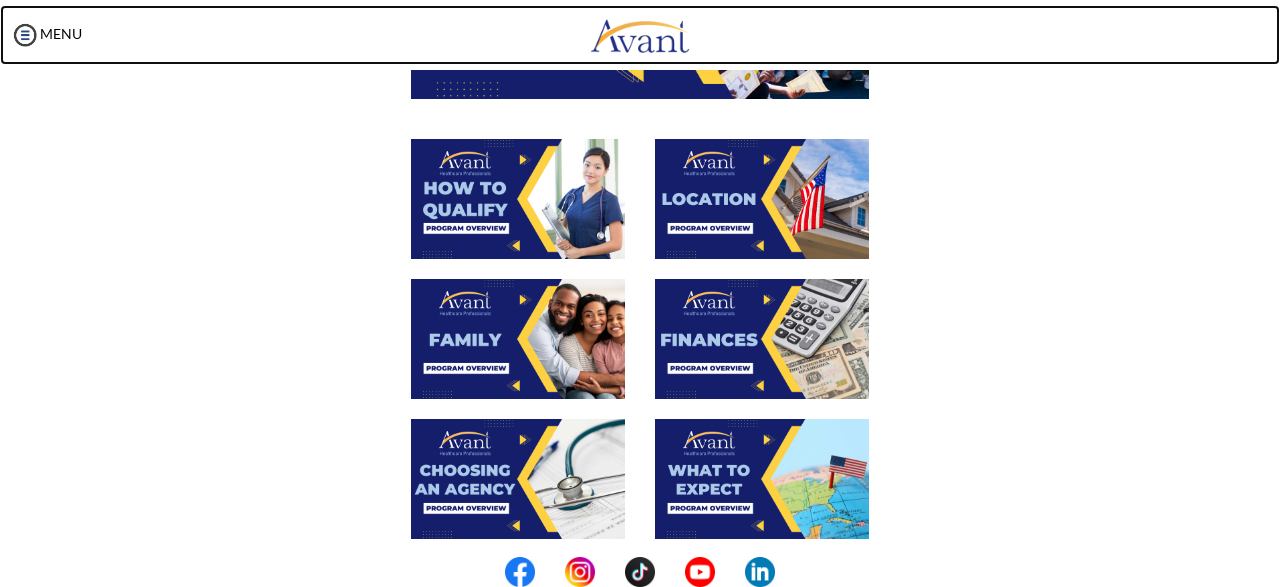 scroll, scrollTop: 342, scrollLeft: 0, axis: vertical 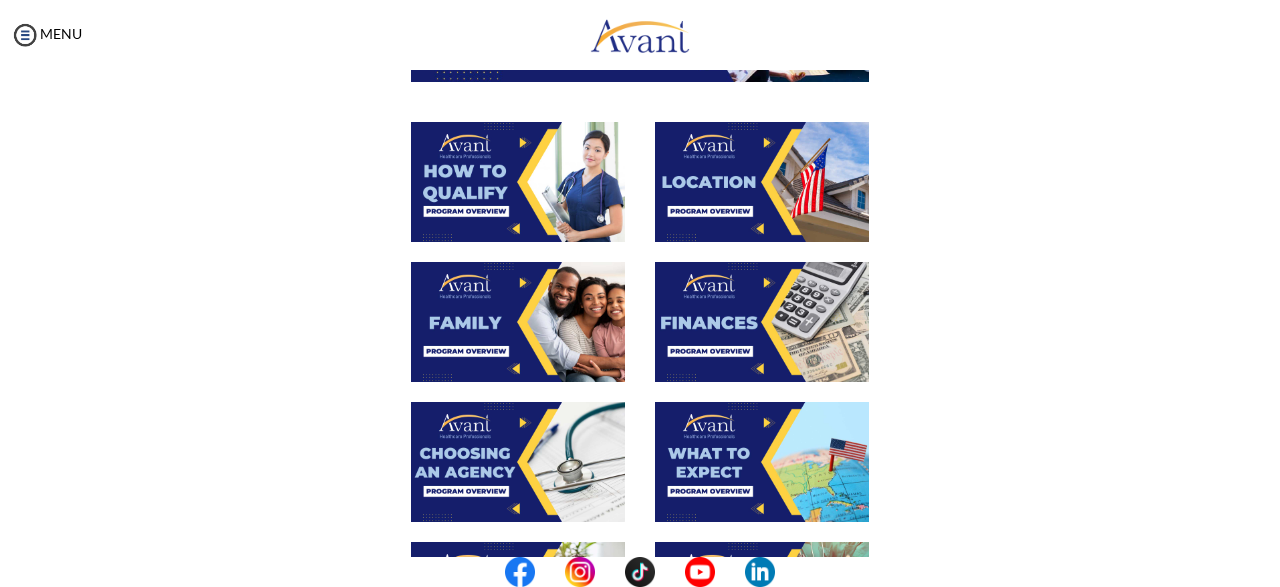 click at bounding box center (762, 322) 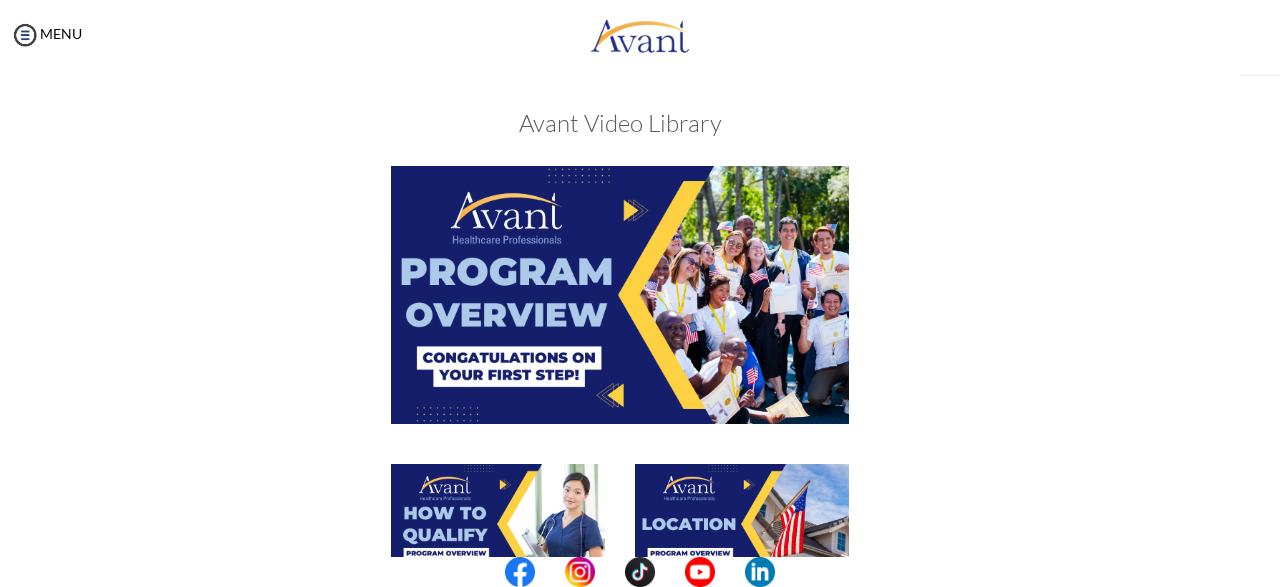click on "Maintenance break. Please come back in 2 hours.
MENU
My Status
What is the next step?
We would like you to watch the introductory video Begin with Avant
We would like you to watch the program video Watch Program Video
We would like you to complete English exam Take Language Test
We would like you to complete clinical assessment Take Clinical Test
We would like you to complete qualification survey Take Qualification Survey
We would like you to watch expectations video Watch Expectations Video
You will be contacted by recruiter to schedule a call.
Your application is being reviewed. Please check your email regularly.
Process Overview
Check off each step as you go to track your progress!" at bounding box center [640, 293] 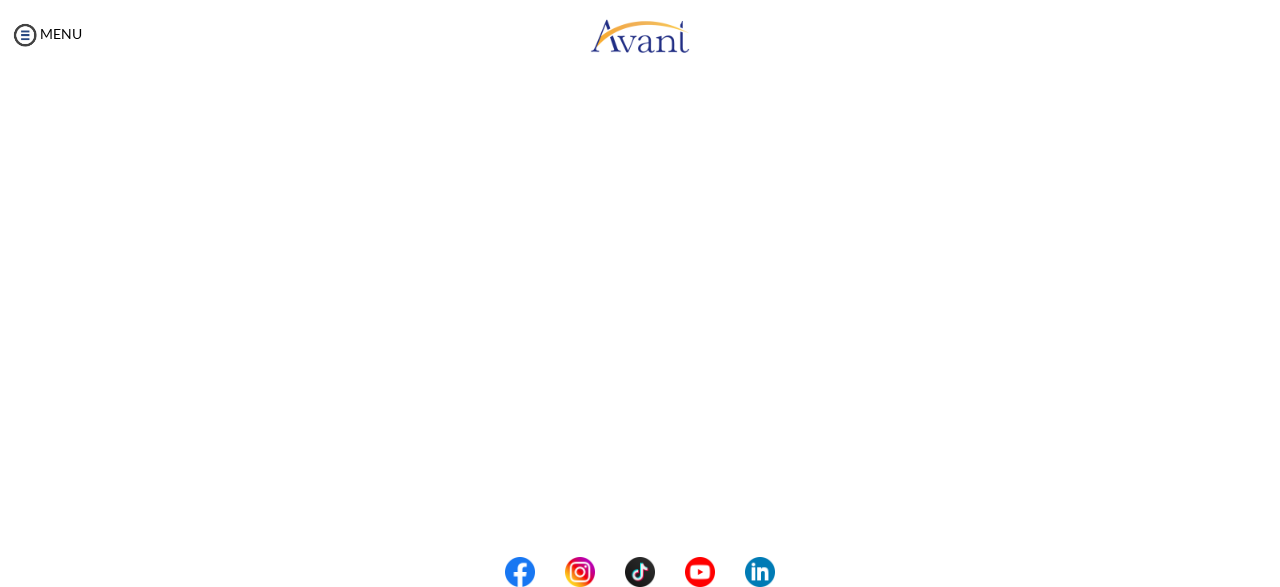 scroll, scrollTop: 231, scrollLeft: 0, axis: vertical 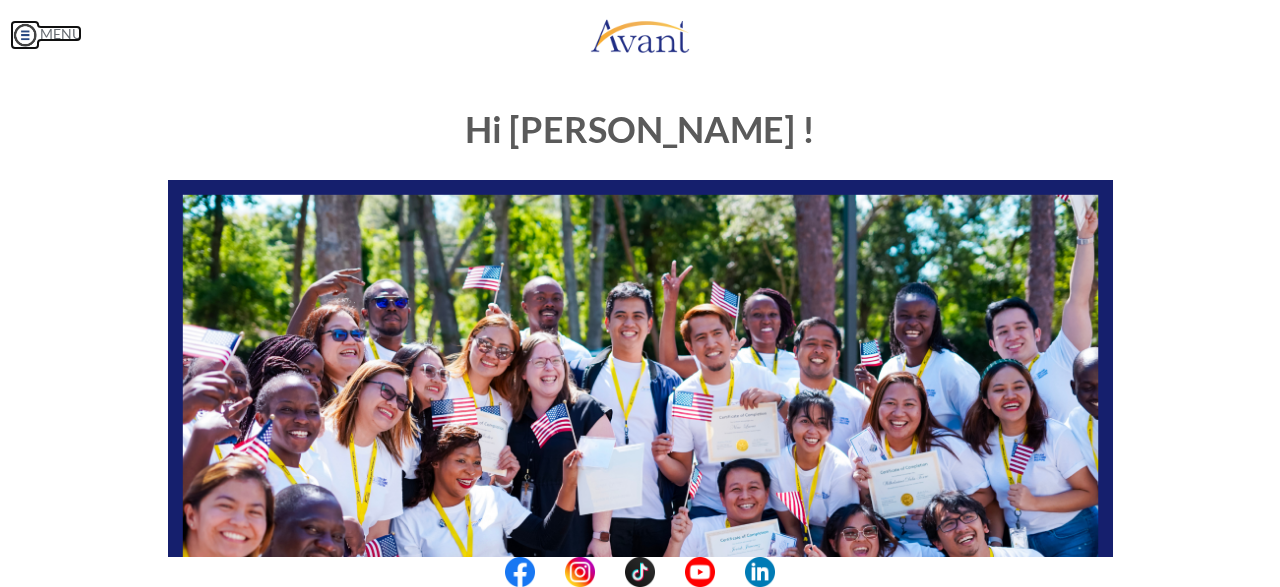 click on "Maintenance break. Please come back in 2 hours.
MENU
My Status
What is the next step?
We would like you to watch the introductory video Begin with Avant
We would like you to watch the program video Watch Program Video
We would like you to complete English exam Take Language Test
We would like you to complete clinical assessment Take Clinical Test
We would like you to complete qualification survey Take Qualification Survey
We would like you to watch expectations video Watch Expectations Video
You will be contacted by recruiter to schedule a call.
Your application is being reviewed. Please check your email regularly.
Process Overview
Check off each step as you go to track your progress!
1" at bounding box center [640, 293] 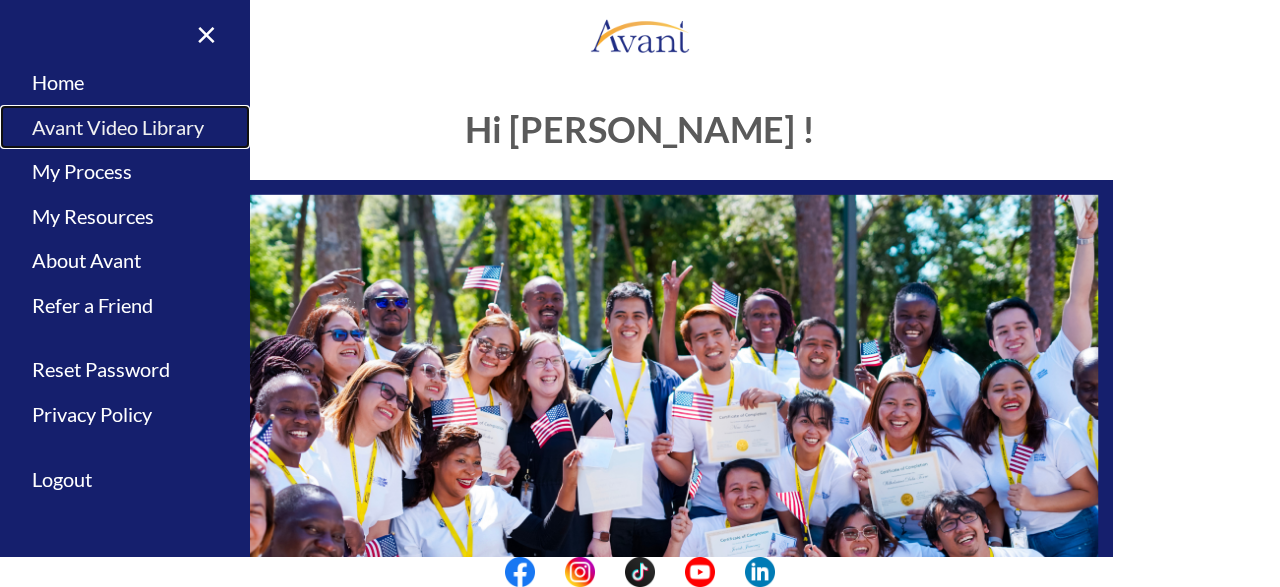 click on "Avant Video Library" at bounding box center [125, 127] 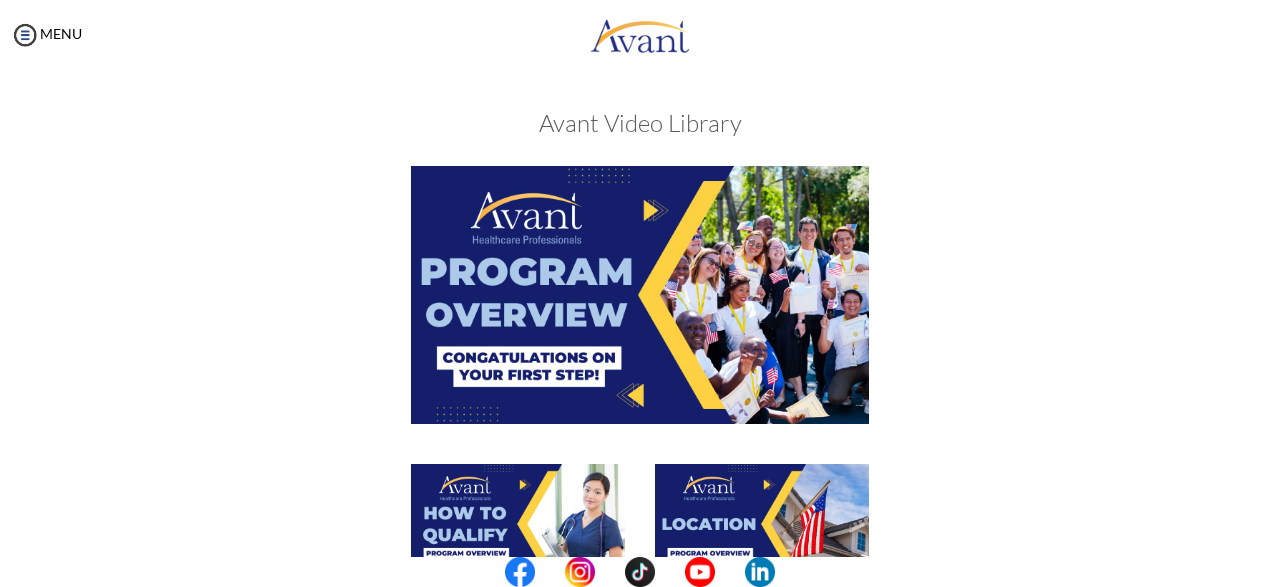 click on "When completed, click “Acknowledge”
Acknowledge" at bounding box center [640, 745] 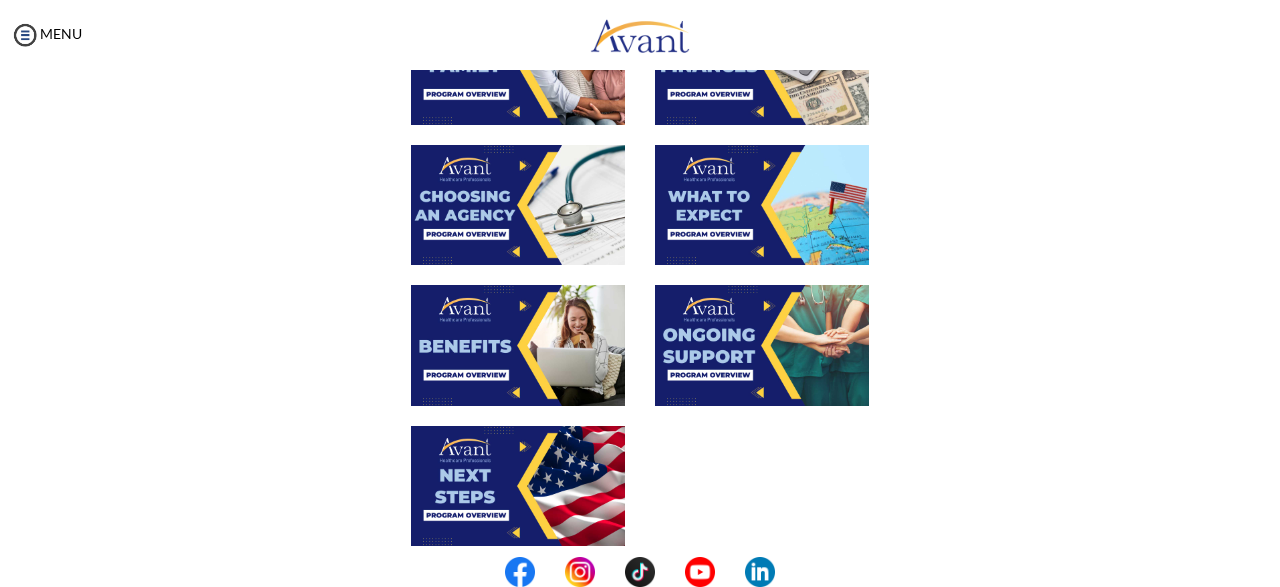 scroll, scrollTop: 600, scrollLeft: 0, axis: vertical 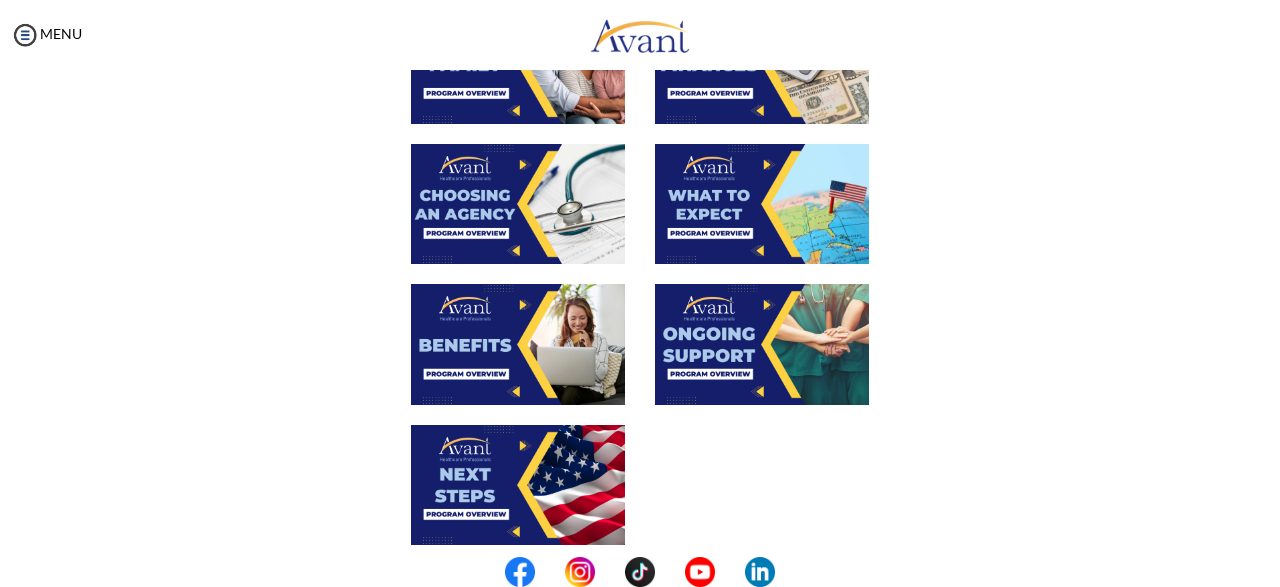 click at bounding box center [762, 64] 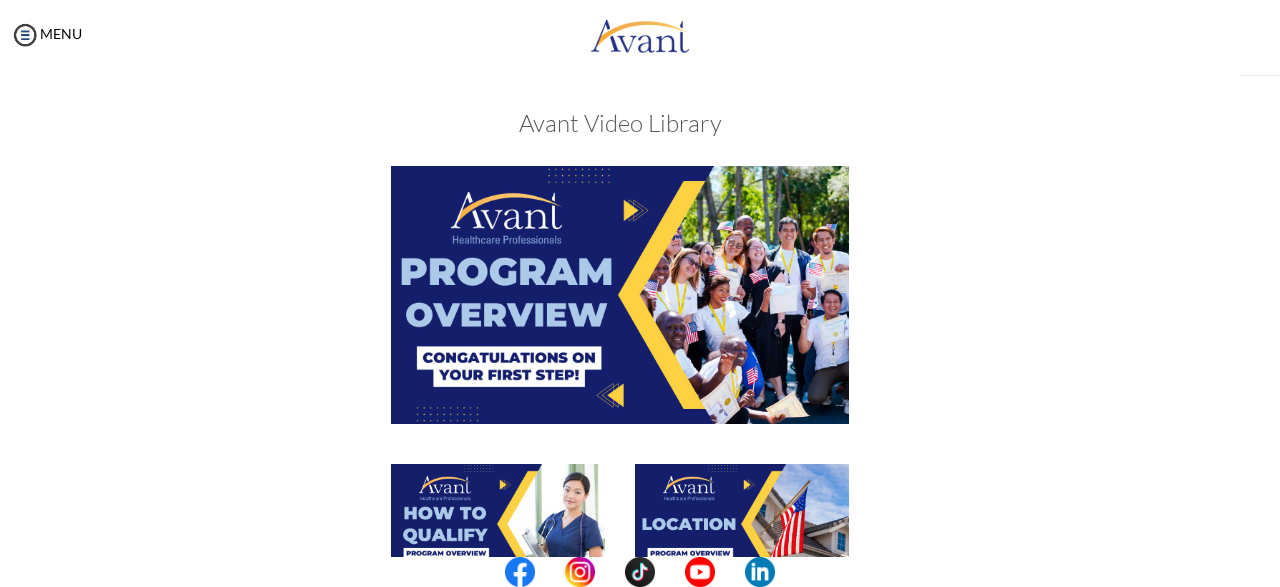click on "My Status
What is the next step?
We would like you to watch the introductory video Begin with Avant
We would like you to watch the program video Watch Program Video
We would like you to complete English exam Take Language Test
We would like you to complete clinical assessment Take Clinical Test
We would like you to complete qualification survey Take Qualification Survey
We would like you to watch expectations video Watch Expectations Video
You will be contacted by recruiter to schedule a call.
Your application is being reviewed. Please check your email regularly.
Process Overview
Check off each step as you go to track your progress!
Application review
1 Watch the Avant Video Library ▢ Avant Video Library
Interview
1 Complete the Pre-Interview Survey ▢
2 ▢" at bounding box center [620, 343] 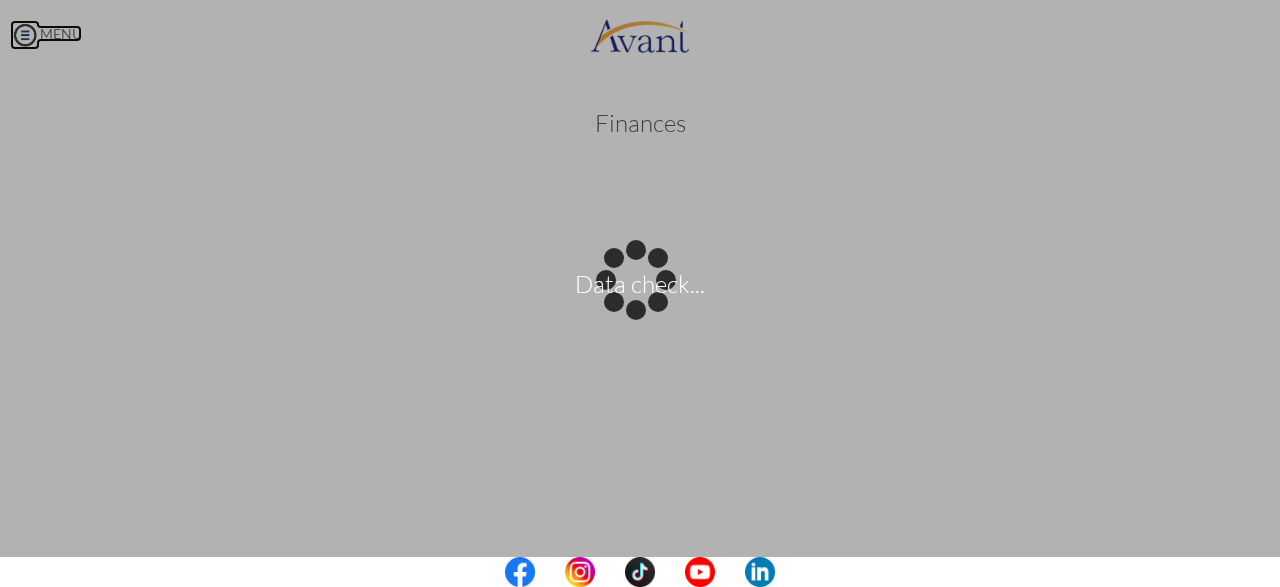 click on "Data check...
Maintenance break. Please come back in 2 hours.
MENU
My Status
What is the next step?
We would like you to watch the introductory video Begin with Avant
We would like you to watch the program video Watch Program Video
We would like you to complete English exam Take Language Test
We would like you to complete clinical assessment Take Clinical Test
We would like you to complete qualification survey Take Qualification Survey
We would like you to watch expectations video Watch Expectations Video
You will be contacted by recruiter to schedule a call.
Your application is being reviewed. Please check your email regularly.
Process Overview
Check off each step as you go to track your progress!" at bounding box center [640, 293] 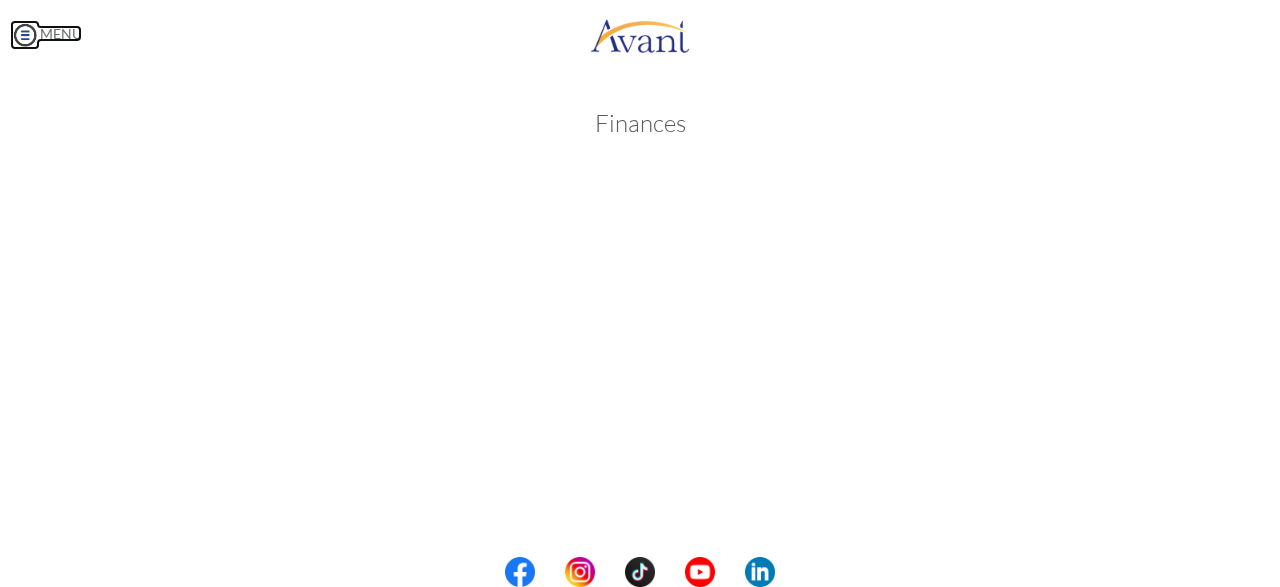 click at bounding box center (25, 35) 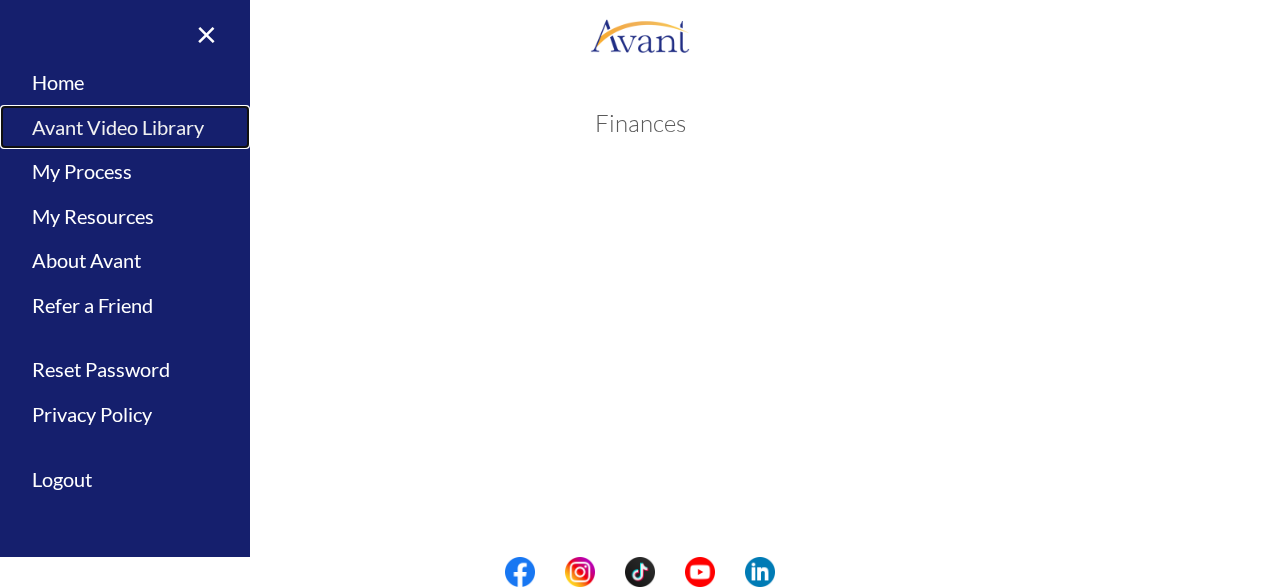 click on "Avant Video Library" at bounding box center [125, 127] 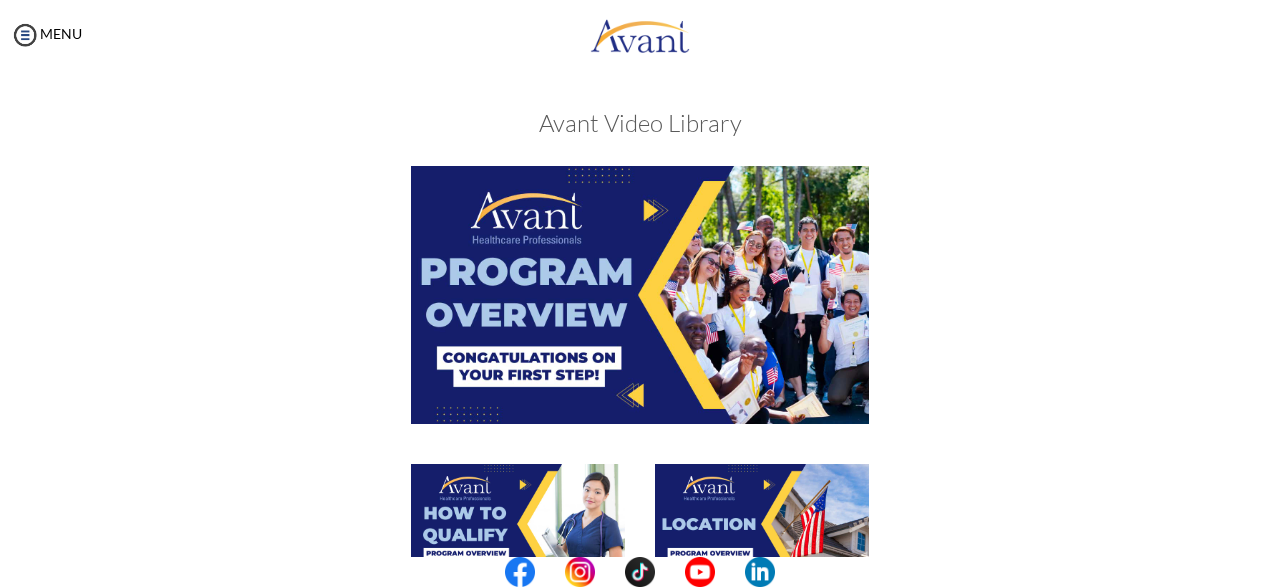 click at bounding box center [640, 314] 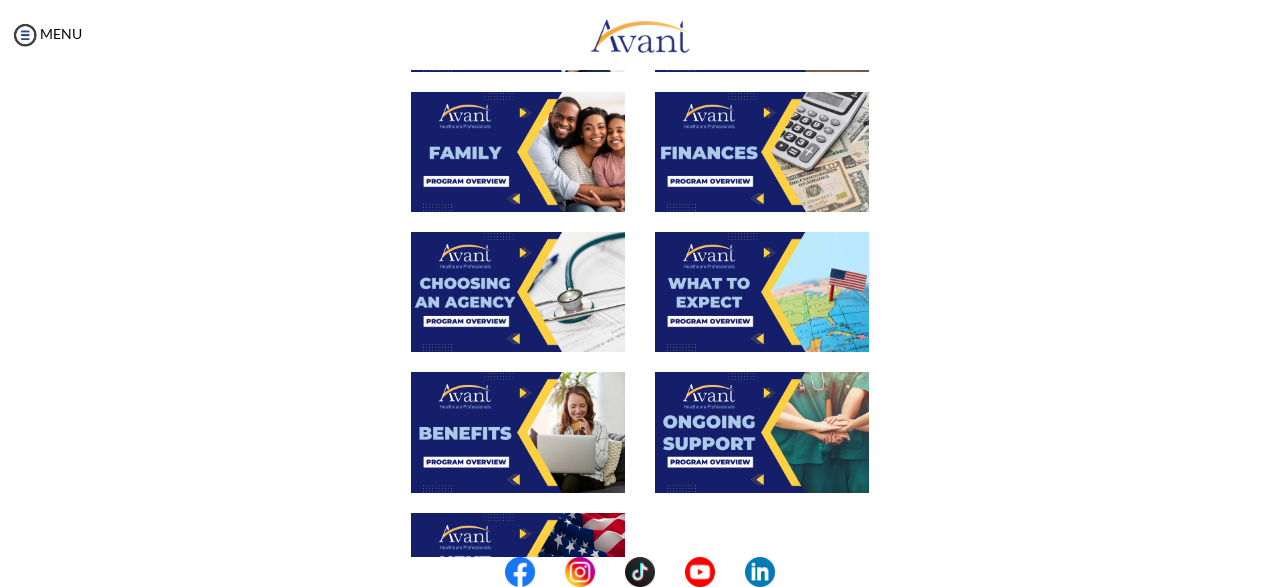 scroll, scrollTop: 600, scrollLeft: 0, axis: vertical 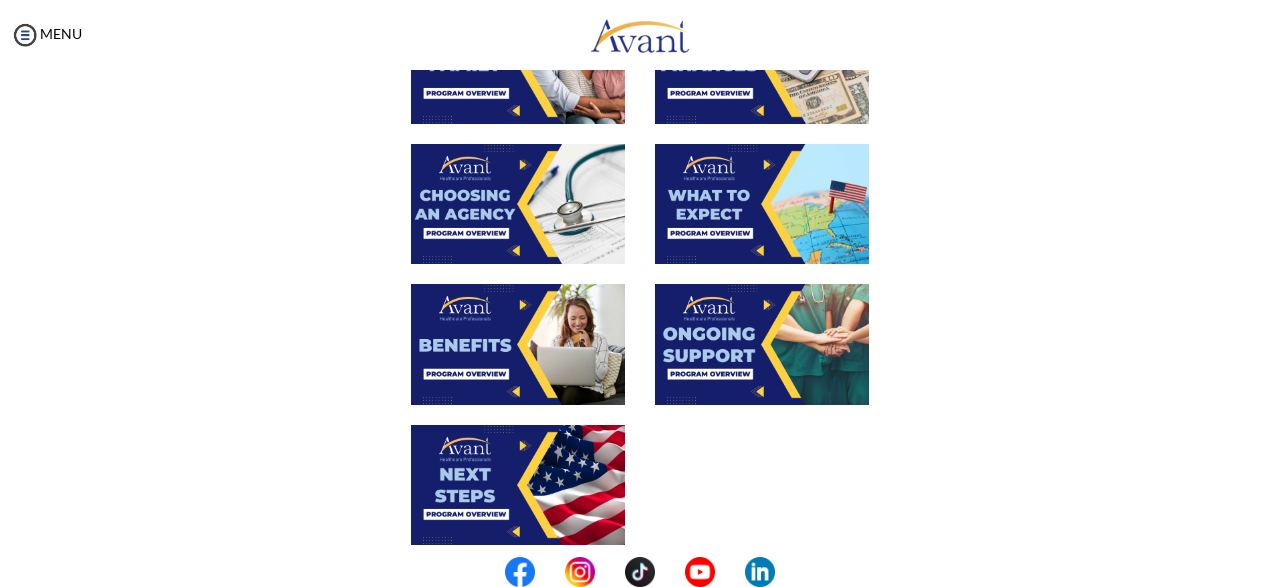 click at bounding box center (518, 204) 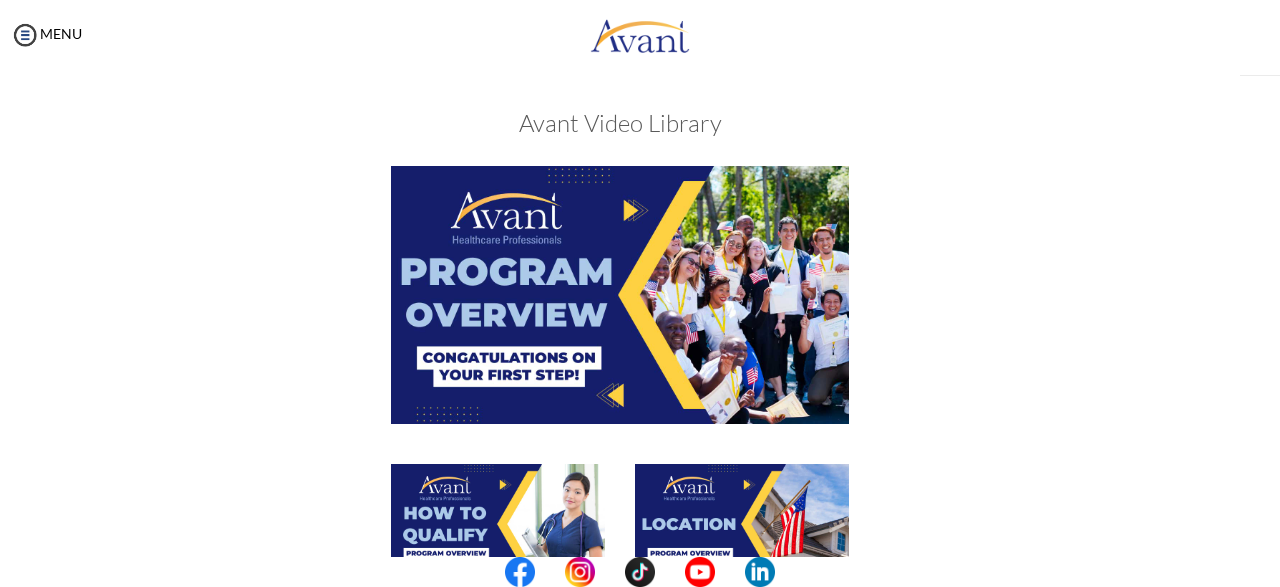 click at bounding box center [620, 294] 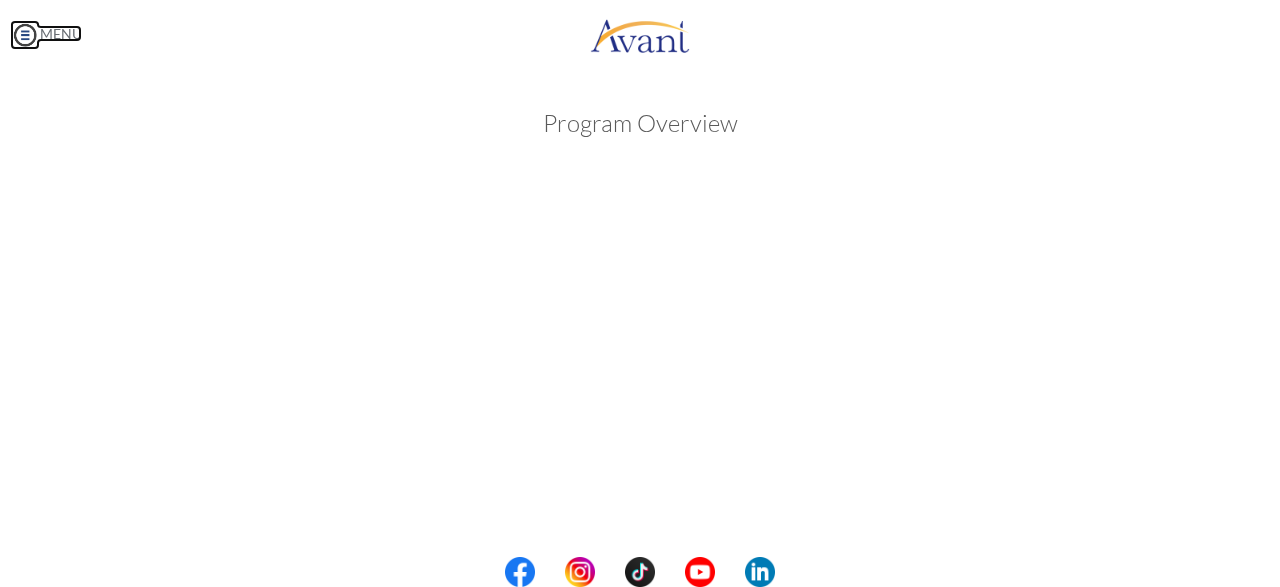click at bounding box center (25, 35) 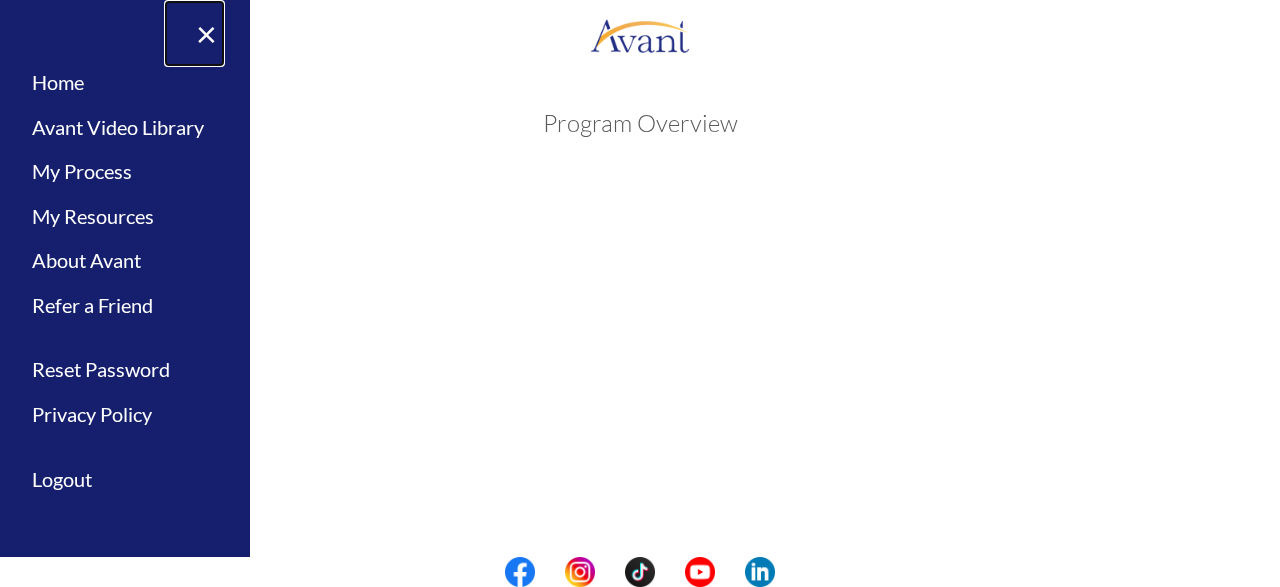 click on "×
Home
Avant Video Library
My Process
My Resources
About Avant
Refer a Friend
Reset Password
Privacy Policy
Logout
Register
Login
Refresh data" at bounding box center (125, 293) 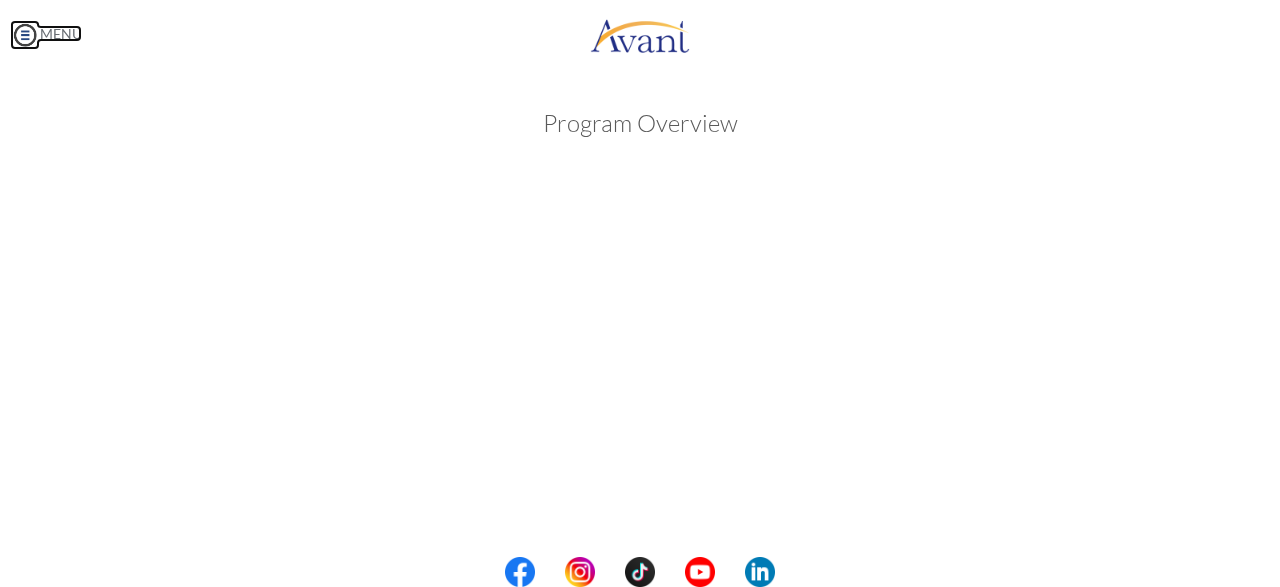 click at bounding box center (25, 35) 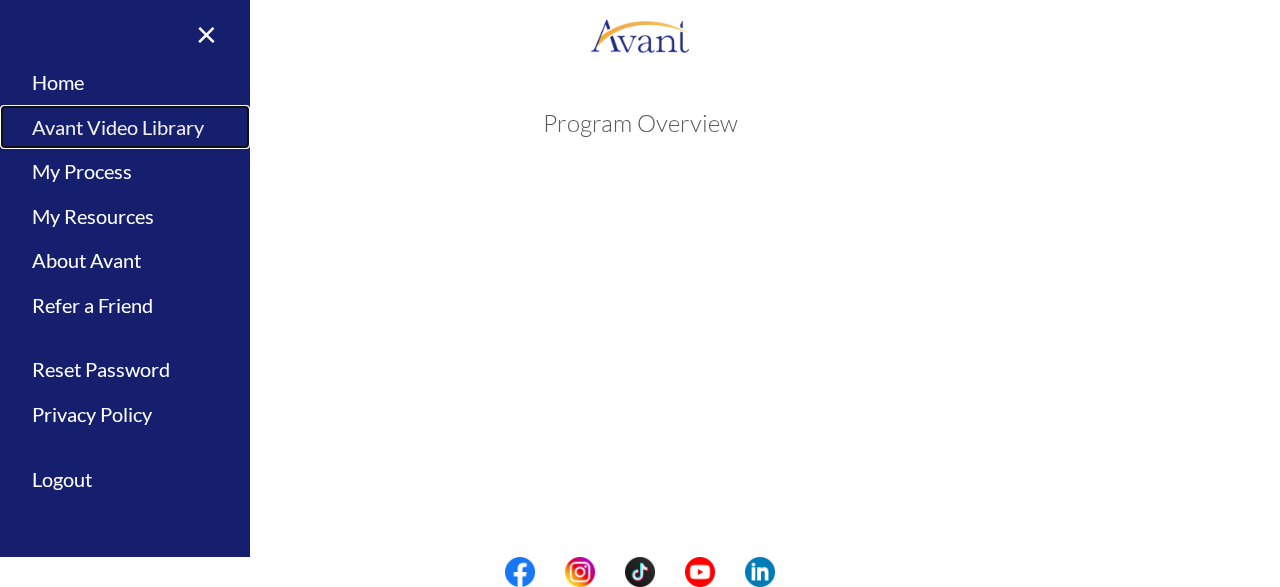 click on "Avant Video Library" at bounding box center [125, 127] 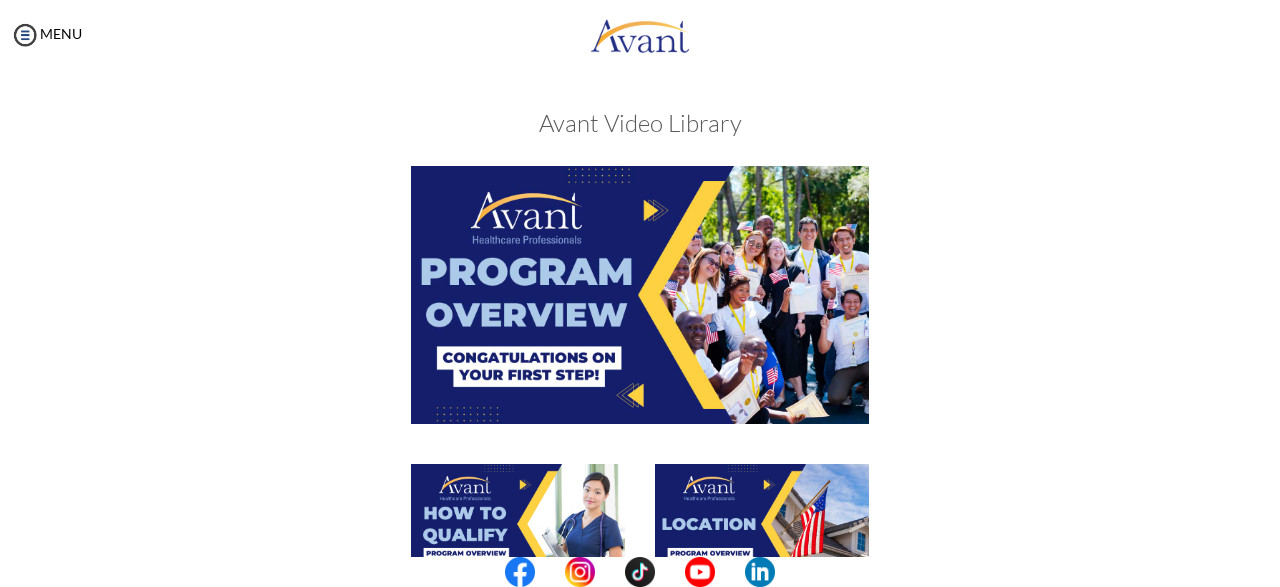 click at bounding box center [640, 314] 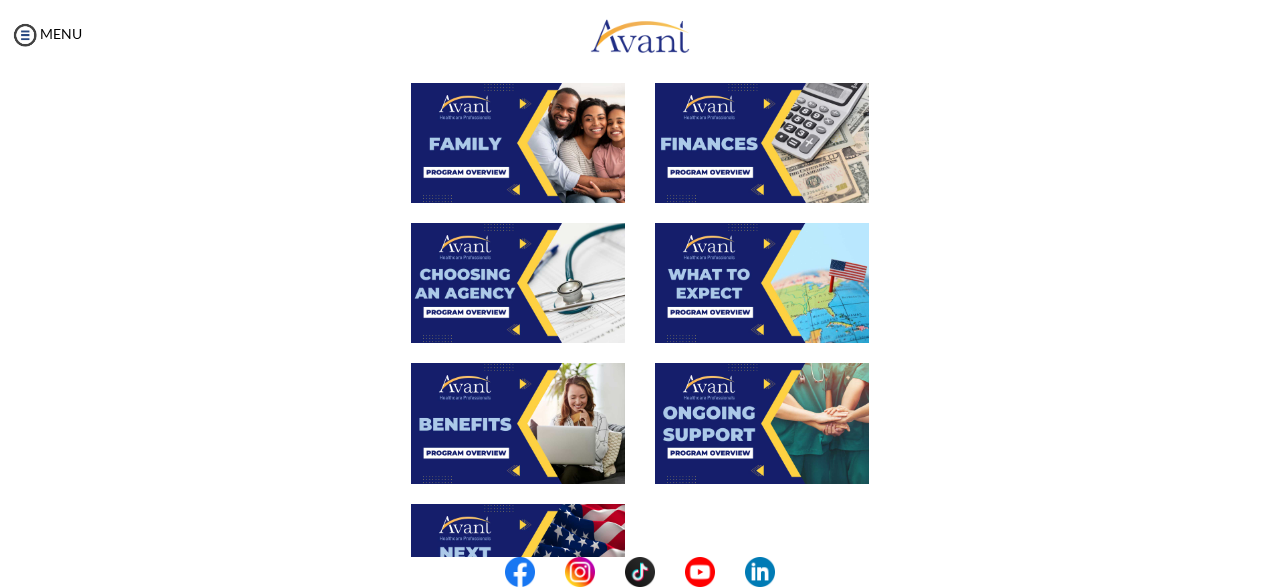 scroll, scrollTop: 550, scrollLeft: 0, axis: vertical 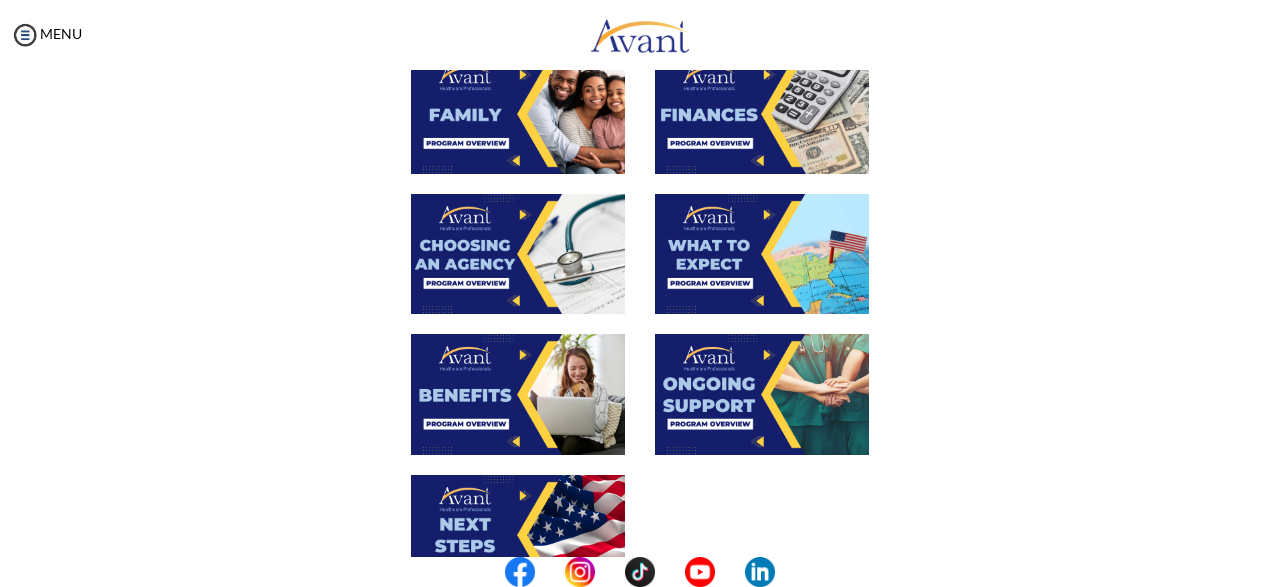 click at bounding box center (518, 254) 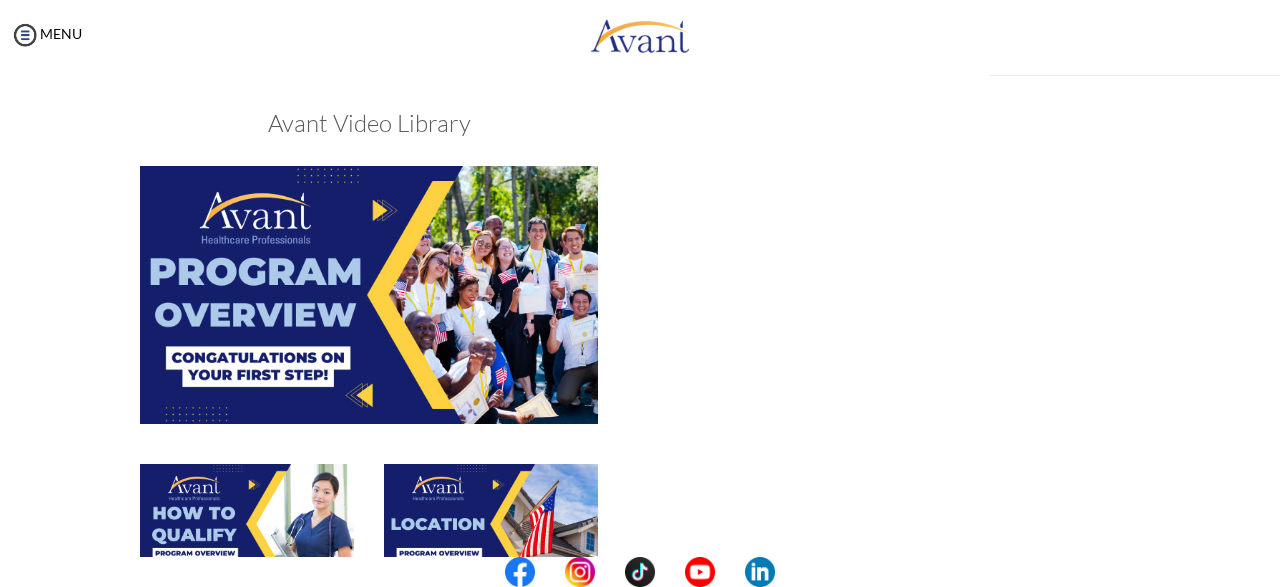 click on "Maintenance break. Please come back in 2 hours.
MENU
My Status
What is the next step?
We would like you to watch the introductory video Begin with Avant
We would like you to watch the program video Watch Program Video
We would like you to complete English exam Take Language Test
We would like you to complete clinical assessment Take Clinical Test
We would like you to complete qualification survey Take Qualification Survey
We would like you to watch expectations video Watch Expectations Video
You will be contacted by recruiter to schedule a call.
Your application is being reviewed. Please check your email regularly.
Process Overview
Check off each step as you go to track your progress!" at bounding box center [640, 293] 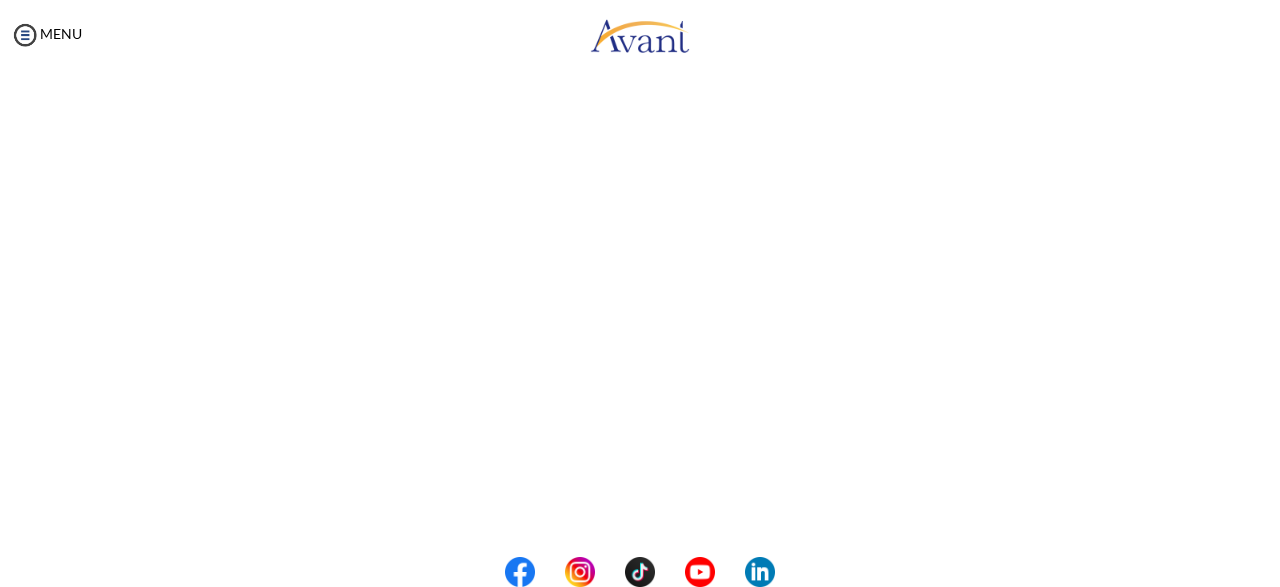 scroll, scrollTop: 267, scrollLeft: 0, axis: vertical 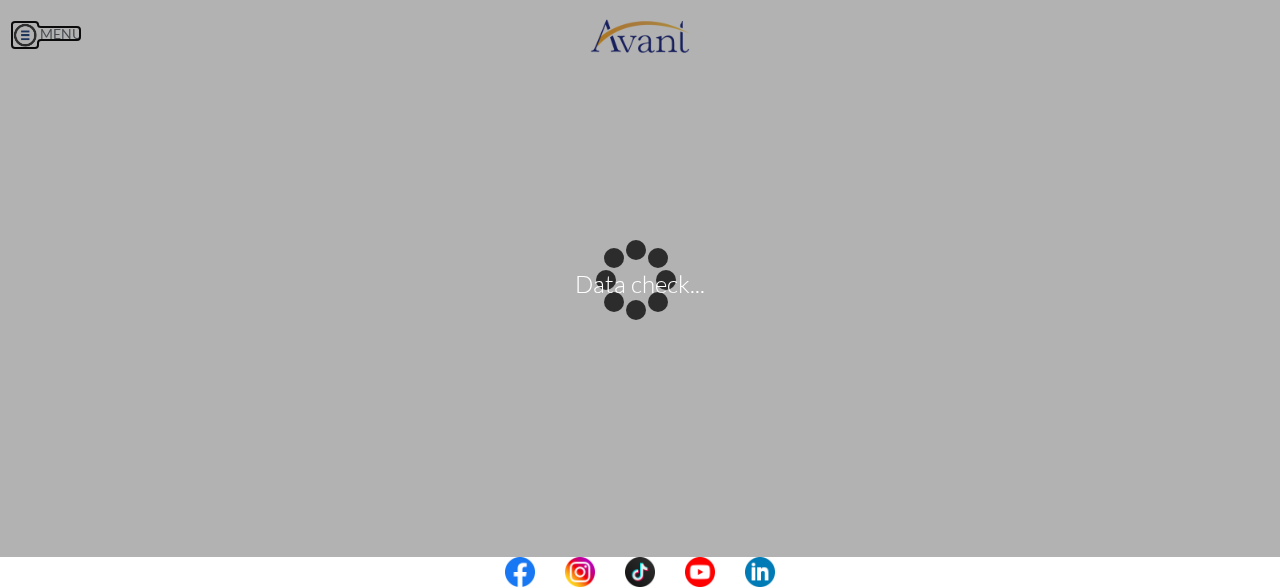 click on "Data check...
Maintenance break. Please come back in 2 hours.
MENU
My Status
What is the next step?
We would like you to watch the introductory video Begin with Avant
We would like you to watch the program video Watch Program Video
We would like you to complete English exam Take Language Test
We would like you to complete clinical assessment Take Clinical Test
We would like you to complete qualification survey Take Qualification Survey
We would like you to watch expectations video Watch Expectations Video
You will be contacted by recruiter to schedule a call.
Your application is being reviewed. Please check your email regularly.
Process Overview
Check off each step as you go to track your progress!" at bounding box center [640, 293] 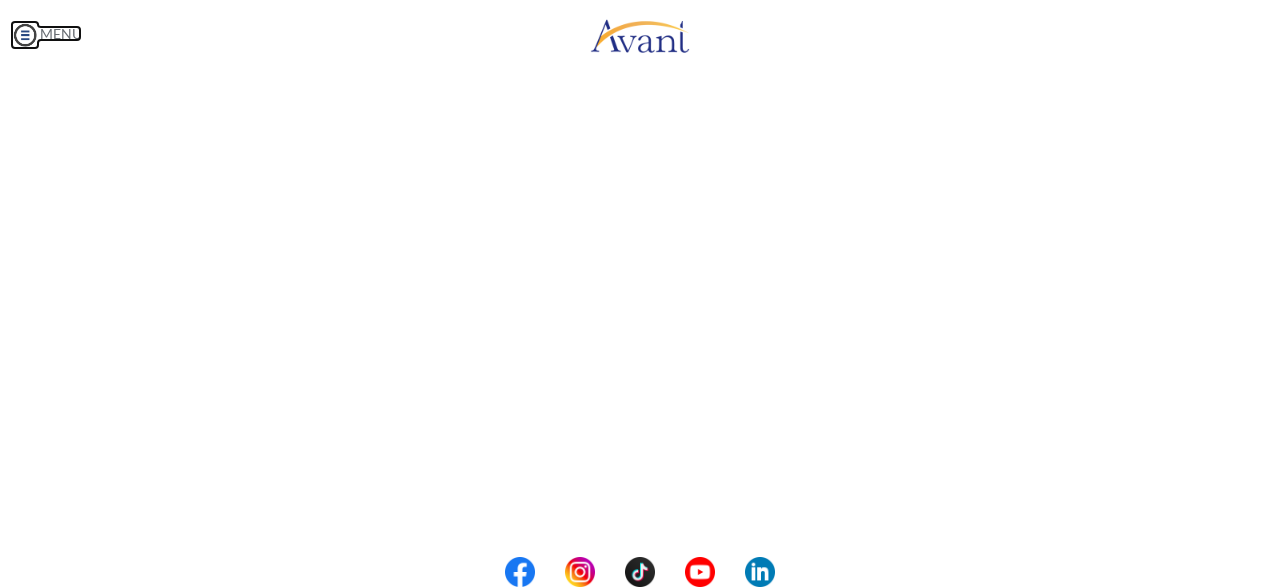 click at bounding box center [25, 35] 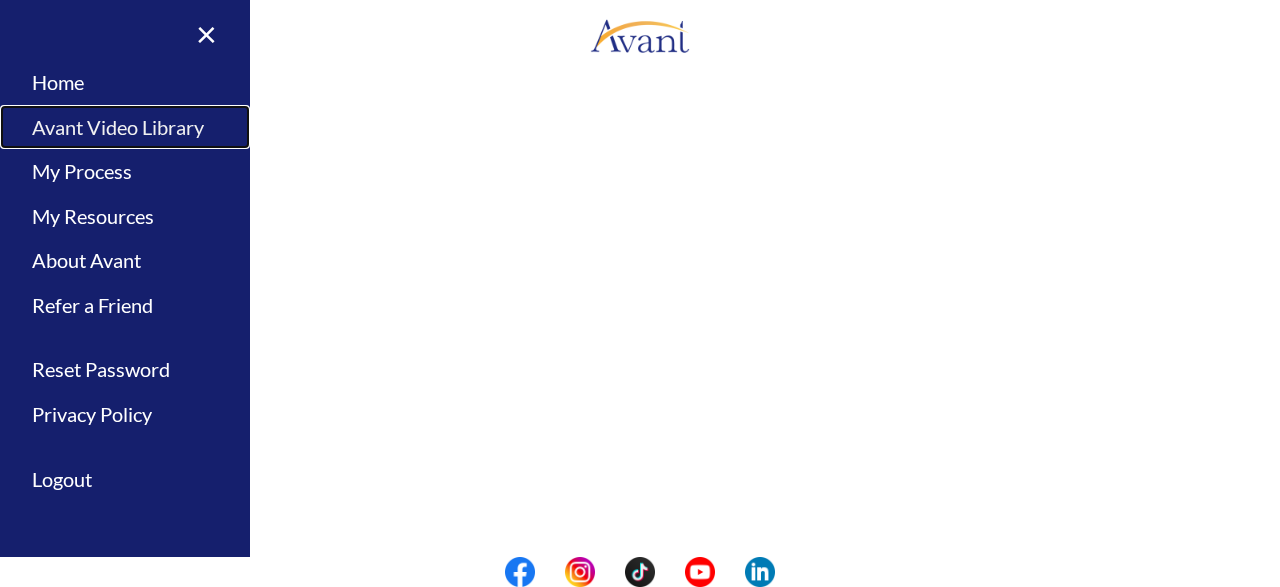 click on "Avant Video Library" at bounding box center (125, 127) 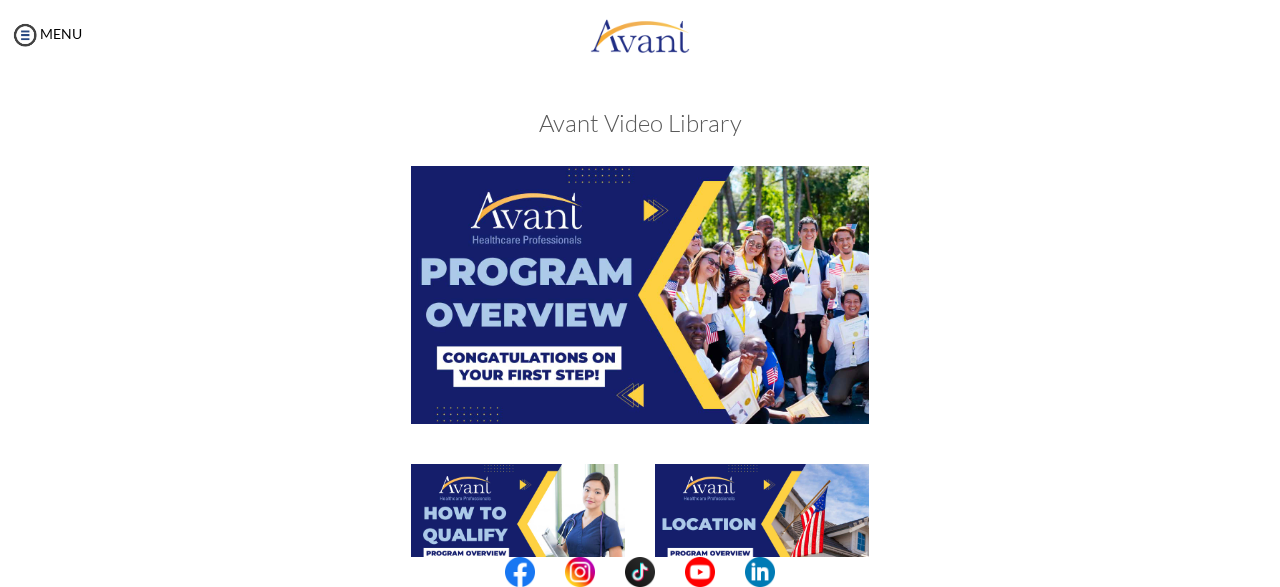 click at bounding box center [640, 314] 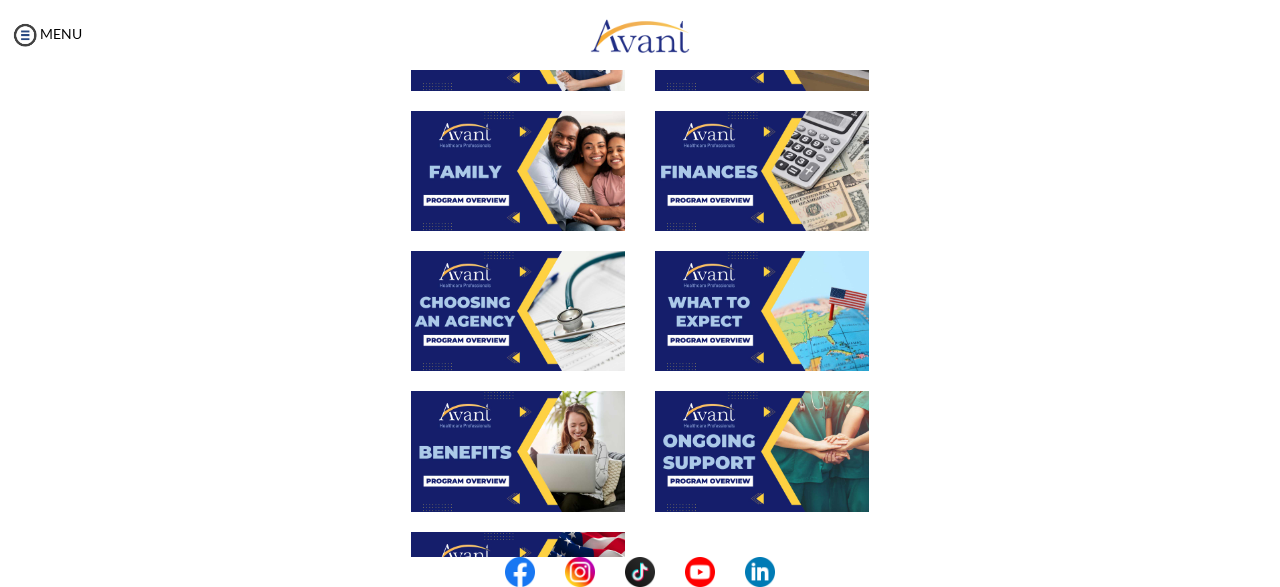 scroll, scrollTop: 500, scrollLeft: 0, axis: vertical 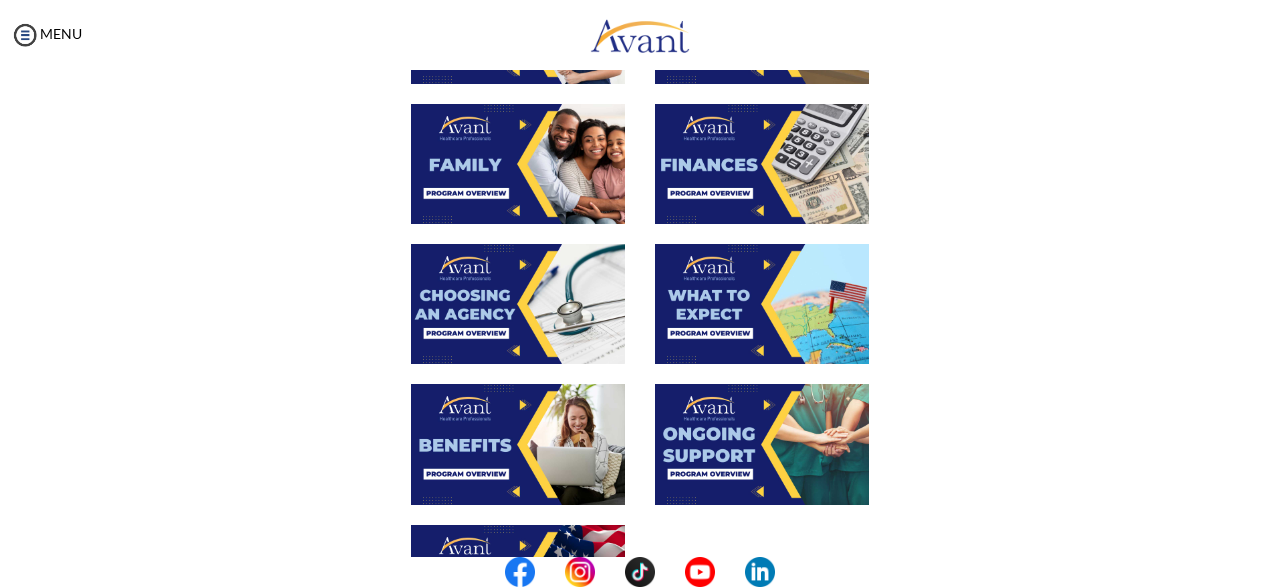 click at bounding box center (762, 304) 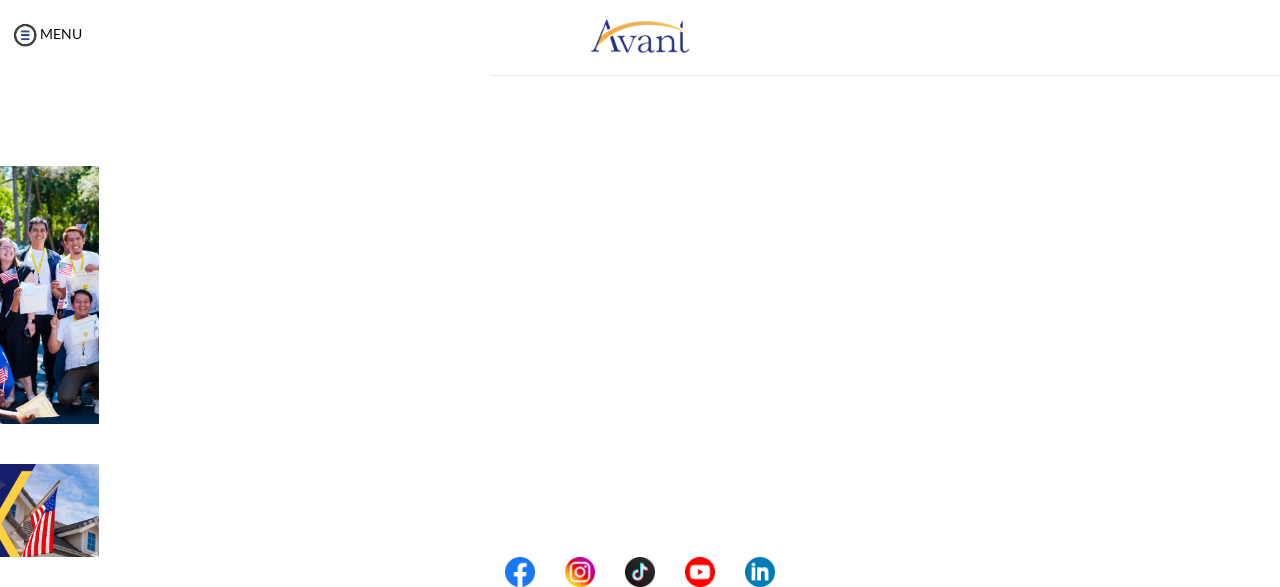 click on "My Status
What is the next step?
We would like you to watch the introductory video Begin with Avant
We would like you to watch the program video Watch Program Video
We would like you to complete English exam Take Language Test
We would like you to complete clinical assessment Take Clinical Test
We would like you to complete qualification survey Take Qualification Survey
We would like you to watch expectations video Watch Expectations Video
You will be contacted by recruiter to schedule a call.
Your application is being reviewed. Please check your email regularly.
Process Overview
Check off each step as you go to track your progress!
Application review
1 Watch the Avant Video Library ▢ Avant Video Library
Interview
1 Complete the Pre-Interview Survey ▢
2 ▢" at bounding box center [640, 363] 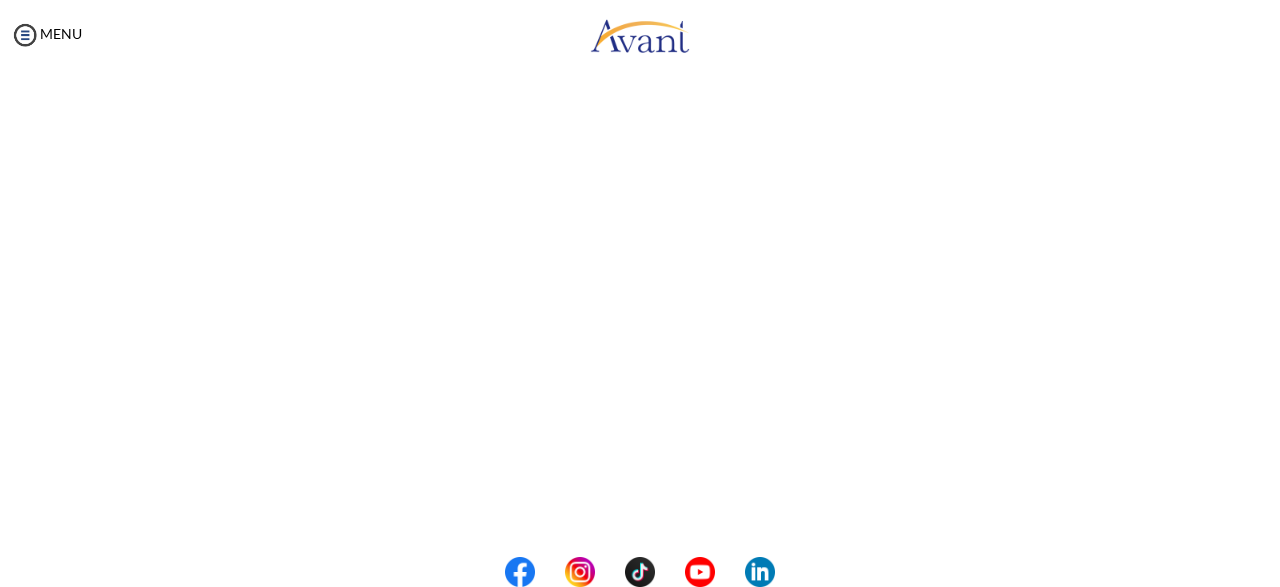 scroll, scrollTop: 287, scrollLeft: 0, axis: vertical 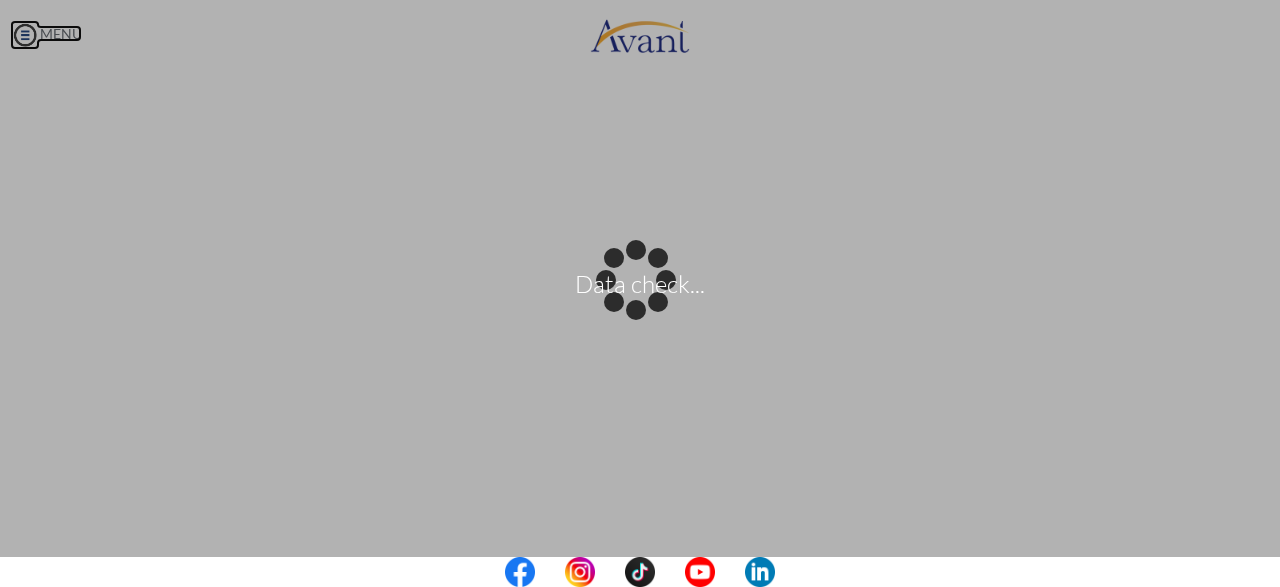 click on "Data check...
Maintenance break. Please come back in 2 hours.
MENU
My Status
What is the next step?
We would like you to watch the introductory video Begin with Avant
We would like you to watch the program video Watch Program Video
We would like you to complete English exam Take Language Test
We would like you to complete clinical assessment Take Clinical Test
We would like you to complete qualification survey Take Qualification Survey
We would like you to watch expectations video Watch Expectations Video
You will be contacted by recruiter to schedule a call.
Your application is being reviewed. Please check your email regularly.
Process Overview
Check off each step as you go to track your progress!" at bounding box center (640, 293) 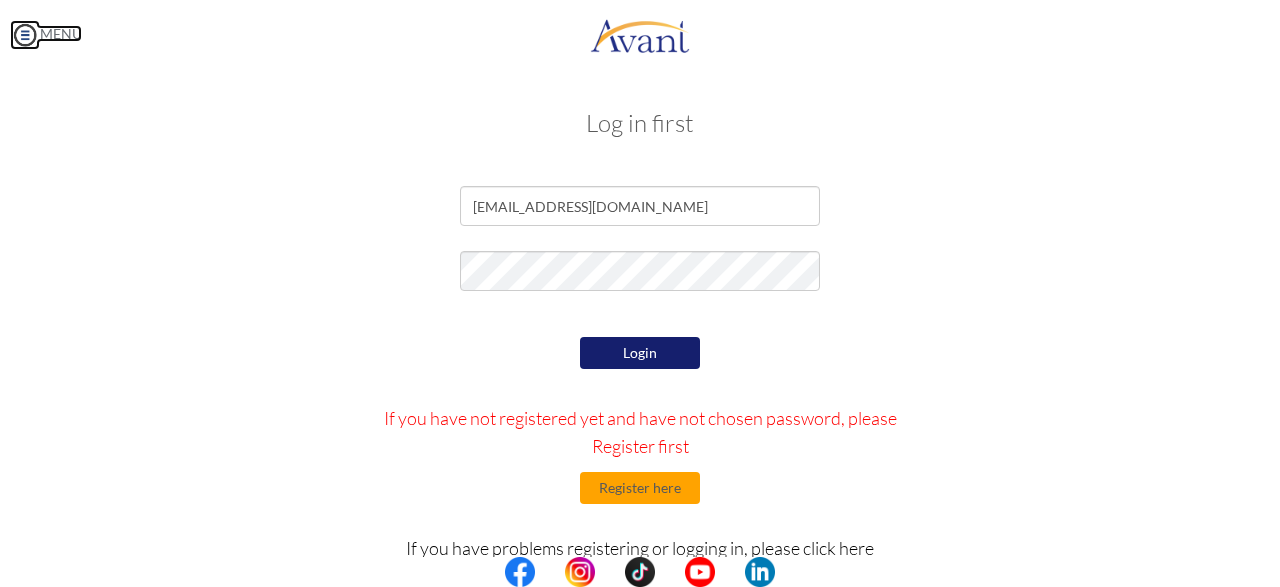 click at bounding box center [25, 35] 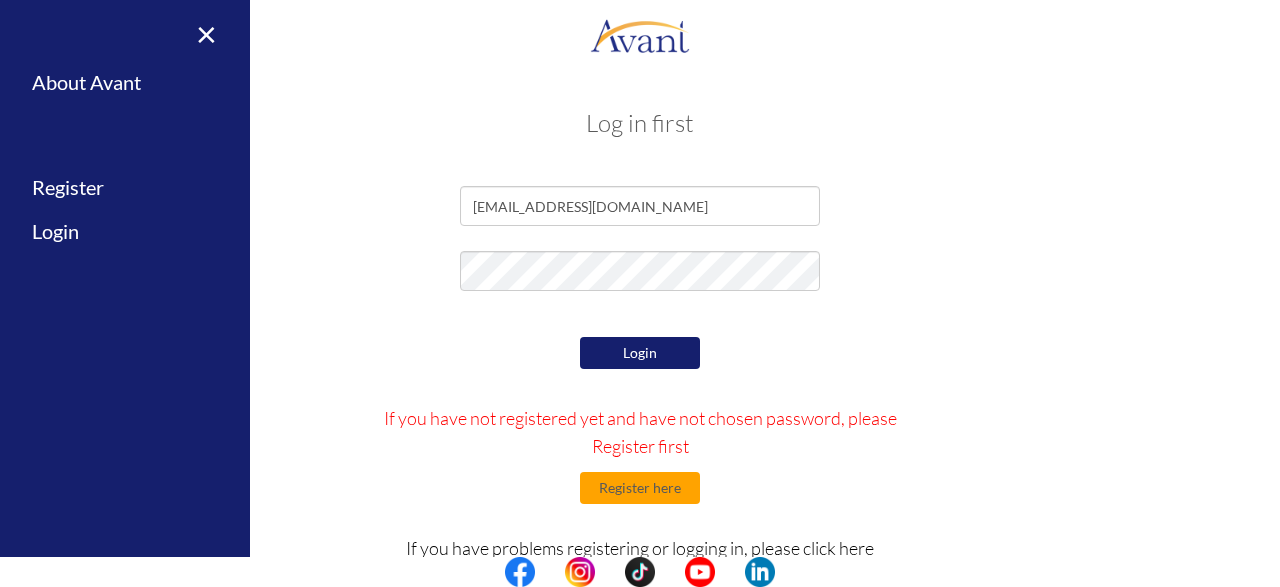 click on "×
Home
Avant Video Library
My Process
My Resources
About Avant
Refer a Friend
Reset Password
Privacy Policy
Logout
Register
Login
Refresh data" at bounding box center [125, 293] 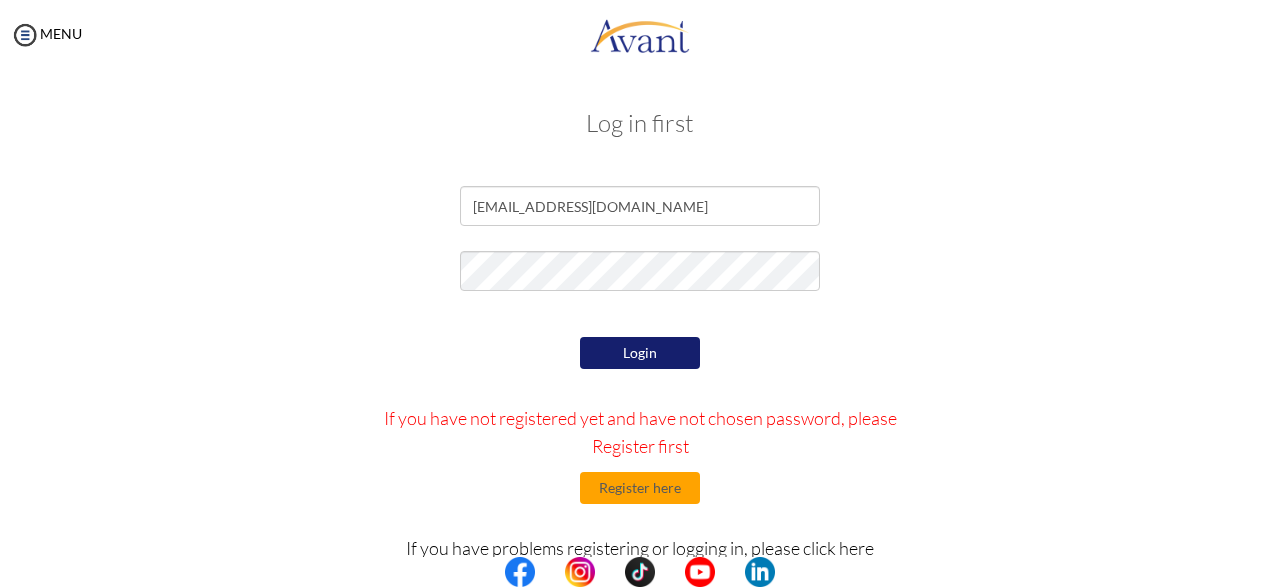 click on "Login" at bounding box center [640, 353] 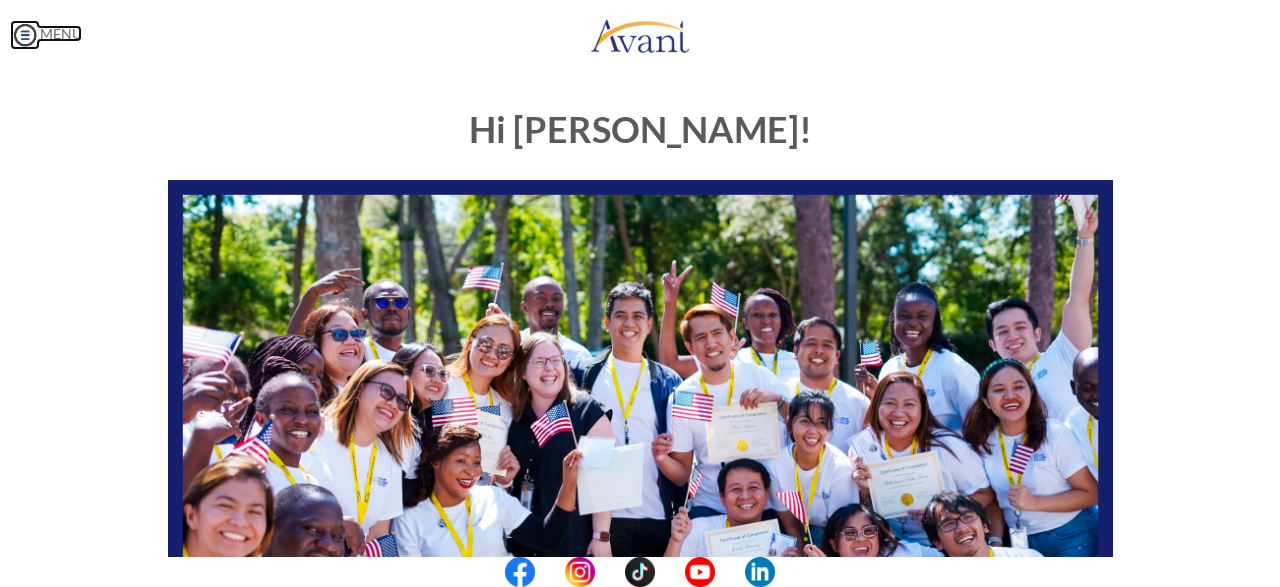 click at bounding box center (25, 35) 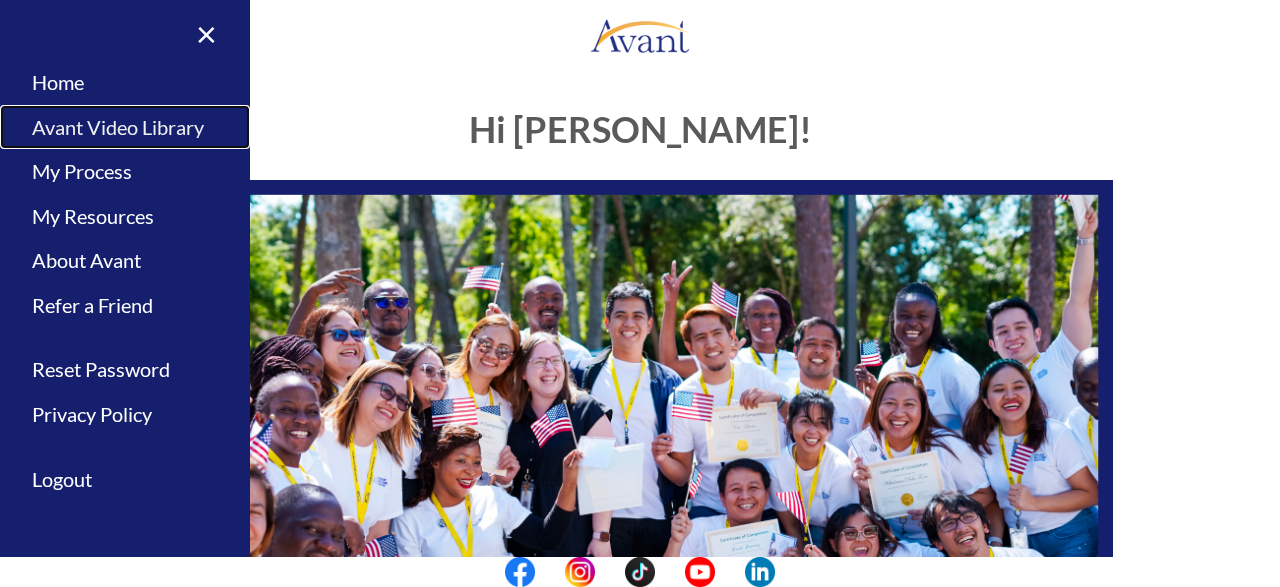 click on "Avant Video Library" at bounding box center (125, 127) 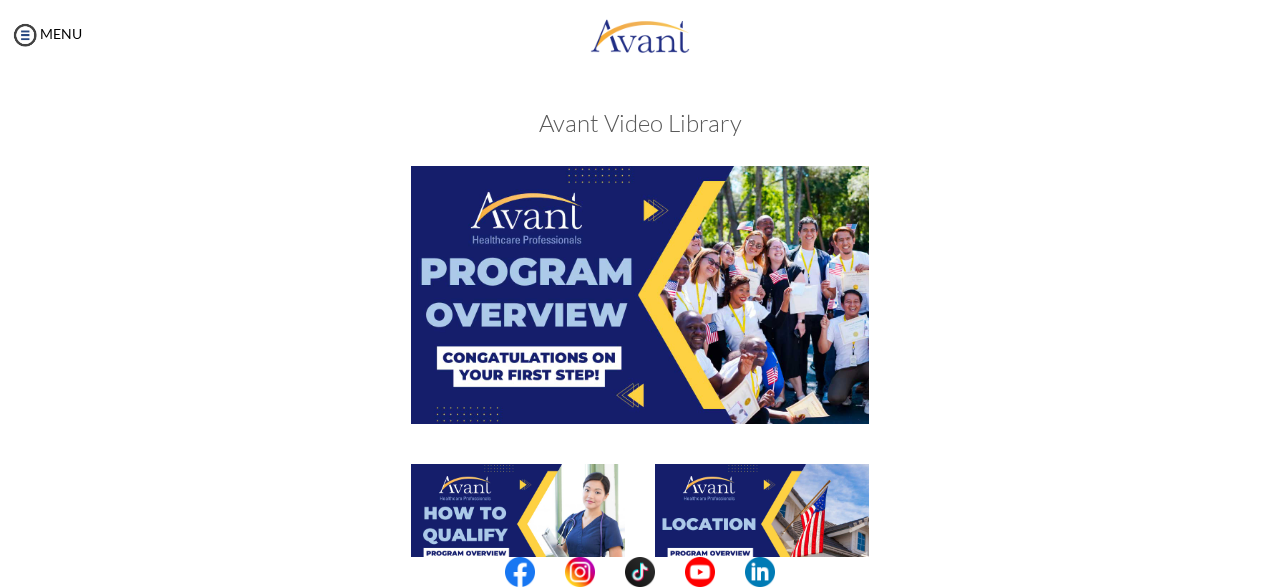 click at bounding box center [640, 314] 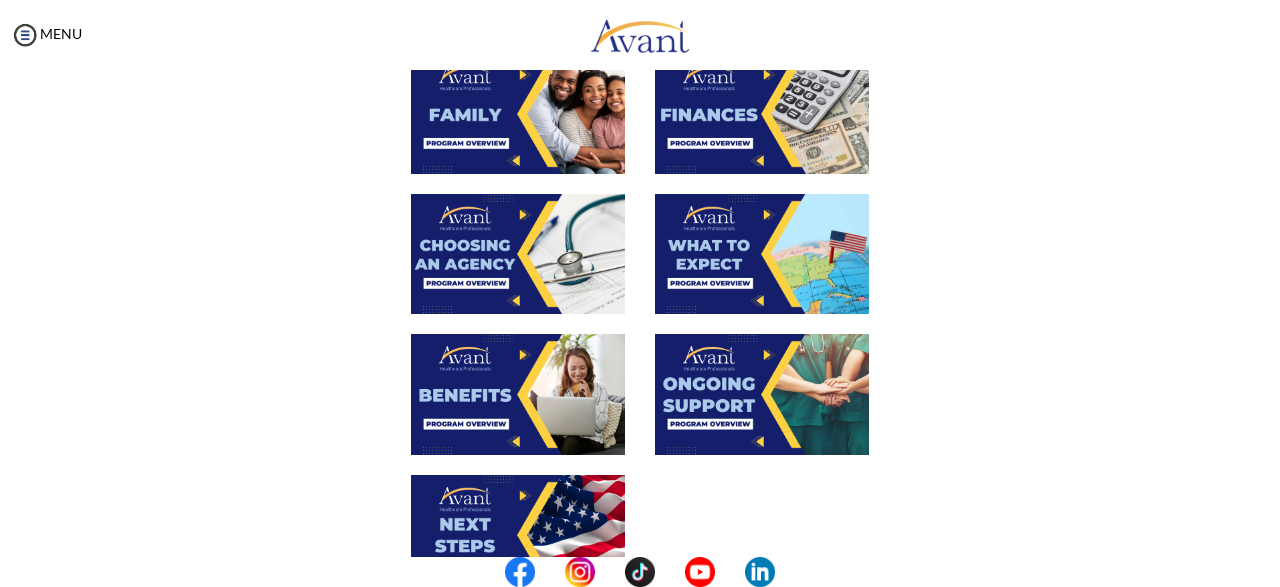 scroll, scrollTop: 600, scrollLeft: 0, axis: vertical 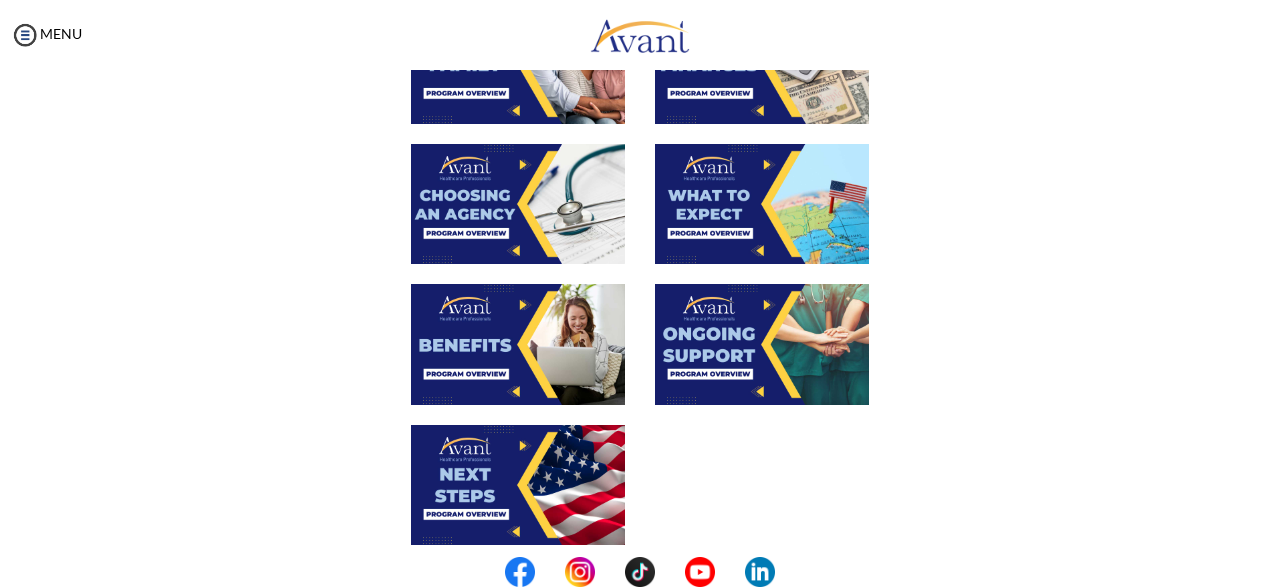 click at bounding box center (518, 344) 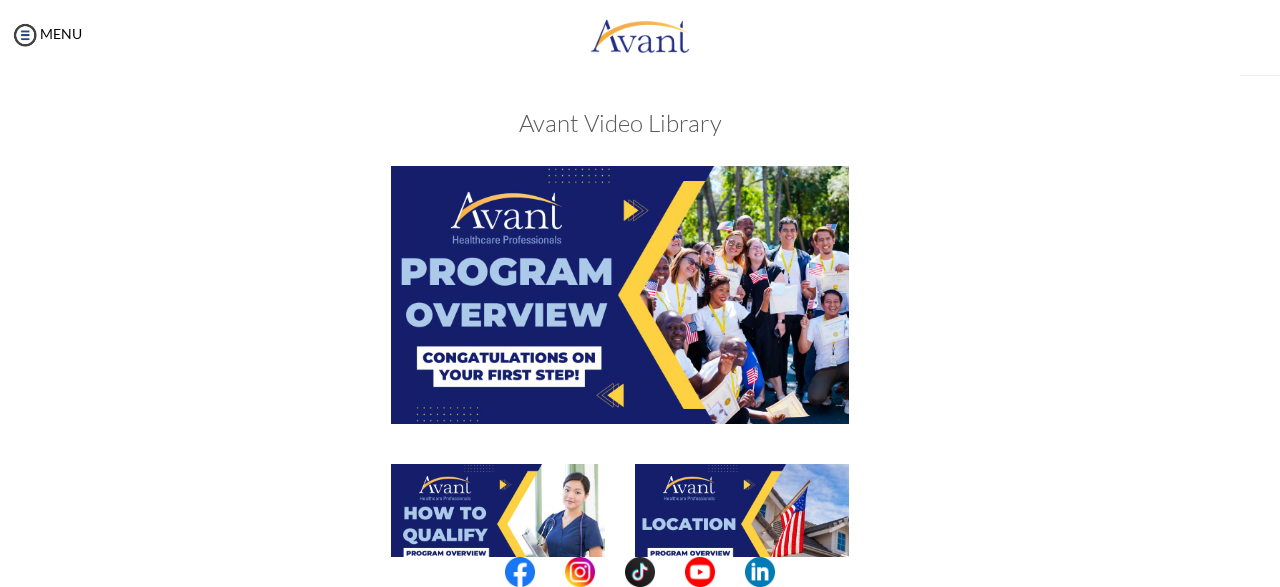 click at bounding box center (620, 294) 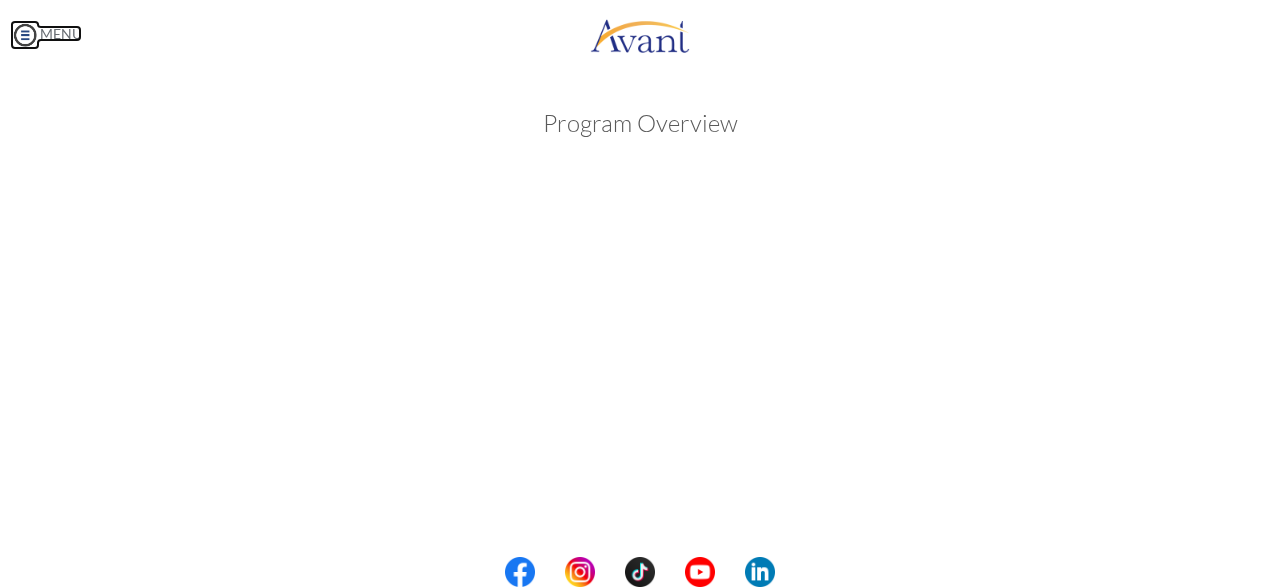 click at bounding box center (25, 35) 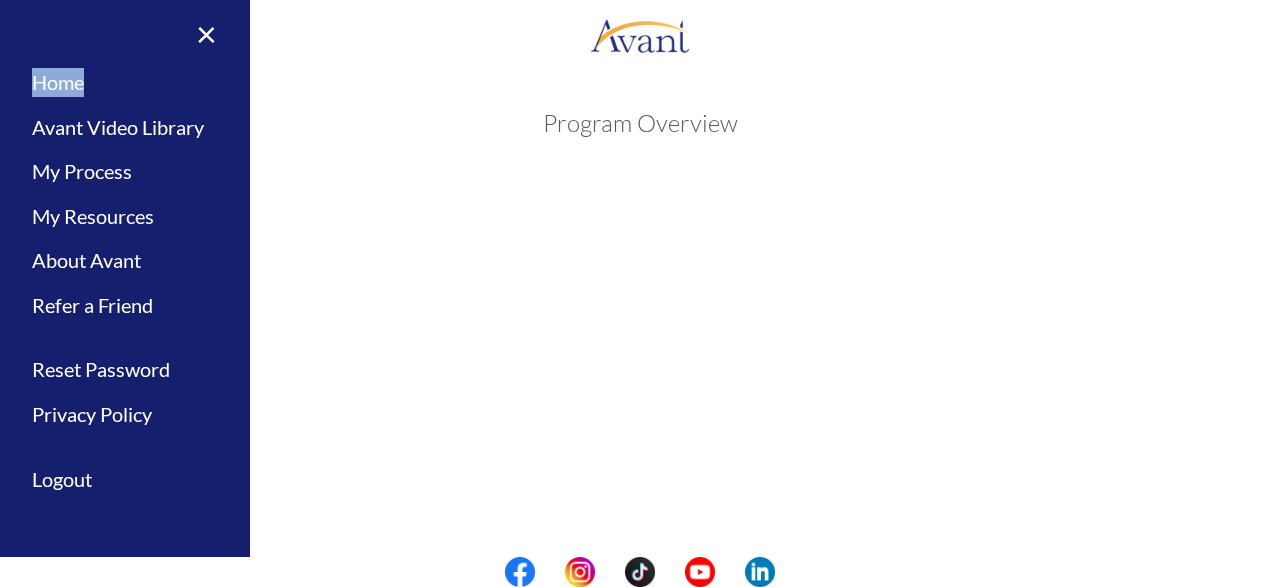 click on "×
Home
Avant Video Library
My Process
My Resources
About Avant
Refer a Friend
Reset Password
Privacy Policy
Logout
Register
Login
Refresh data" at bounding box center [125, 293] 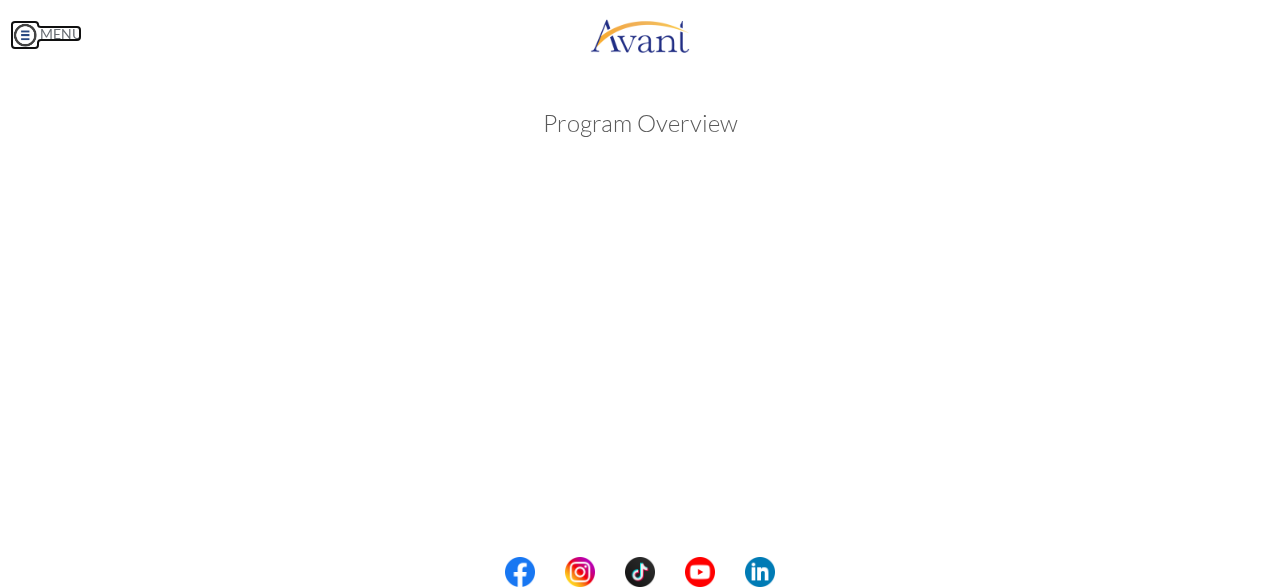 click at bounding box center (25, 35) 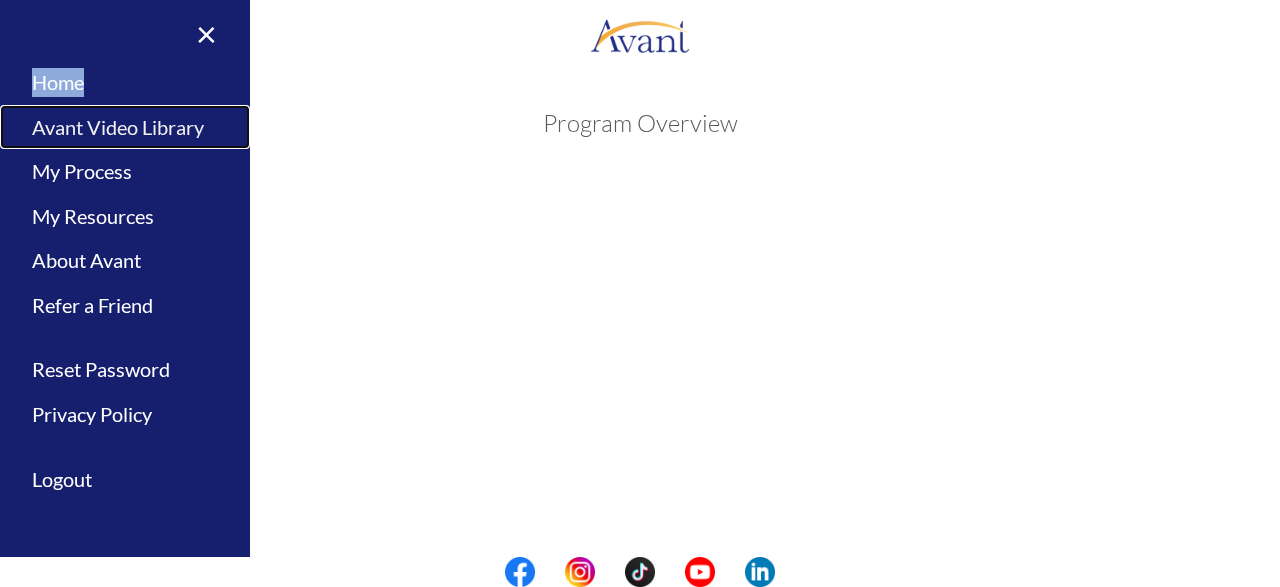 click on "Avant Video Library" at bounding box center [125, 127] 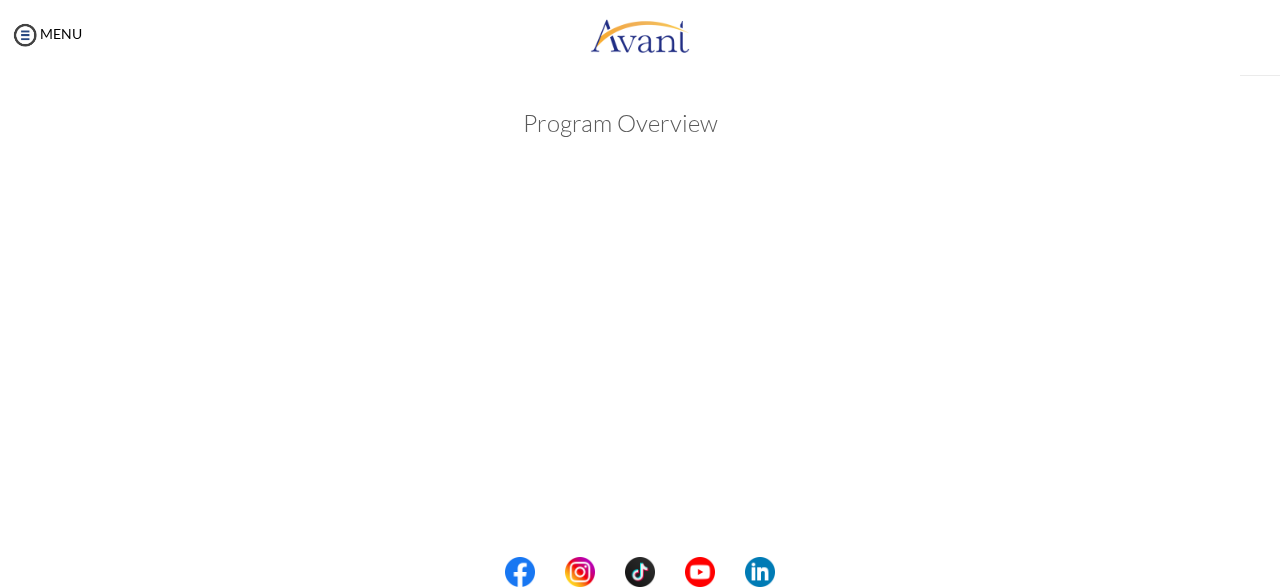 click on "Avant Video Library" at bounding box center [20, 127] 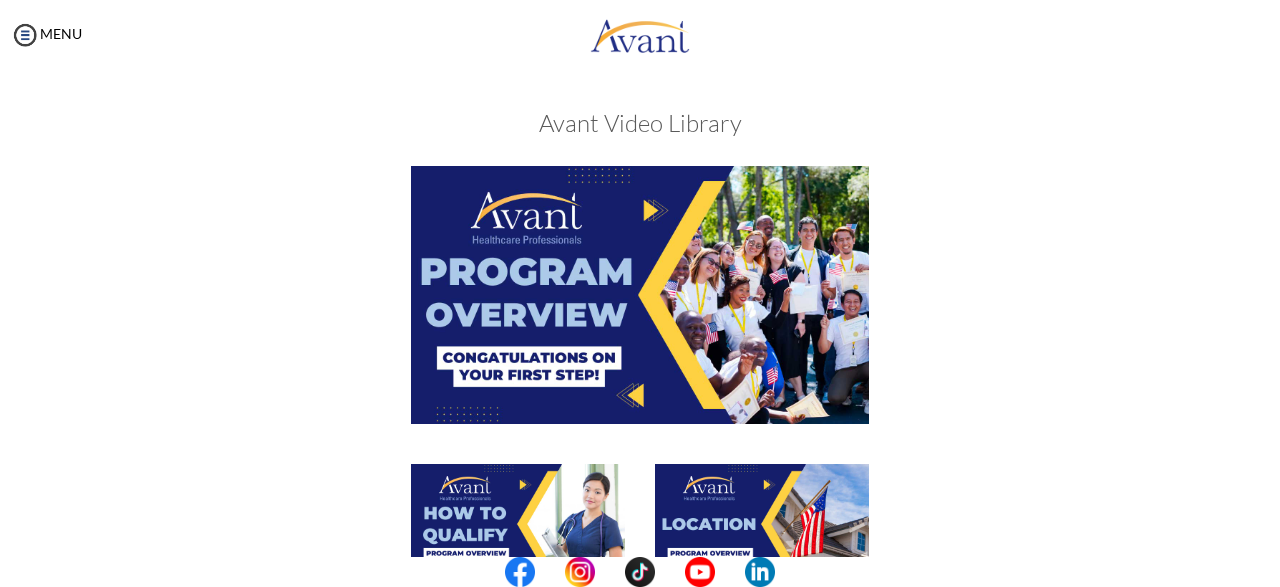 click at bounding box center [640, 314] 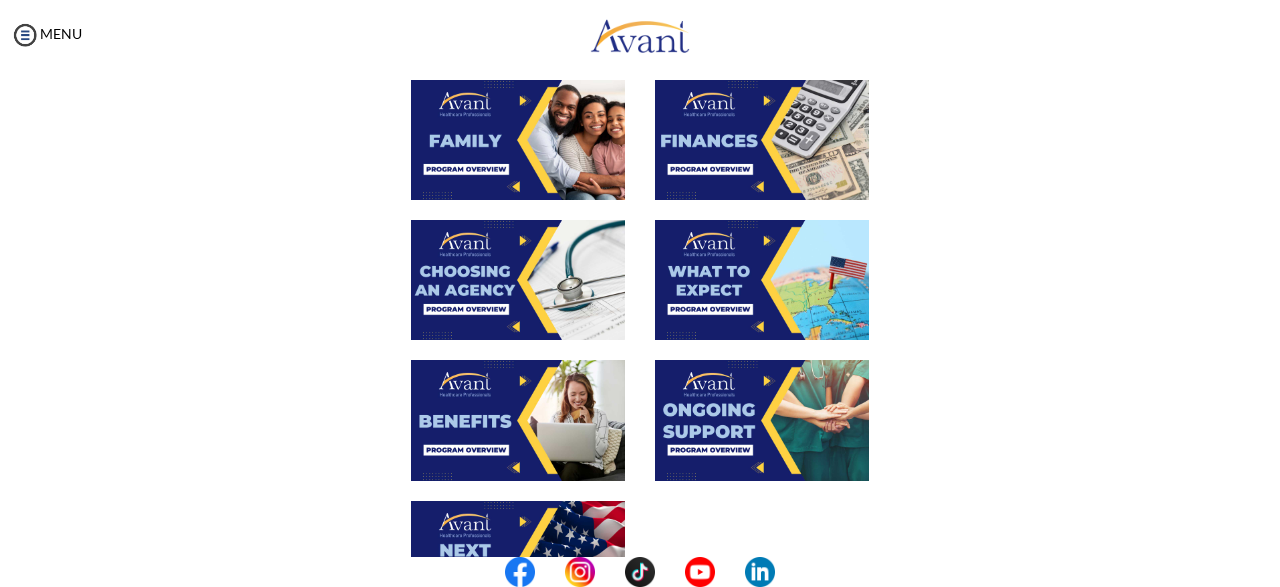 scroll, scrollTop: 550, scrollLeft: 0, axis: vertical 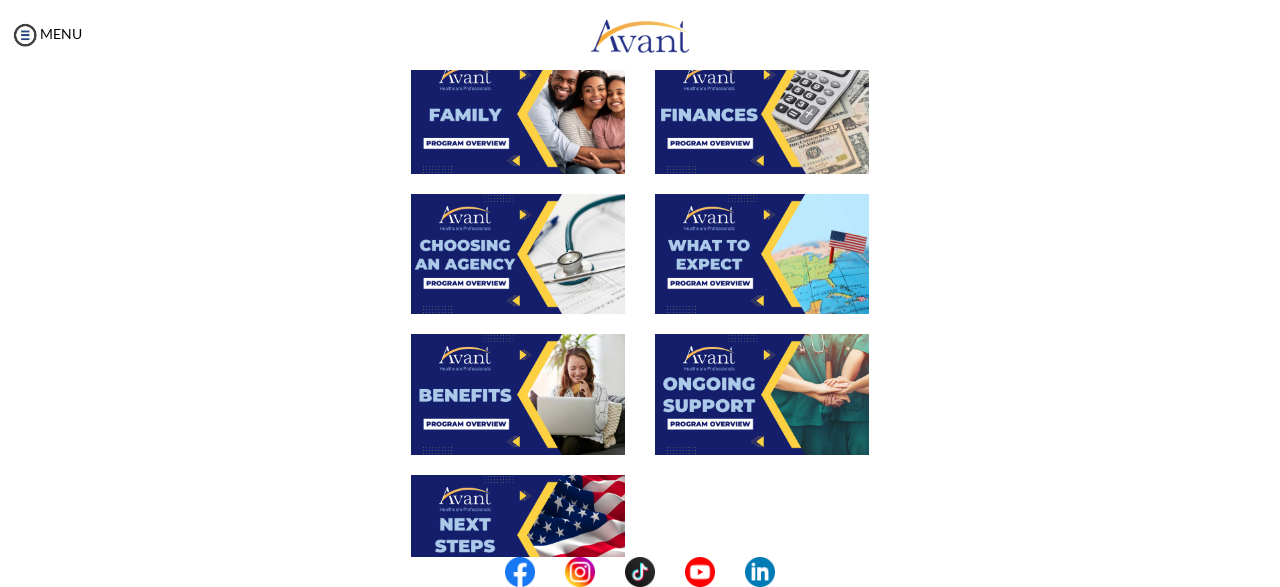 click at bounding box center [518, 394] 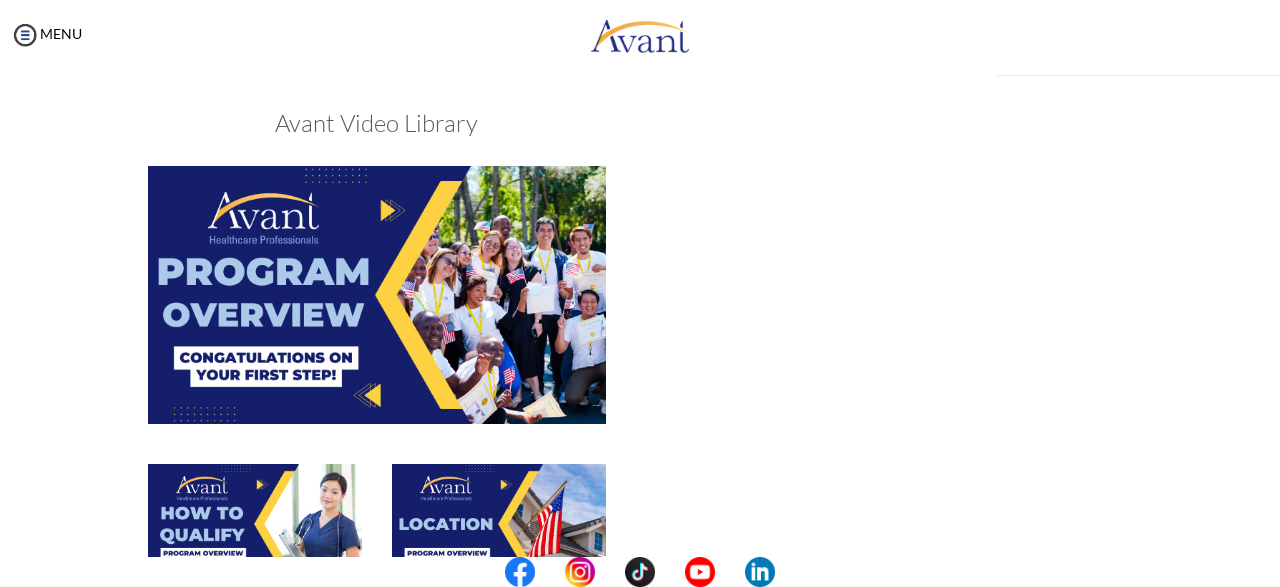 click at bounding box center [377, 294] 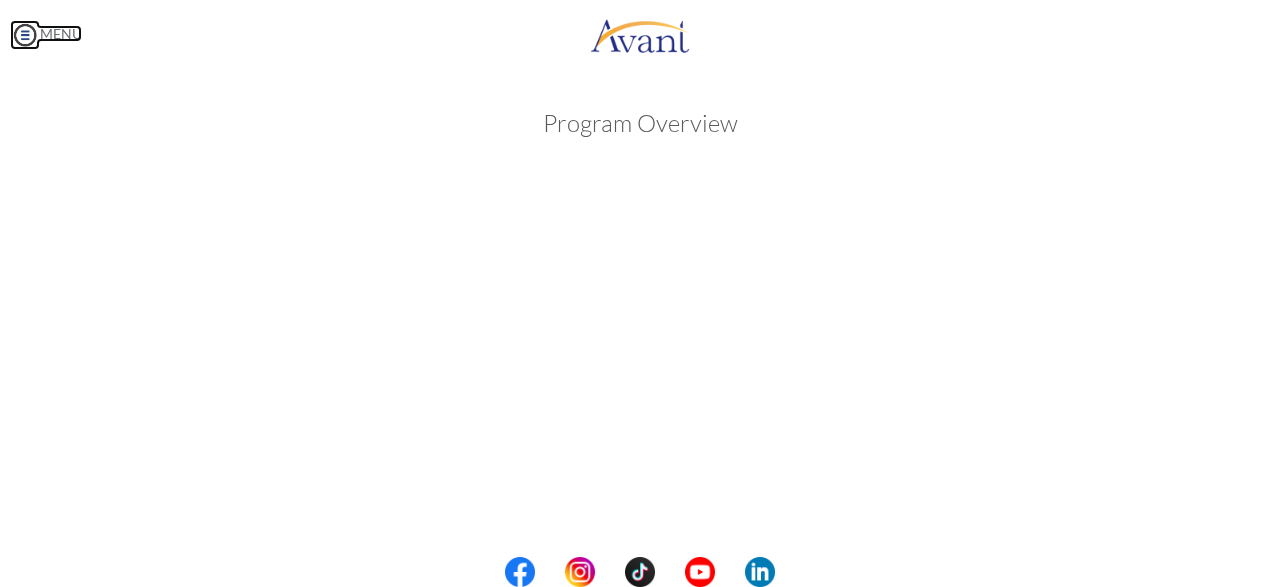 click on "MENU" at bounding box center (46, 33) 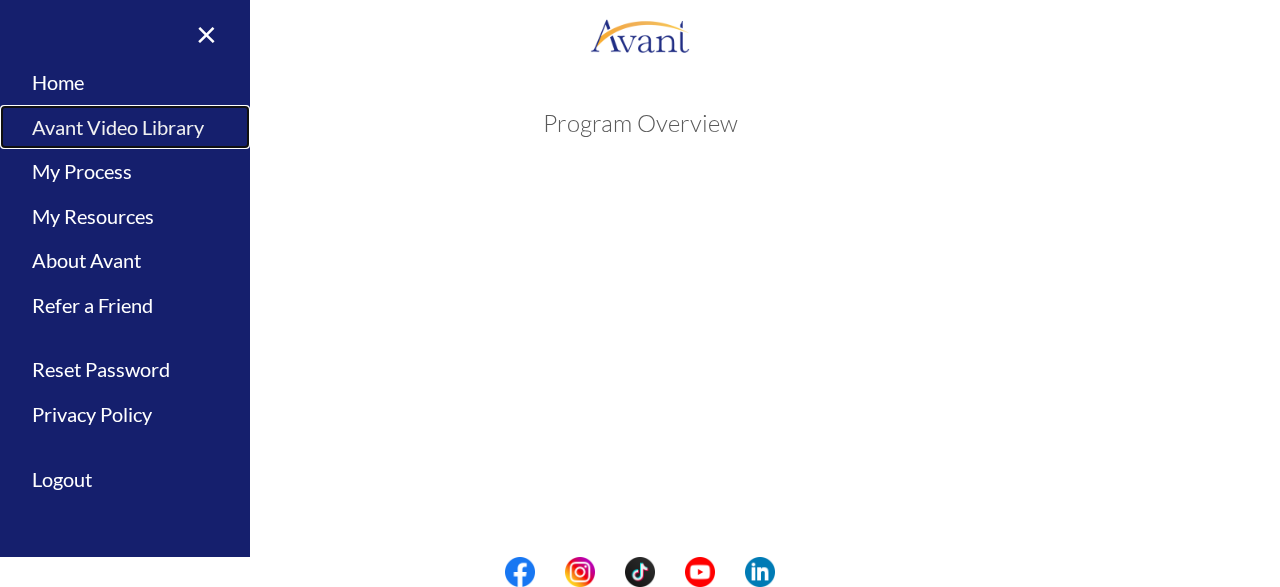 click on "Avant Video Library" at bounding box center (125, 127) 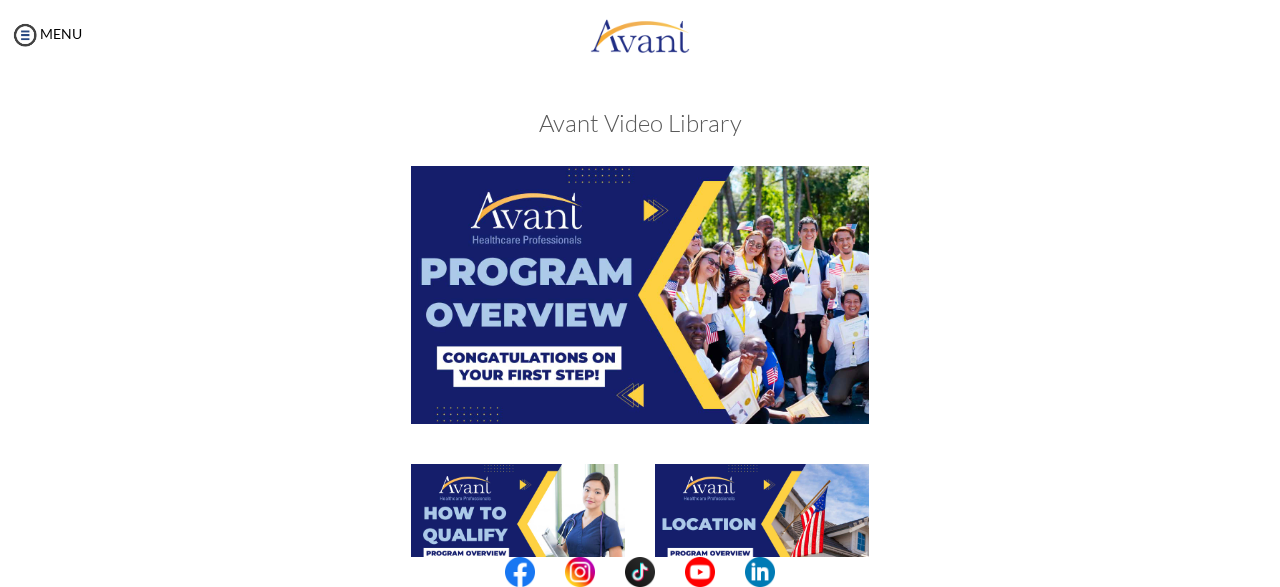 click on "Avant Video Library
When completed, click “Acknowledge”
Acknowledge" at bounding box center [640, 767] 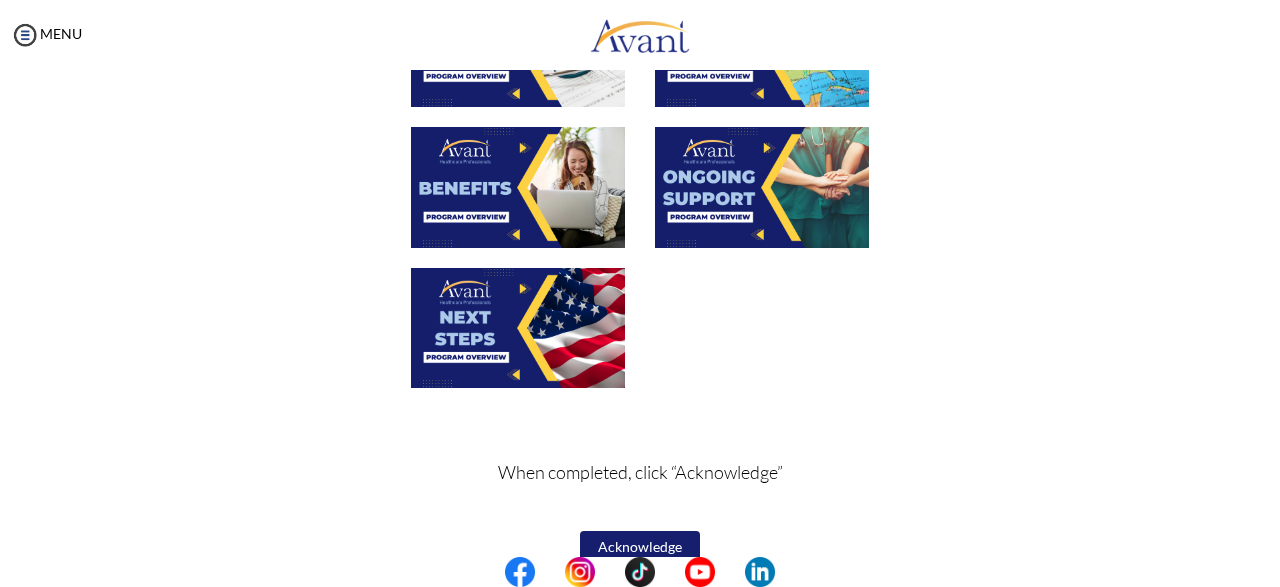 scroll, scrollTop: 787, scrollLeft: 0, axis: vertical 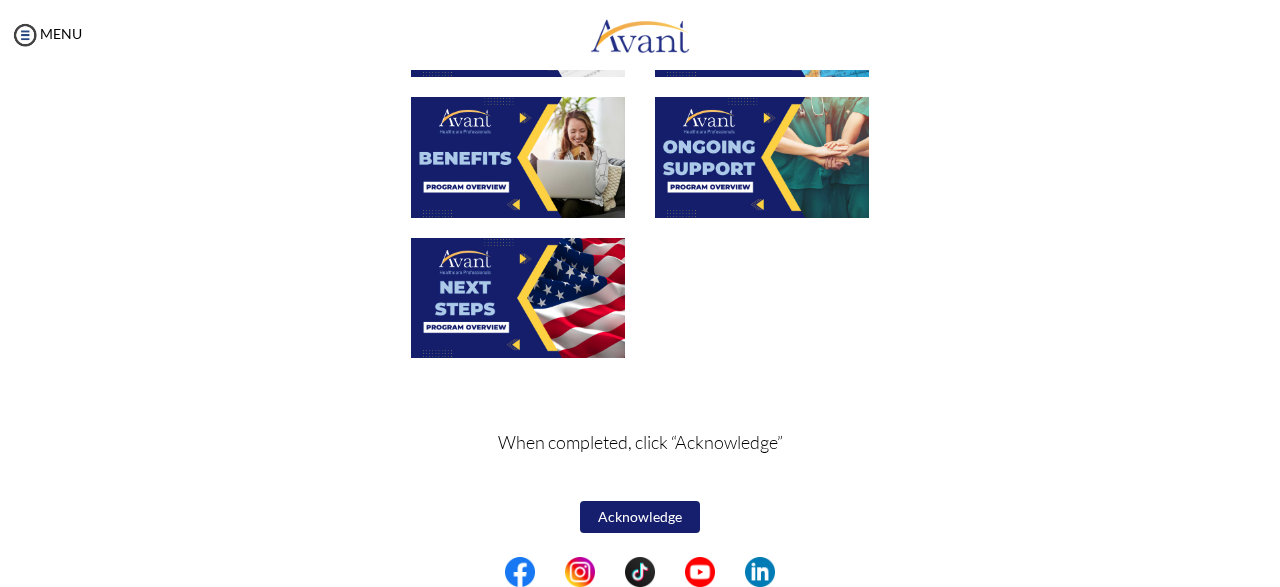 click at bounding box center [518, 157] 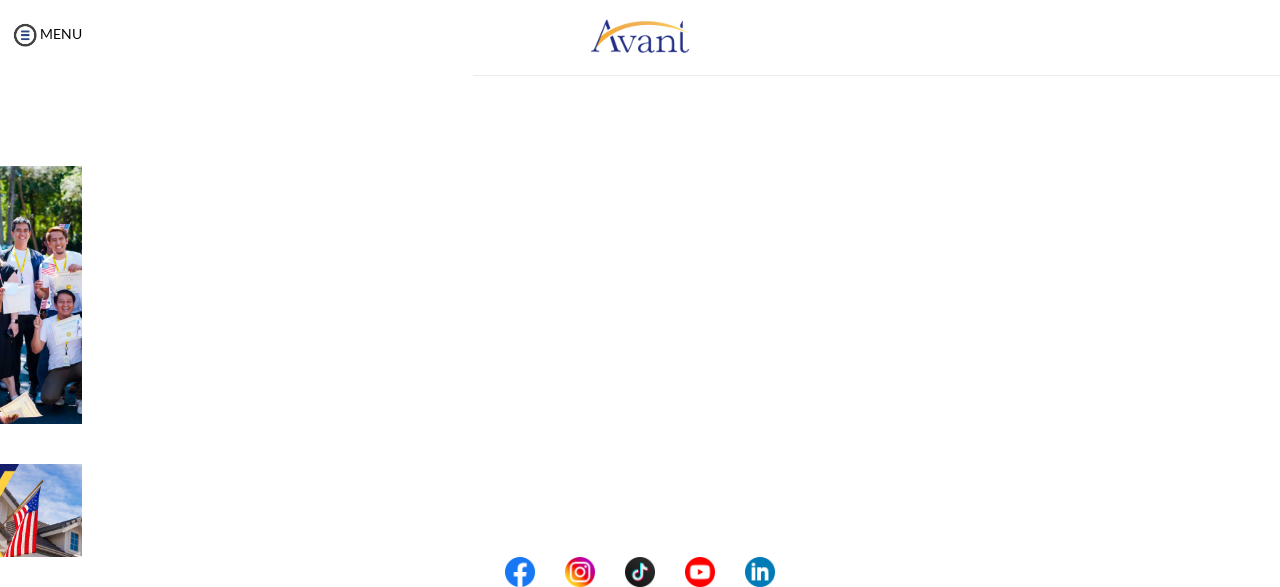 click on "My Status
What is the next step?
We would like you to watch the introductory video Begin with Avant
We would like you to watch the program video Watch Program Video
We would like you to complete English exam Take Language Test
We would like you to complete clinical assessment Take Clinical Test
We would like you to complete qualification survey Take Qualification Survey
We would like you to watch expectations video Watch Expectations Video
You will be contacted by recruiter to schedule a call.
Your application is being reviewed. Please check your email regularly.
Process Overview
Check off each step as you go to track your progress!
Application review
1 Watch the Avant Video Library ▢ Avant Video Library
Interview
1 Complete the Pre-Interview Survey ▢
2 ▢" at bounding box center (640, 363) 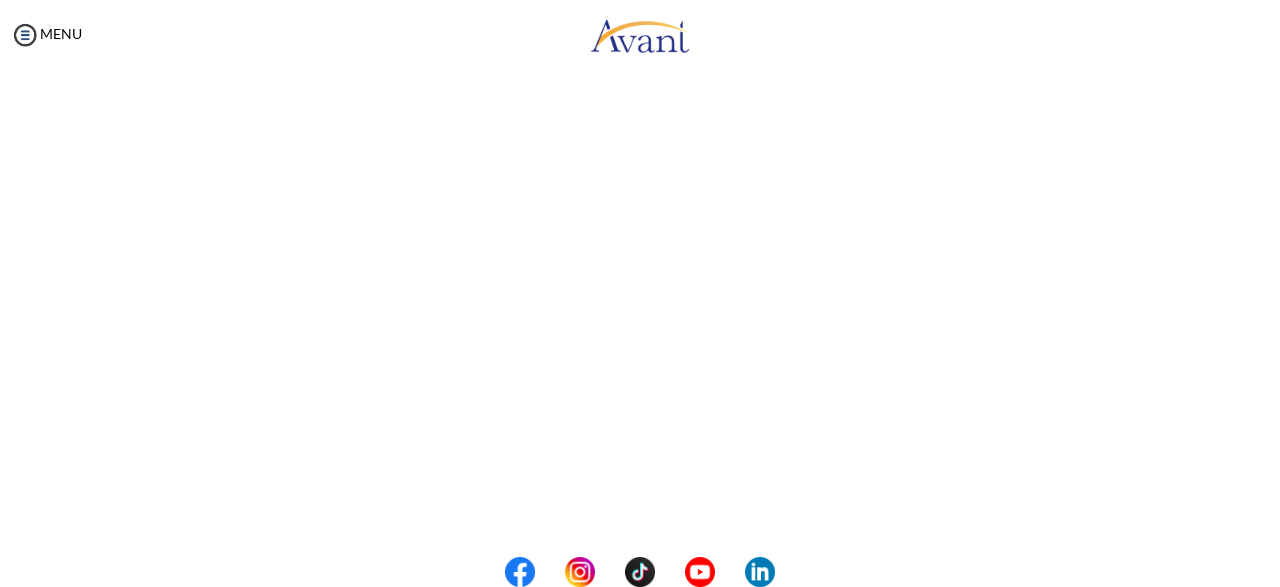 scroll, scrollTop: 271, scrollLeft: 0, axis: vertical 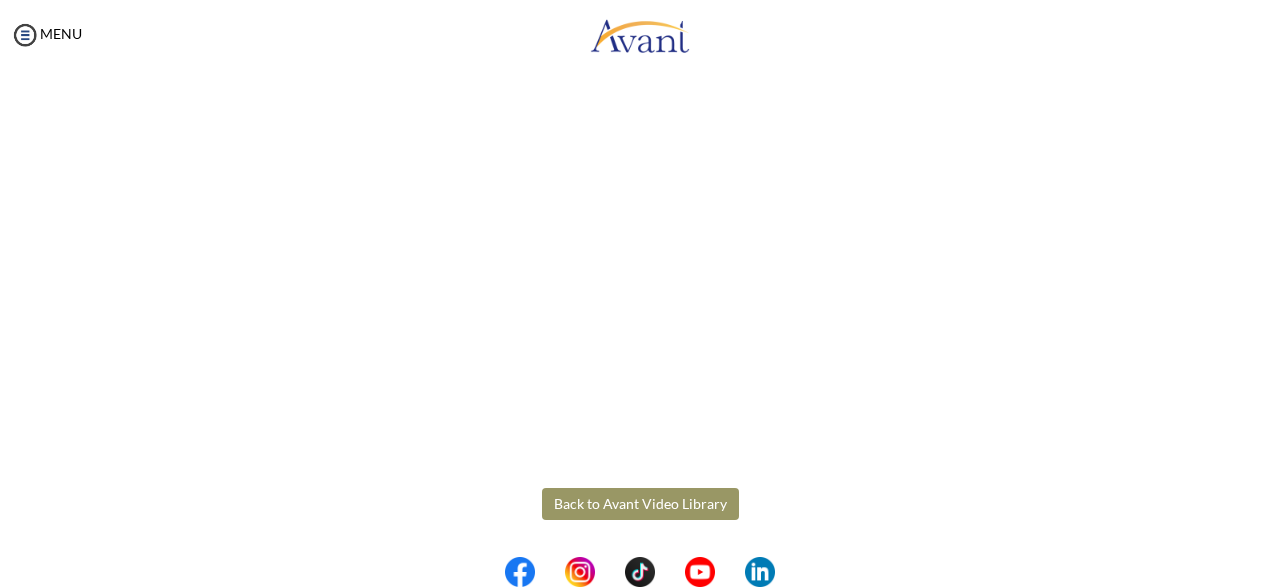 click on "Maintenance break. Please come back in 2 hours.
MENU
My Status
What is the next step?
We would like you to watch the introductory video Begin with Avant
We would like you to watch the program video Watch Program Video
We would like you to complete English exam Take Language Test
We would like you to complete clinical assessment Take Clinical Test
We would like you to complete qualification survey Take Qualification Survey
We would like you to watch expectations video Watch Expectations Video
You will be contacted by recruiter to schedule a call.
Your application is being reviewed. Please check your email regularly.
Process Overview
Check off each step as you go to track your progress!
1" at bounding box center (640, 293) 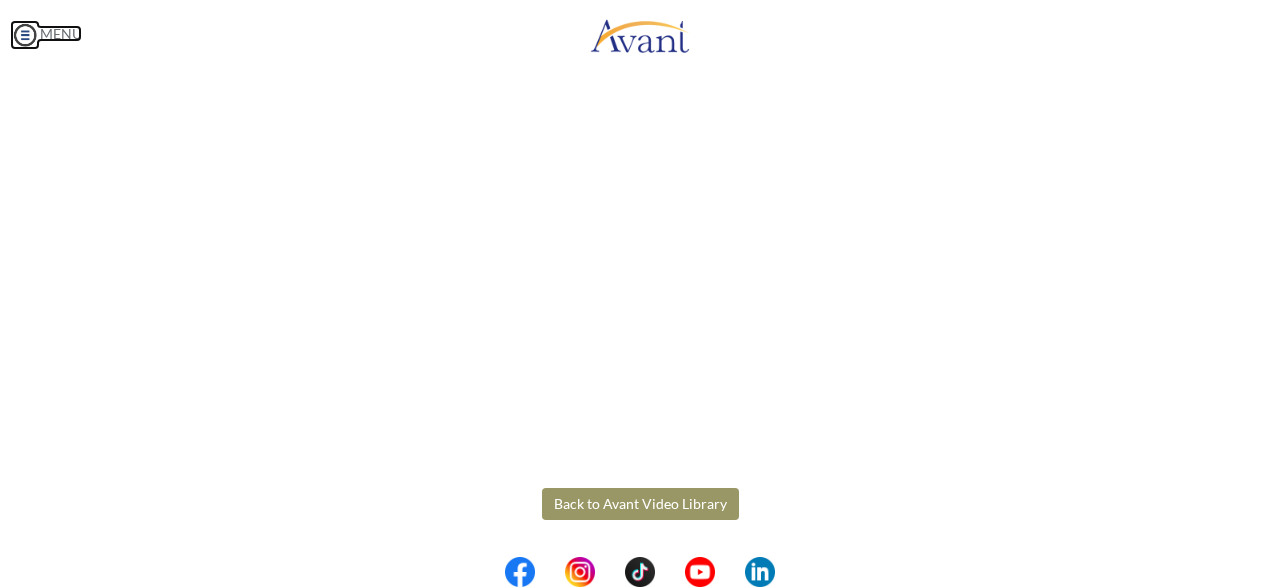 click at bounding box center (25, 35) 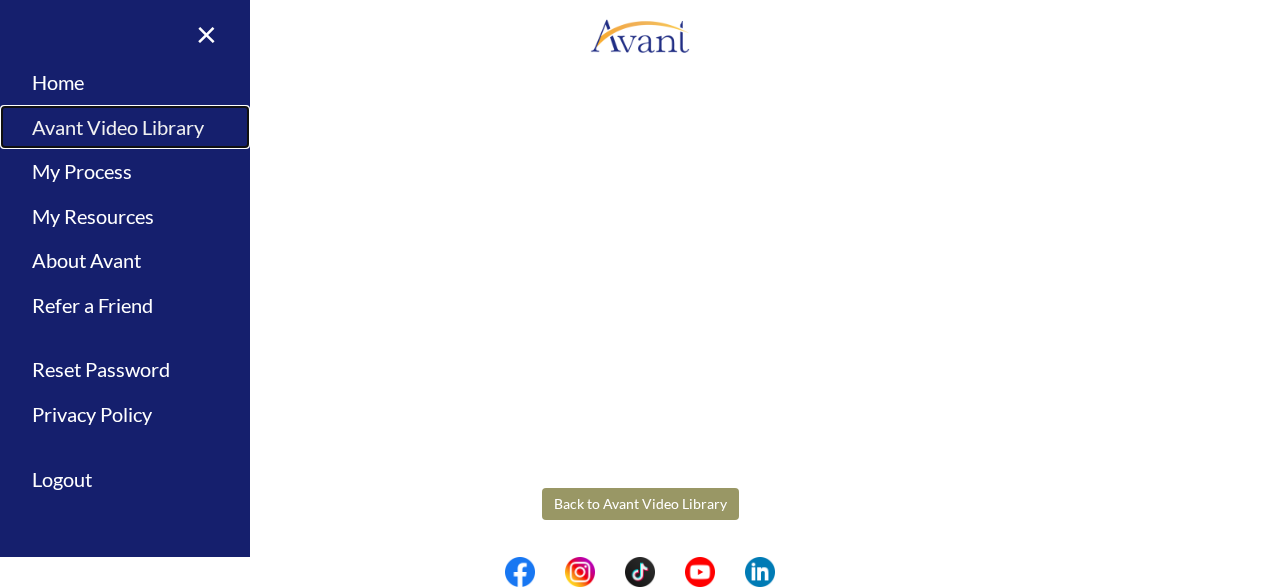 click on "Avant Video Library" at bounding box center (125, 127) 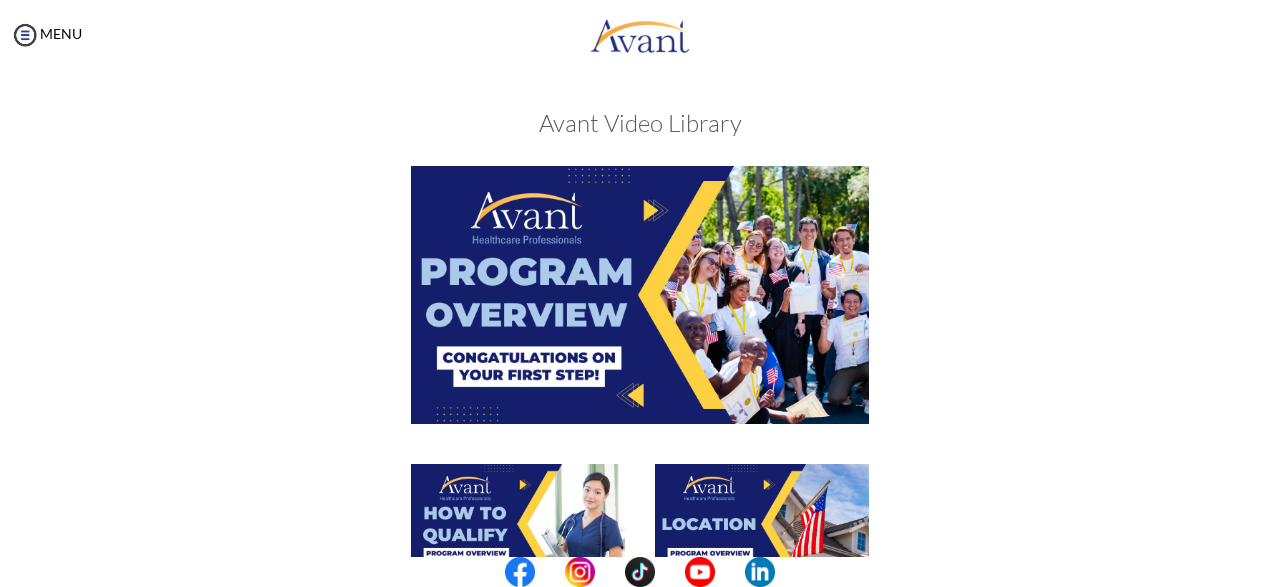 click at bounding box center [640, 314] 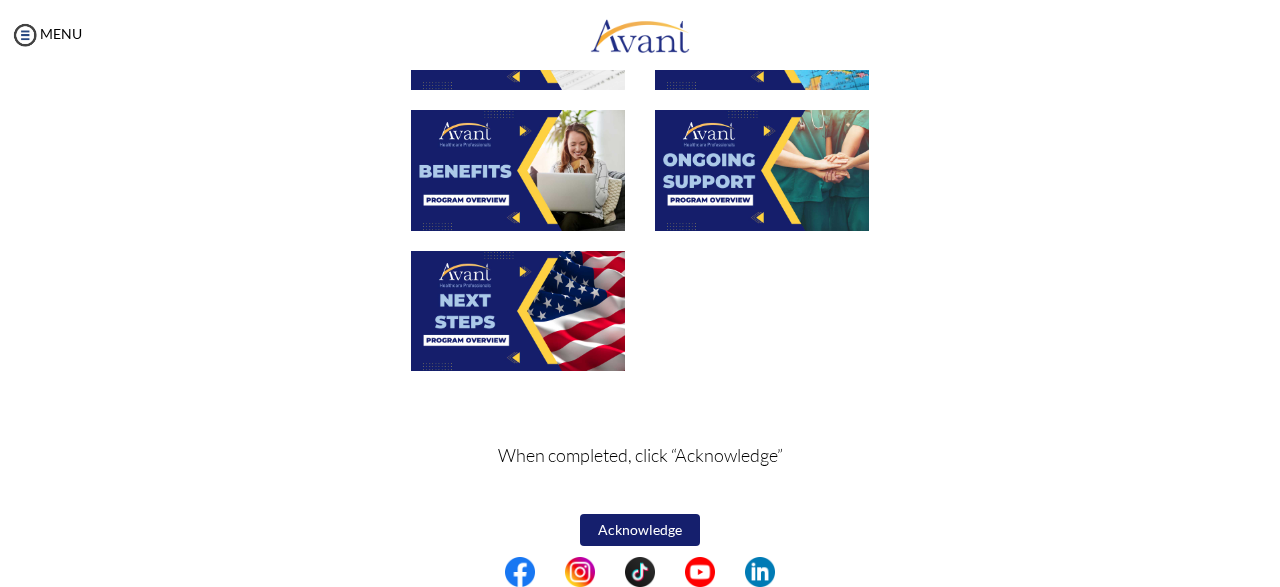 scroll, scrollTop: 787, scrollLeft: 0, axis: vertical 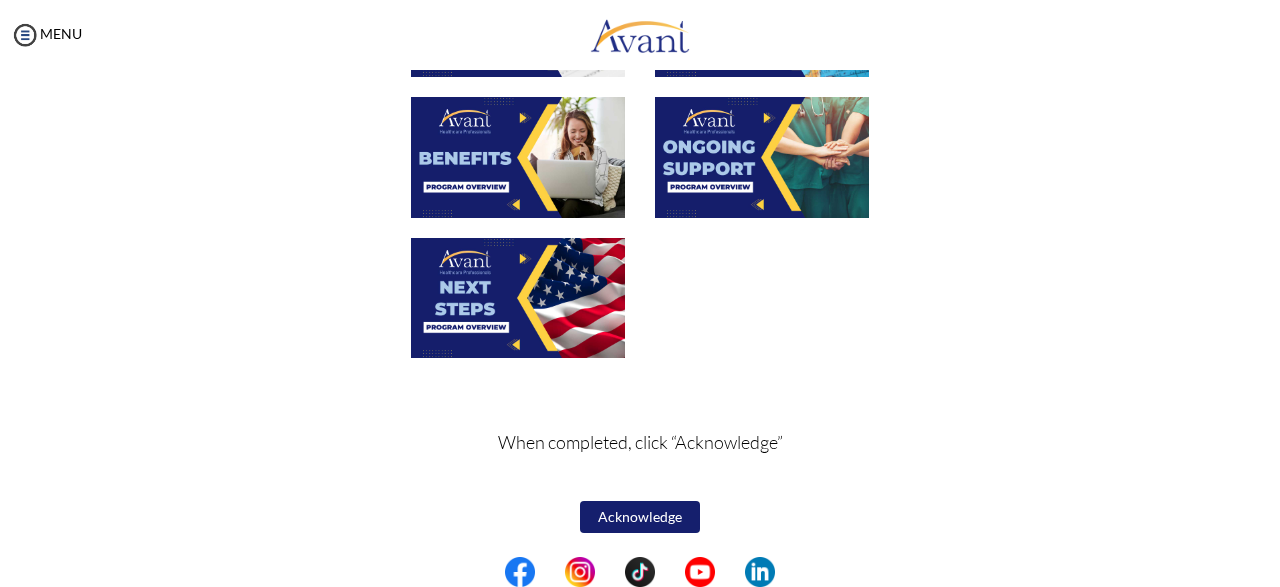 click at bounding box center (762, 157) 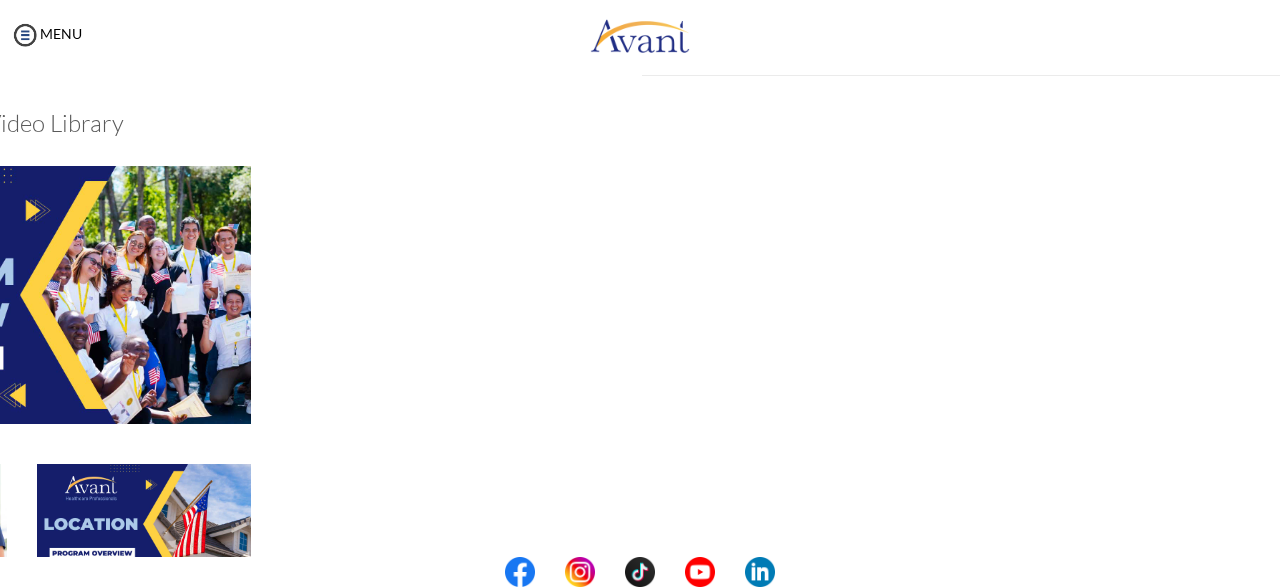 click on "My Status
What is the next step?
We would like you to watch the introductory video Begin with Avant
We would like you to watch the program video Watch Program Video
We would like you to complete English exam Take Language Test
We would like you to complete clinical assessment Take Clinical Test
We would like you to complete qualification survey Take Qualification Survey
We would like you to watch expectations video Watch Expectations Video
You will be contacted by recruiter to schedule a call.
Your application is being reviewed. Please check your email regularly.
Process Overview
Check off each step as you go to track your progress!
Application review
1 Watch the Avant Video Library ▢ Avant Video Library
Interview
1 Complete the Pre-Interview Survey ▢
2 ▢" at bounding box center (22, 343) 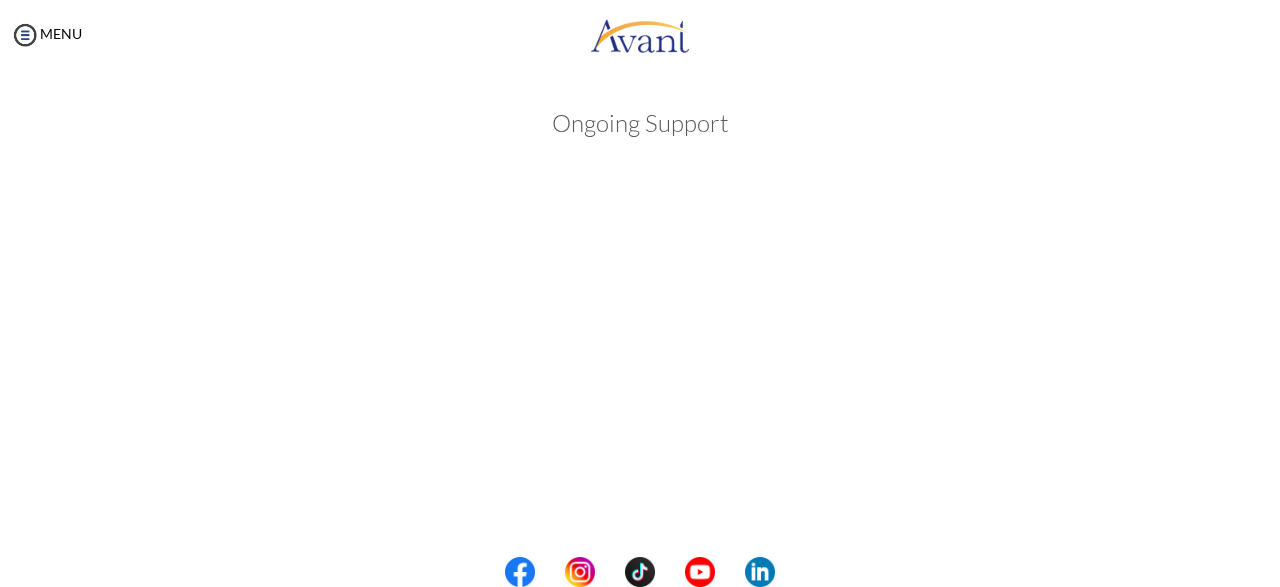 click on "Ongoing Support
Back to Avant Video Library" at bounding box center [640, 668] 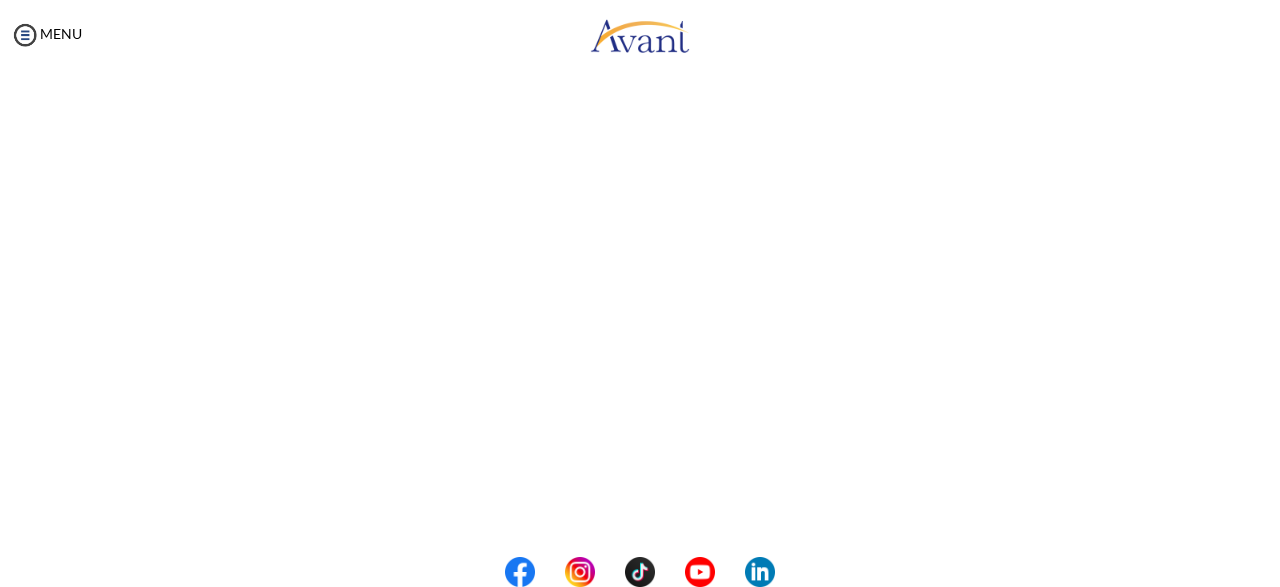 scroll, scrollTop: 250, scrollLeft: 0, axis: vertical 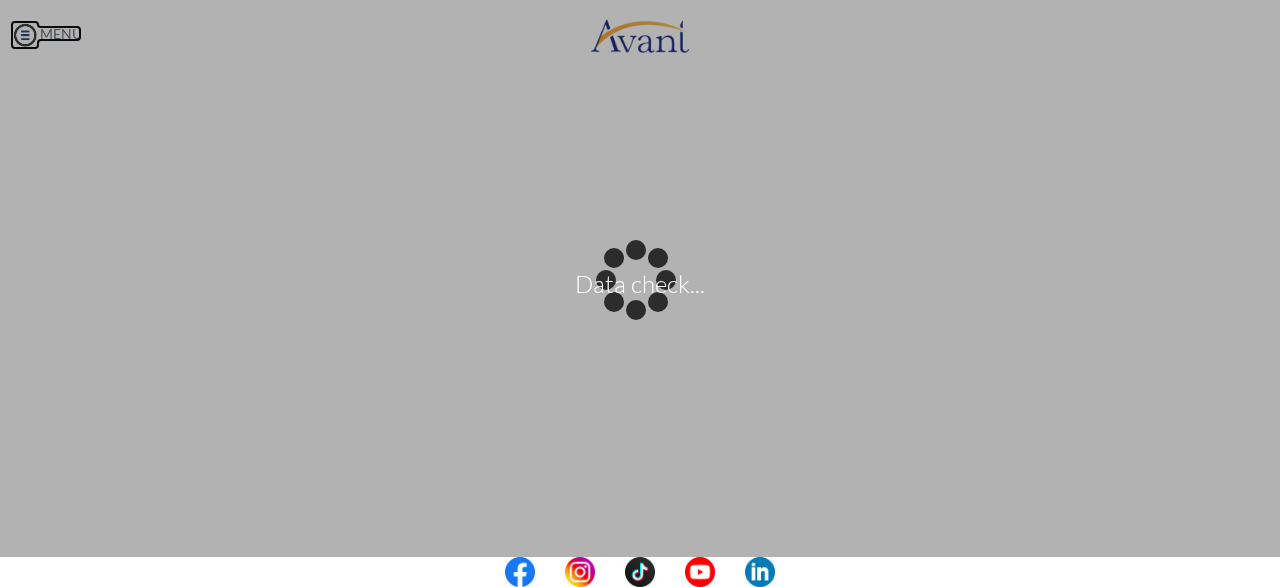 click on "Data check...
Maintenance break. Please come back in 2 hours.
MENU
My Status
What is the next step?
We would like you to watch the introductory video Begin with Avant
We would like you to watch the program video Watch Program Video
We would like you to complete English exam Take Language Test
We would like you to complete clinical assessment Take Clinical Test
We would like you to complete qualification survey Take Qualification Survey
We would like you to watch expectations video Watch Expectations Video
You will be contacted by recruiter to schedule a call.
Your application is being reviewed. Please check your email regularly.
Process Overview
Check off each step as you go to track your progress!" at bounding box center [640, 293] 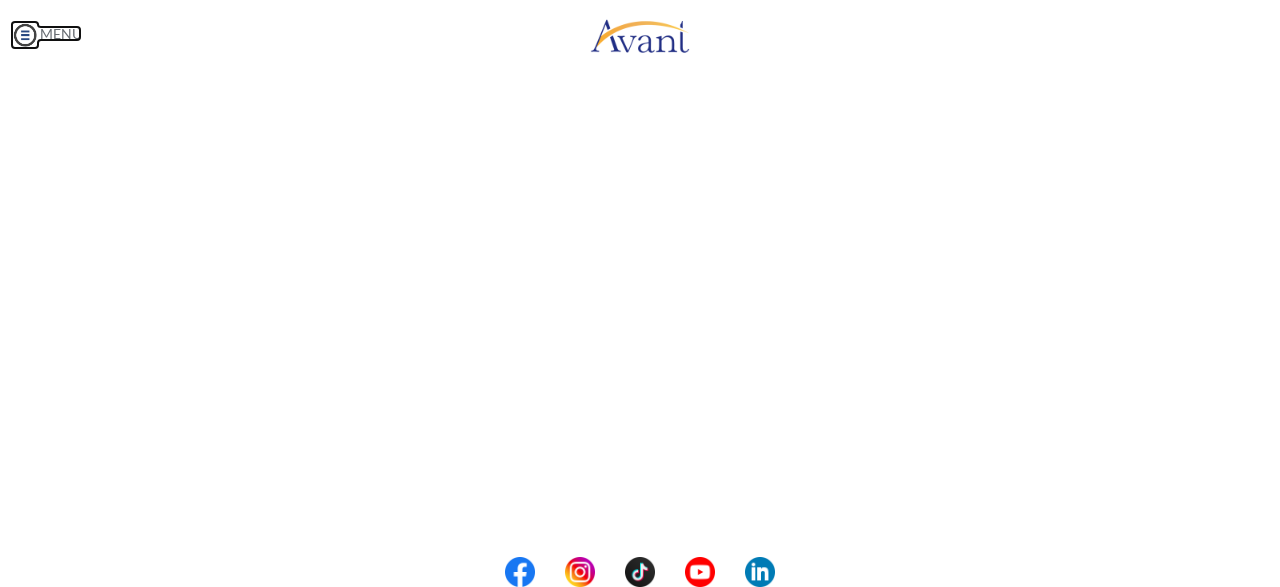 click at bounding box center (25, 35) 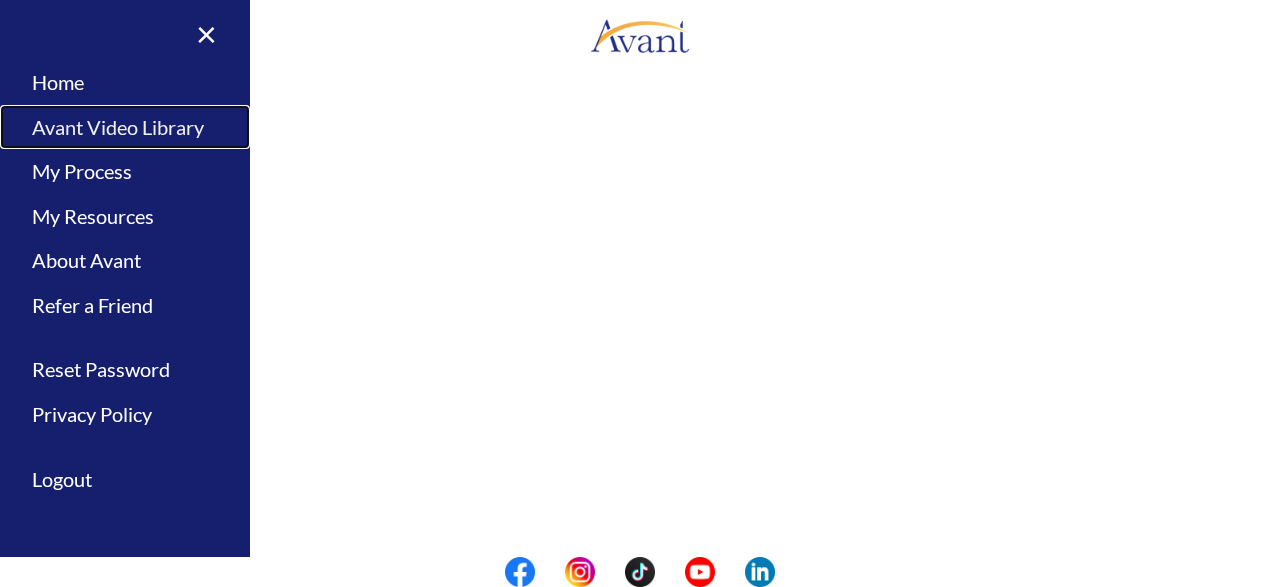 click on "Avant Video Library" at bounding box center [125, 127] 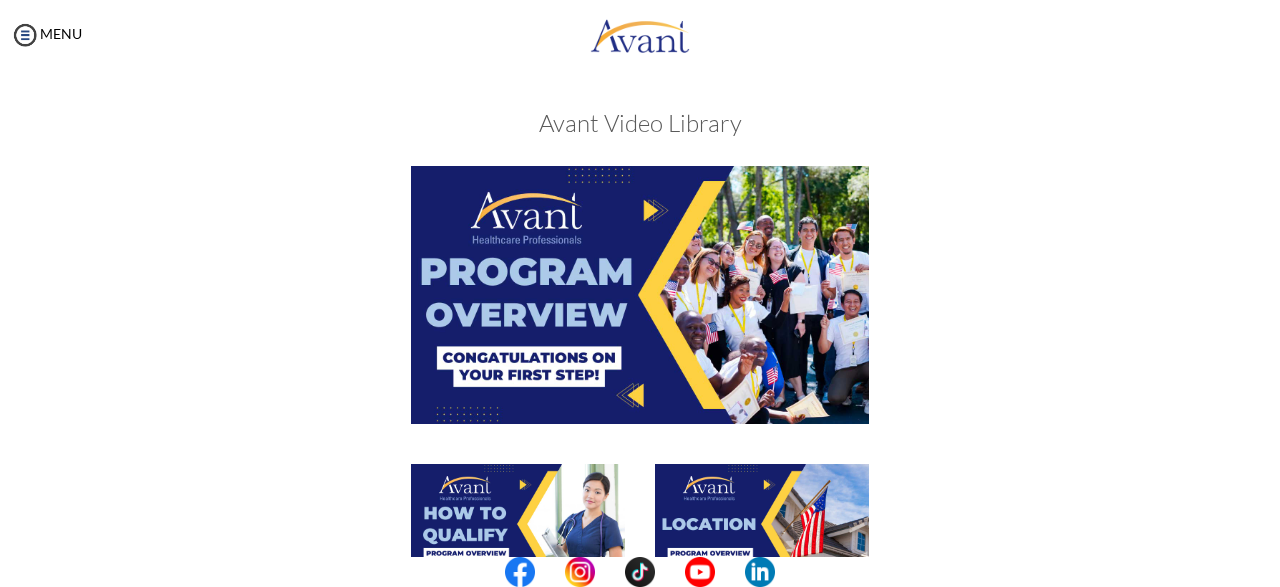 click at bounding box center [640, 314] 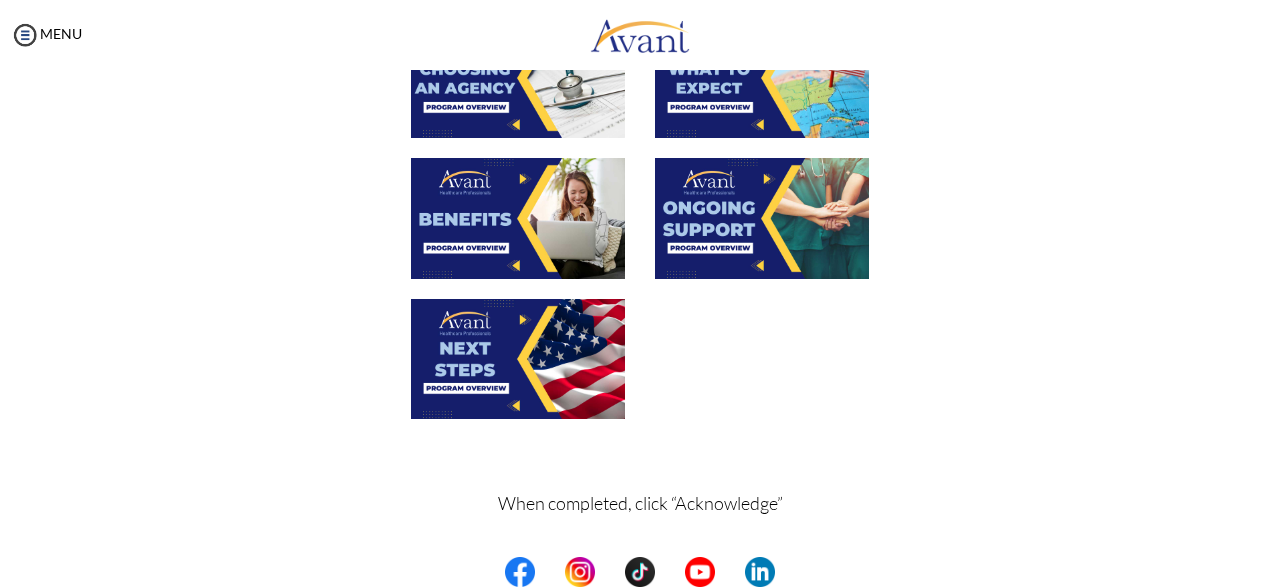 scroll, scrollTop: 787, scrollLeft: 0, axis: vertical 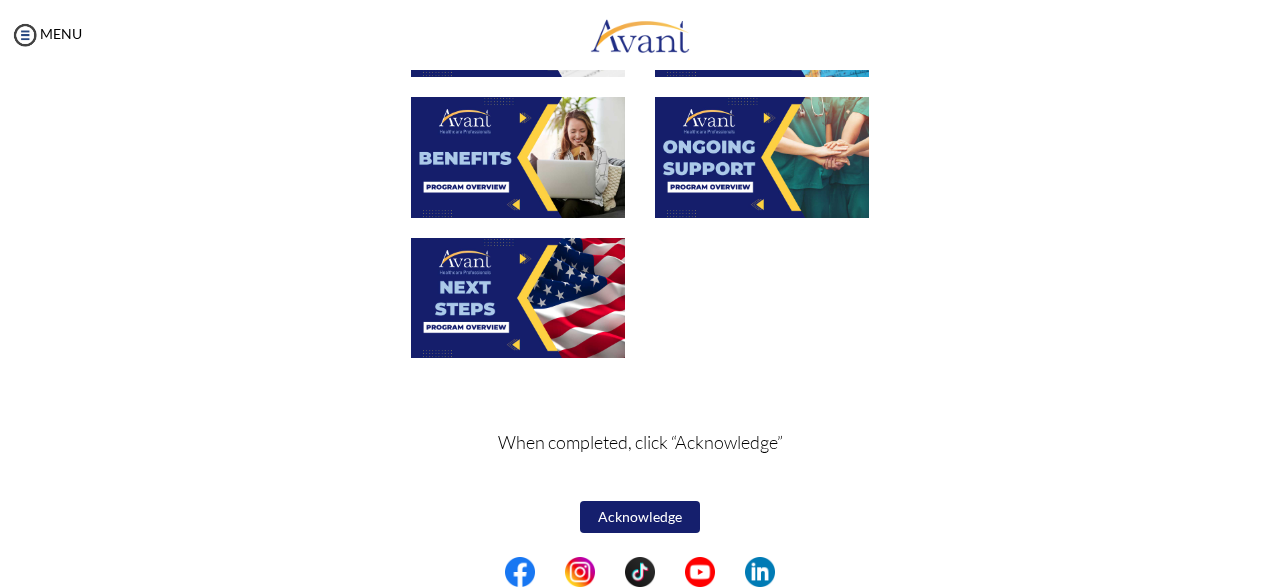 click at bounding box center (518, 298) 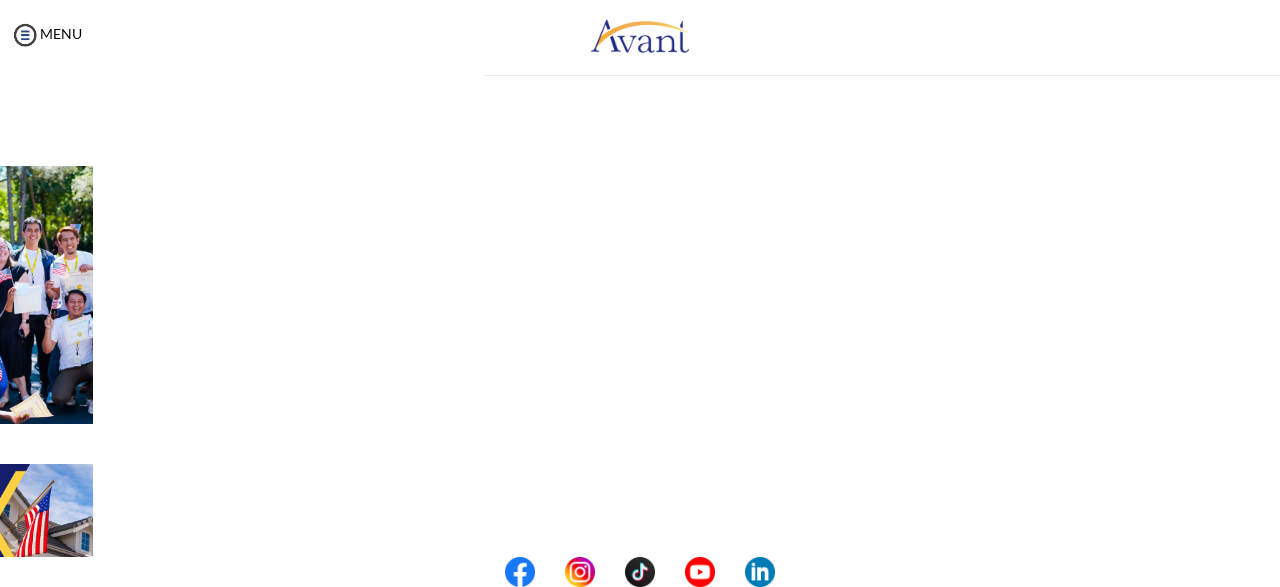 click on "My Status
What is the next step?
We would like you to watch the introductory video Begin with Avant
We would like you to watch the program video Watch Program Video
We would like you to complete English exam Take Language Test
We would like you to complete clinical assessment Take Clinical Test
We would like you to complete qualification survey Take Qualification Survey
We would like you to watch expectations video Watch Expectations Video
You will be contacted by recruiter to schedule a call.
Your application is being reviewed. Please check your email regularly.
Process Overview
Check off each step as you go to track your progress!
Application review
1 Watch the Avant Video Library ▢ Avant Video Library
Interview
1 Complete the Pre-Interview Survey ▢
2 ▢" at bounding box center [640, 363] 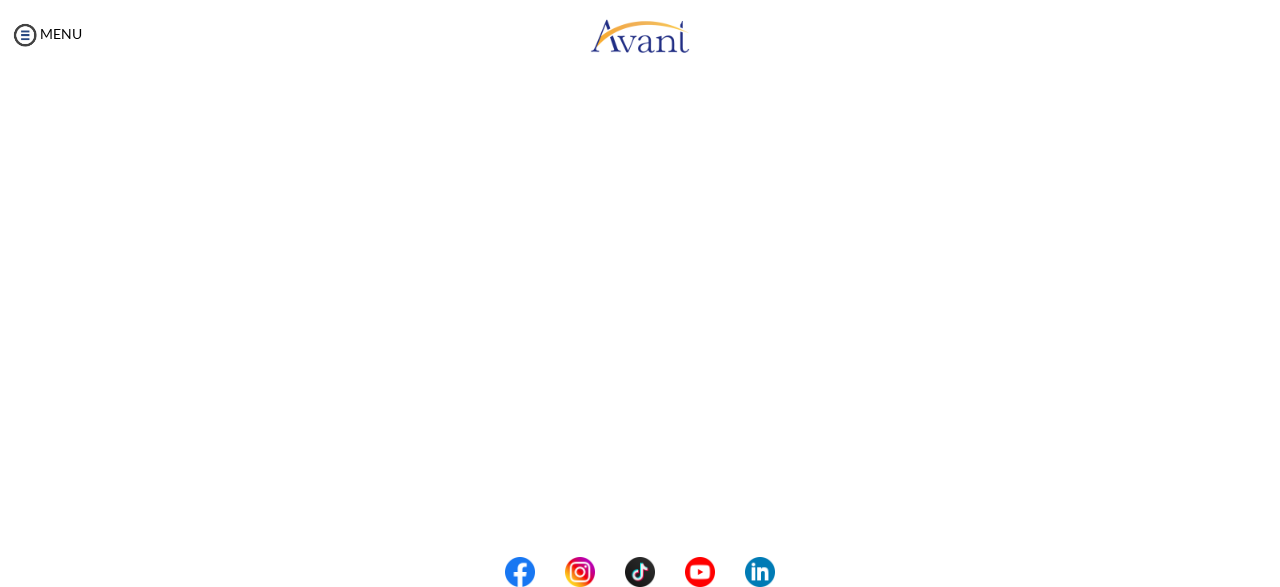 scroll, scrollTop: 352, scrollLeft: 0, axis: vertical 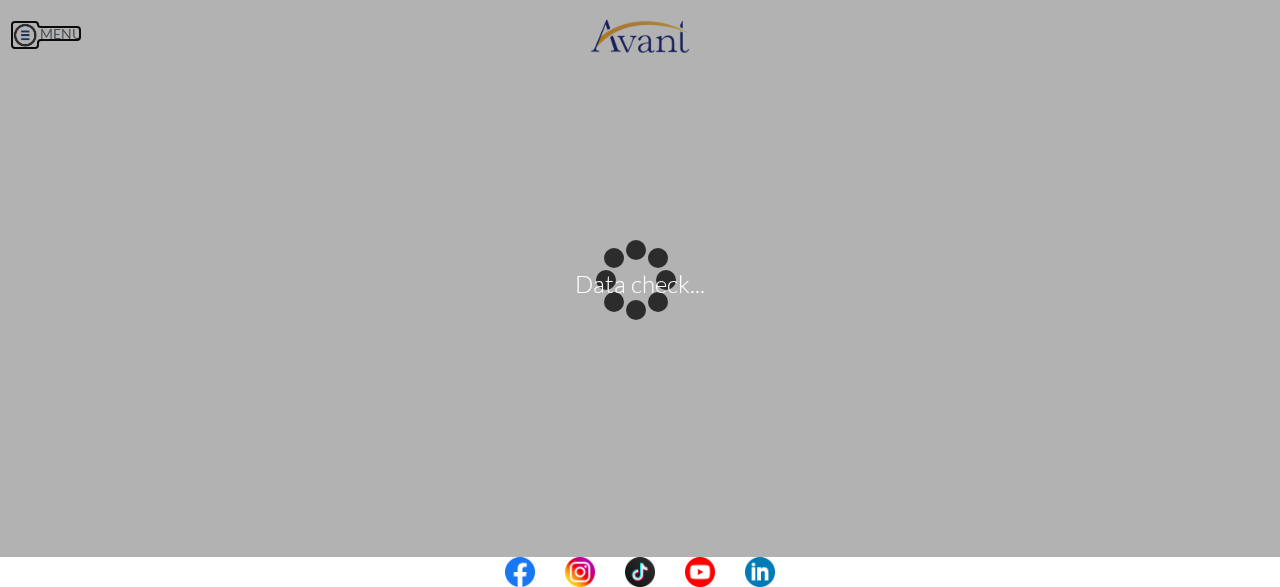 click on "Data check...
Maintenance break. Please come back in 2 hours.
MENU
My Status
What is the next step?
We would like you to watch the introductory video Begin with Avant
We would like you to watch the program video Watch Program Video
We would like you to complete English exam Take Language Test
We would like you to complete clinical assessment Take Clinical Test
We would like you to complete qualification survey Take Qualification Survey
We would like you to watch expectations video Watch Expectations Video
You will be contacted by recruiter to schedule a call.
Your application is being reviewed. Please check your email regularly.
Process Overview
Check off each step as you go to track your progress!" at bounding box center [640, 293] 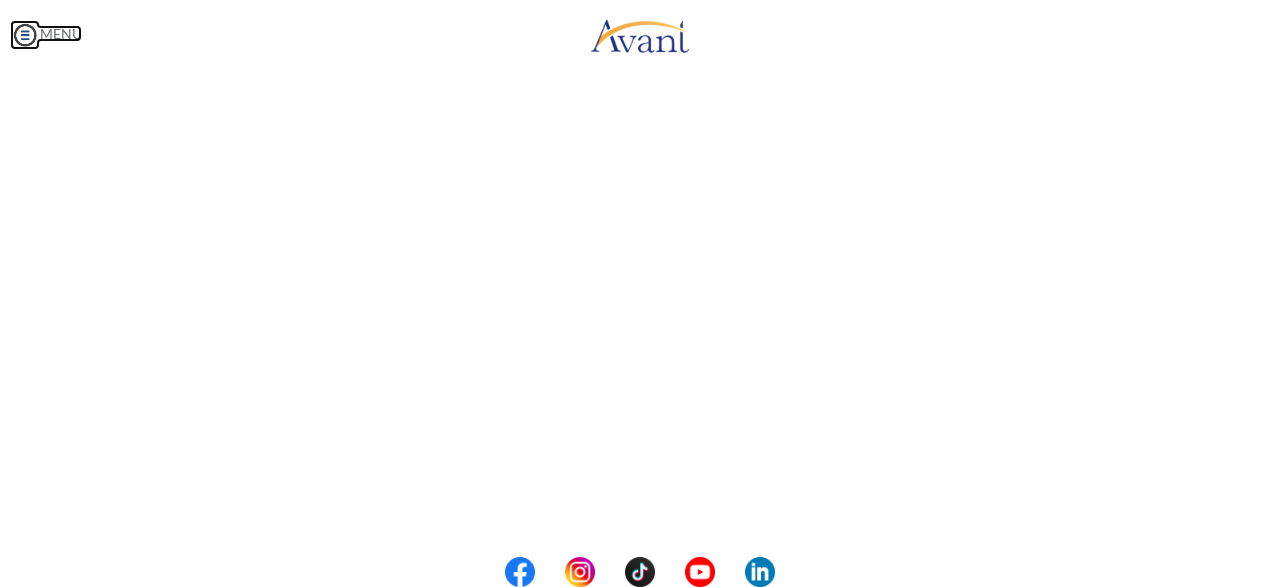 click at bounding box center (25, 35) 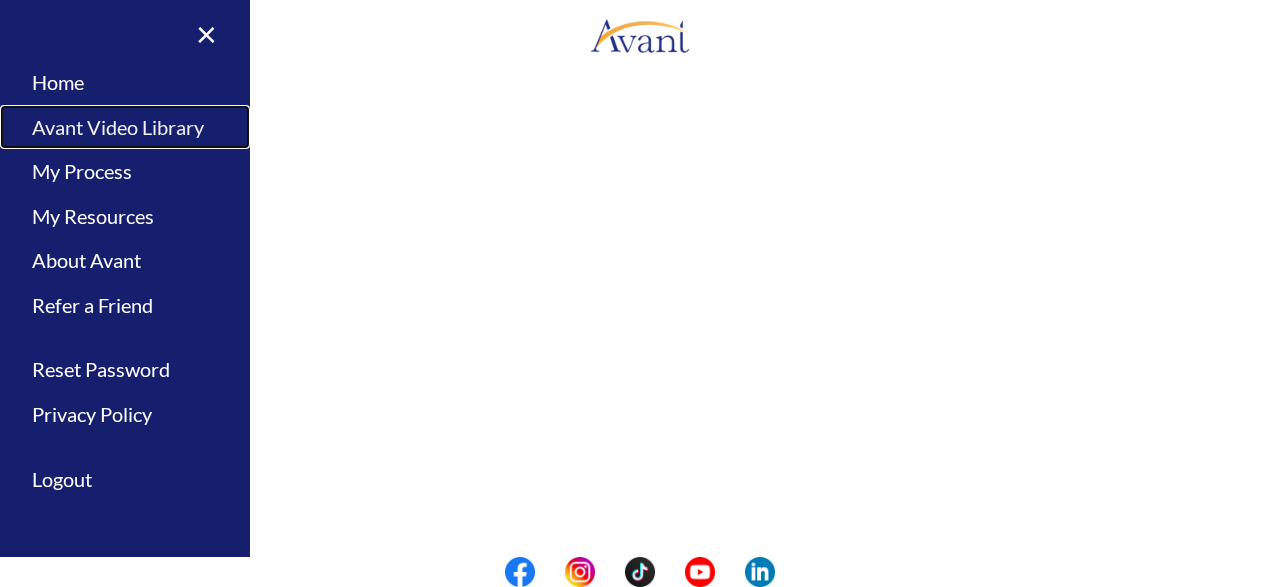 click on "Avant Video Library" at bounding box center (125, 127) 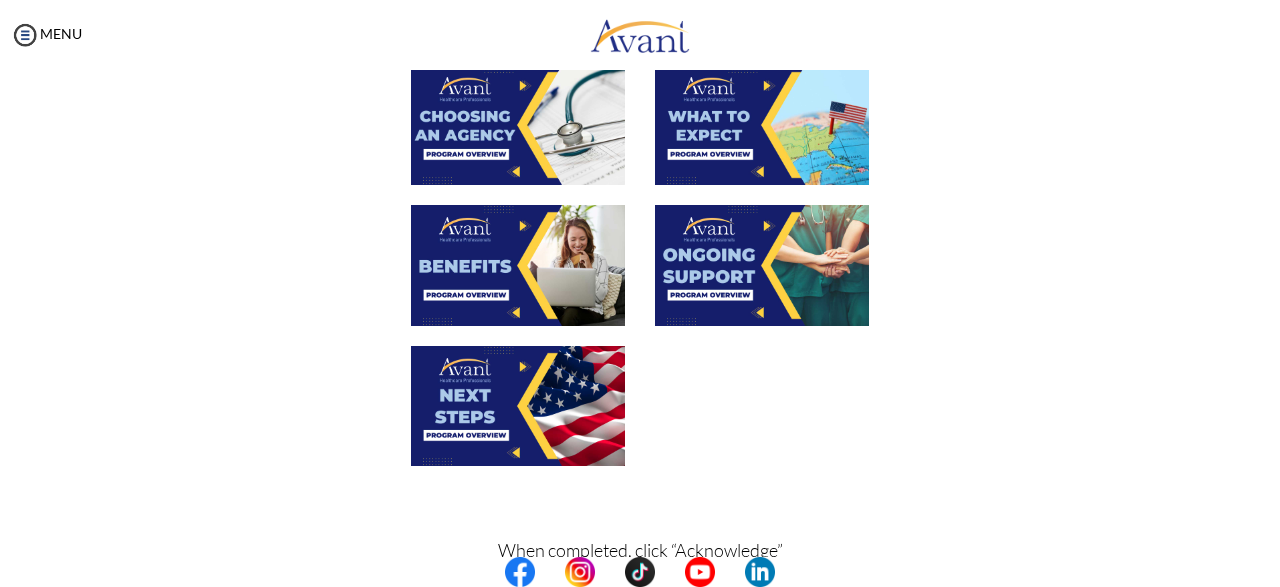 scroll, scrollTop: 743, scrollLeft: 0, axis: vertical 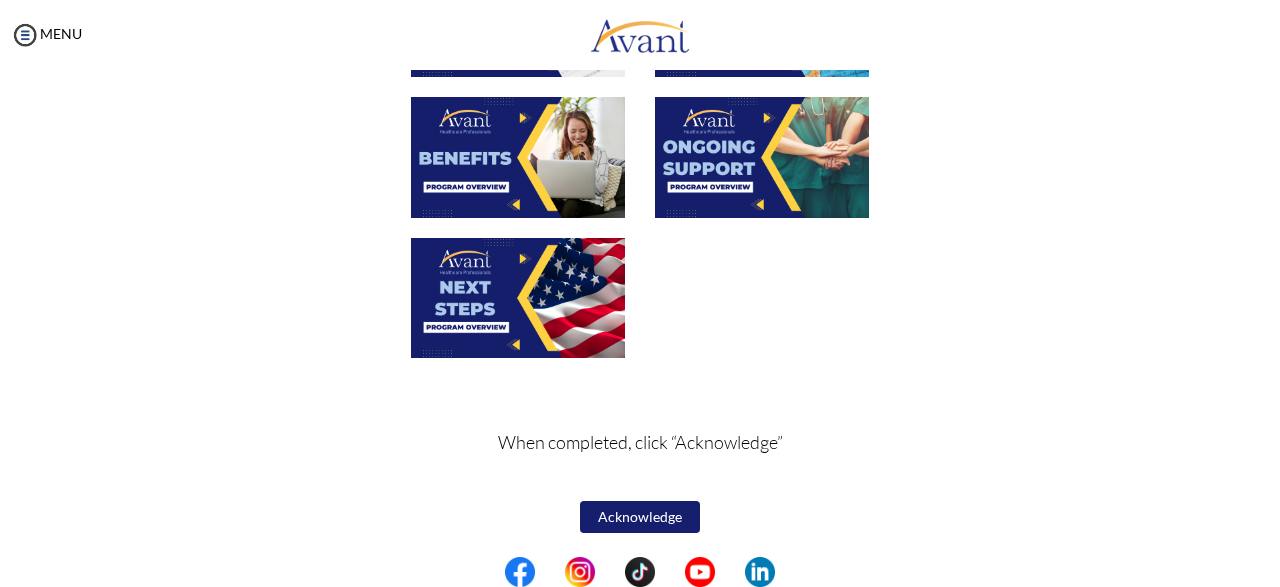 click on "Acknowledge" at bounding box center [640, 517] 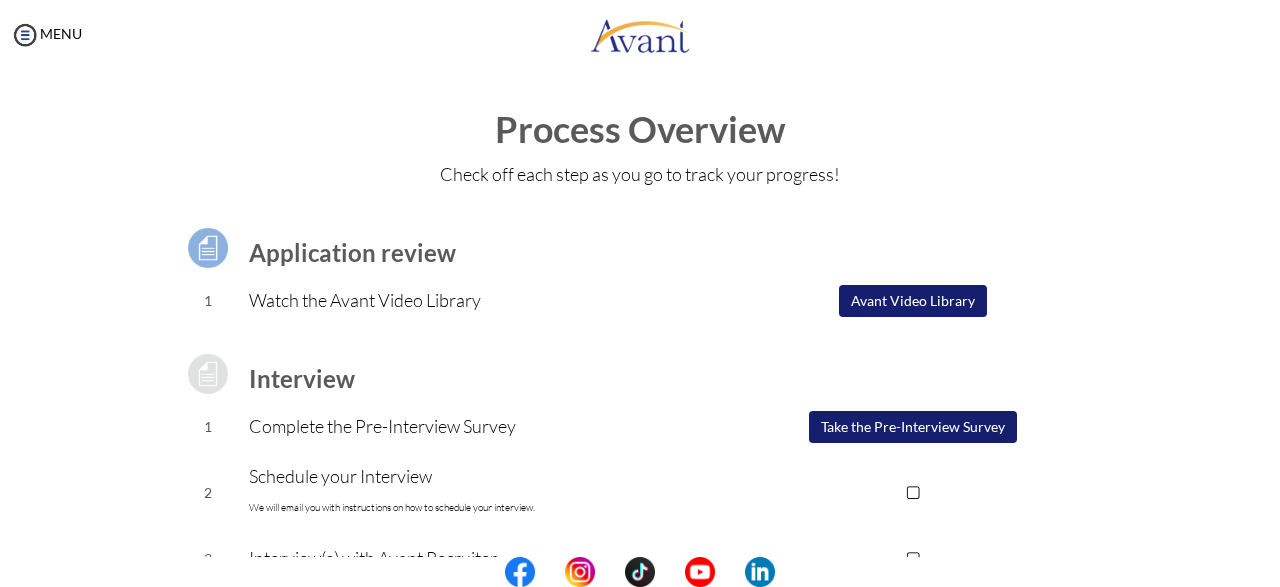 click at bounding box center [640, 572] 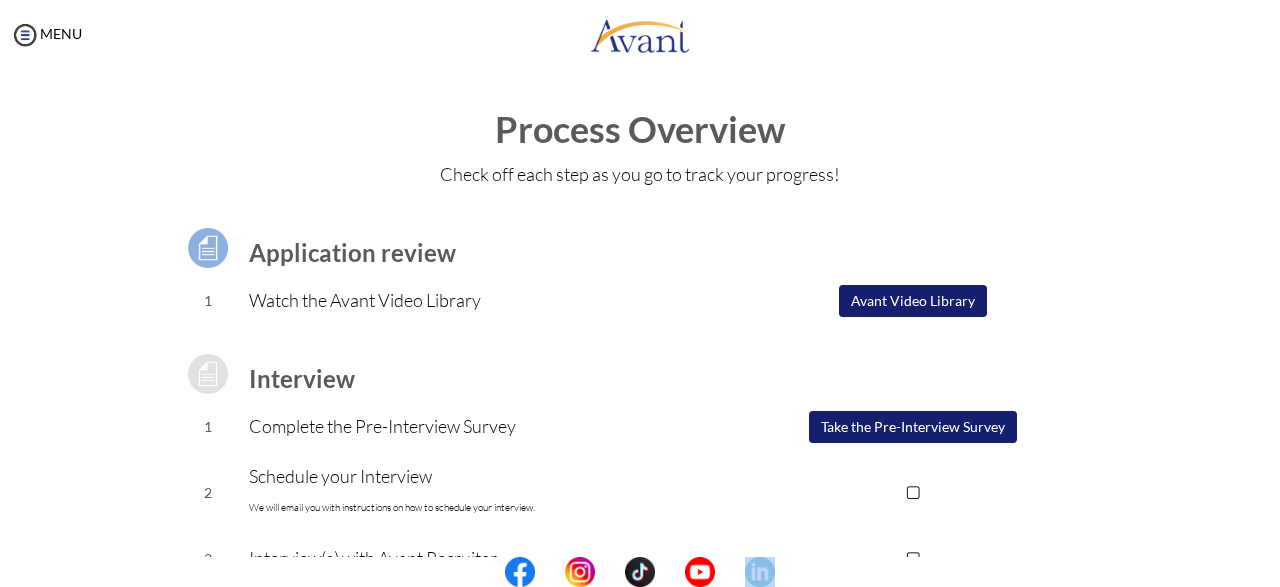 click at bounding box center [640, 572] 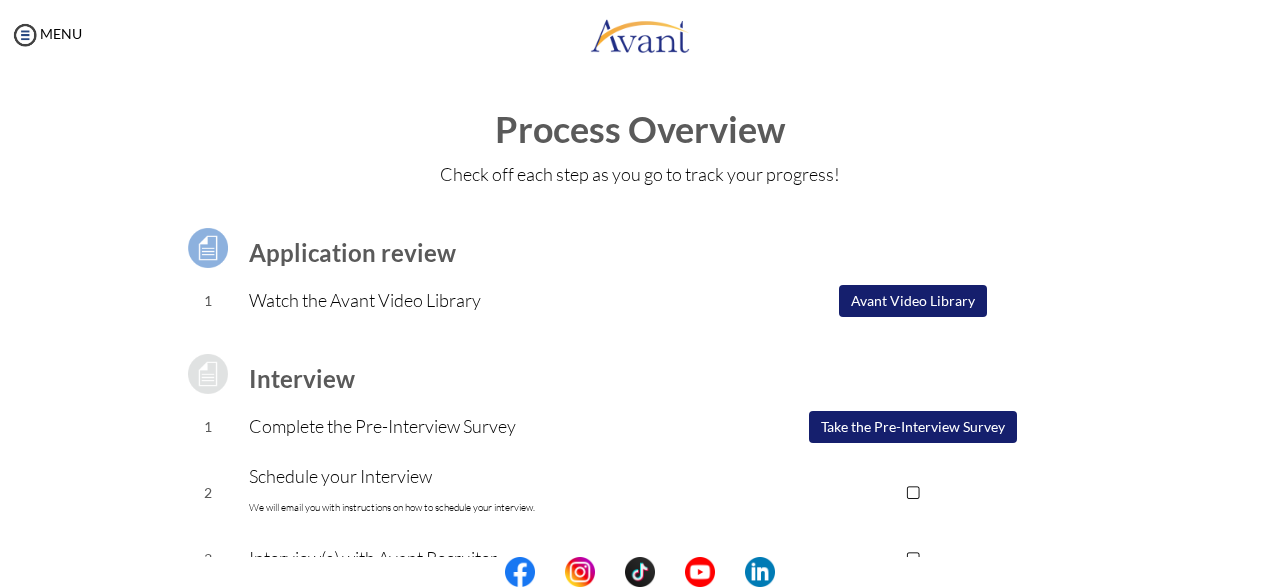 click at bounding box center (640, 572) 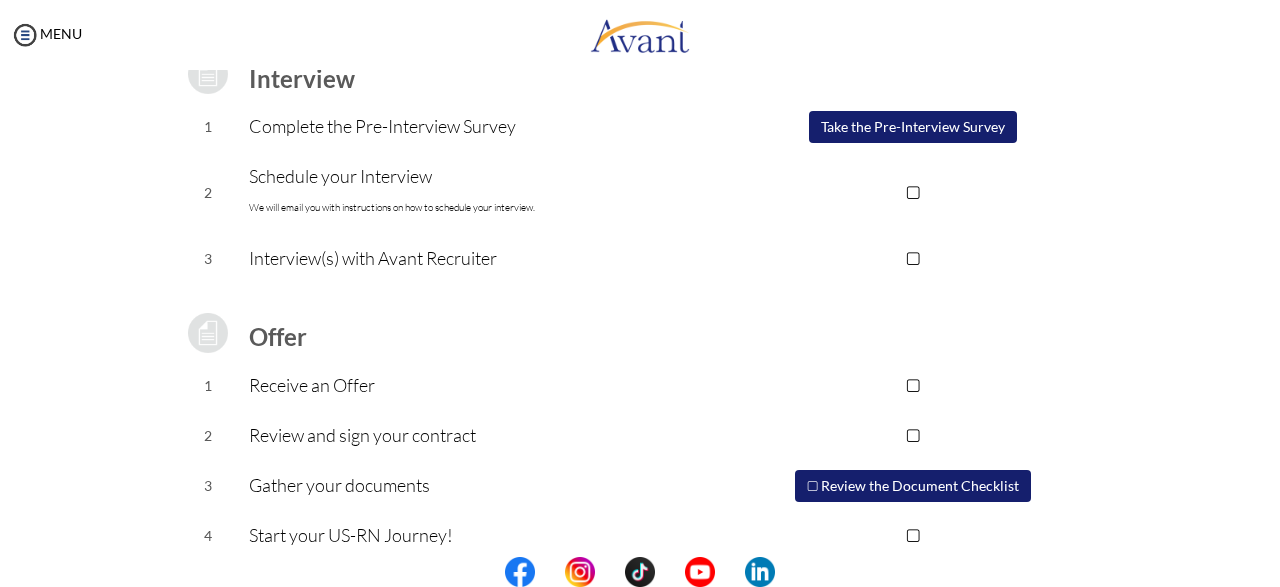 scroll, scrollTop: 323, scrollLeft: 0, axis: vertical 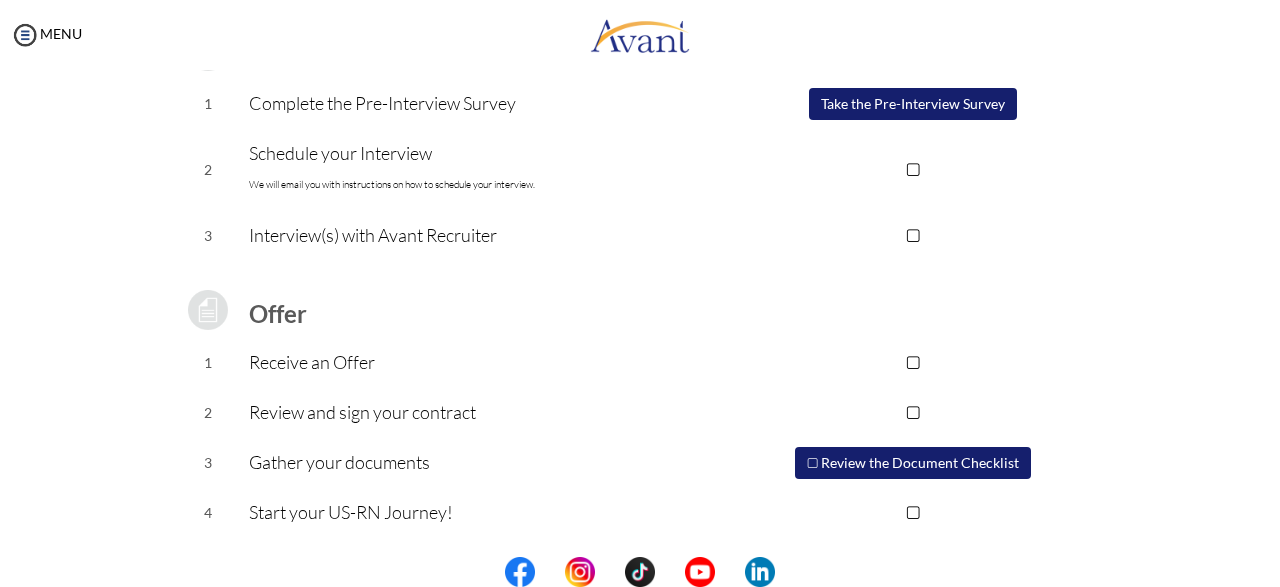 click on "Take the Pre-Interview Survey" at bounding box center [913, 104] 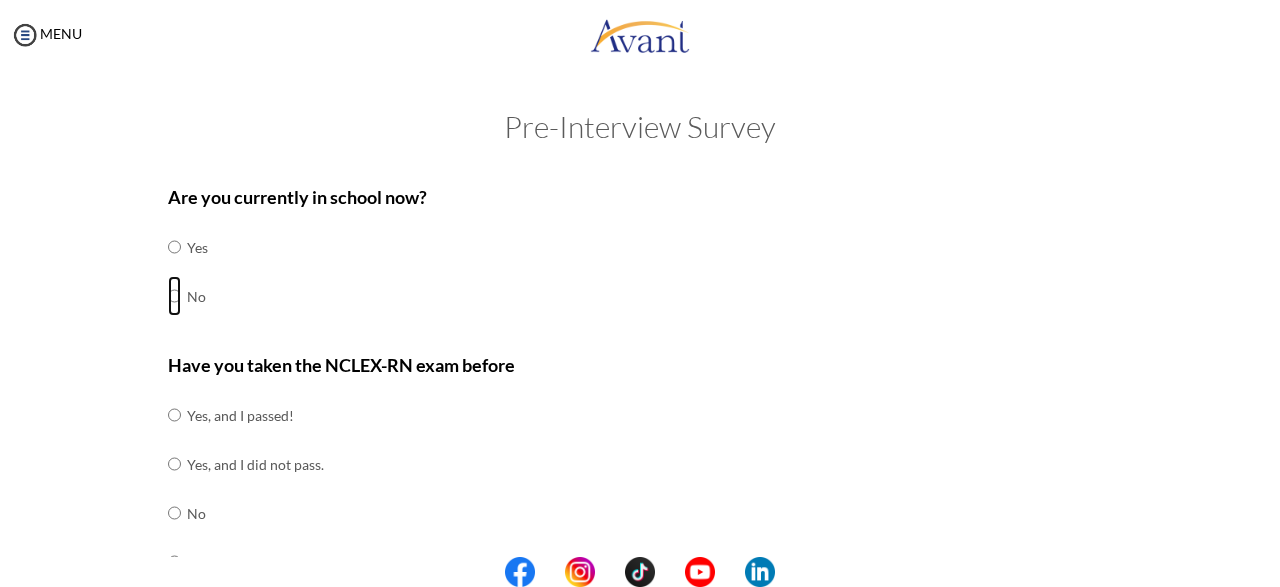 click at bounding box center [174, 247] 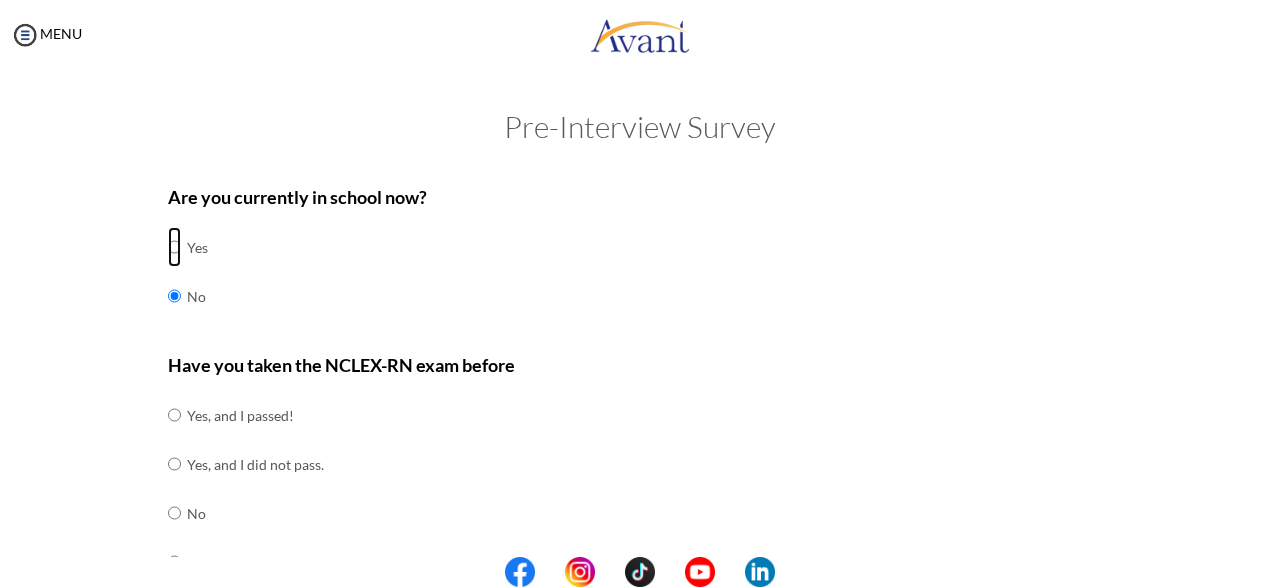click at bounding box center (174, 247) 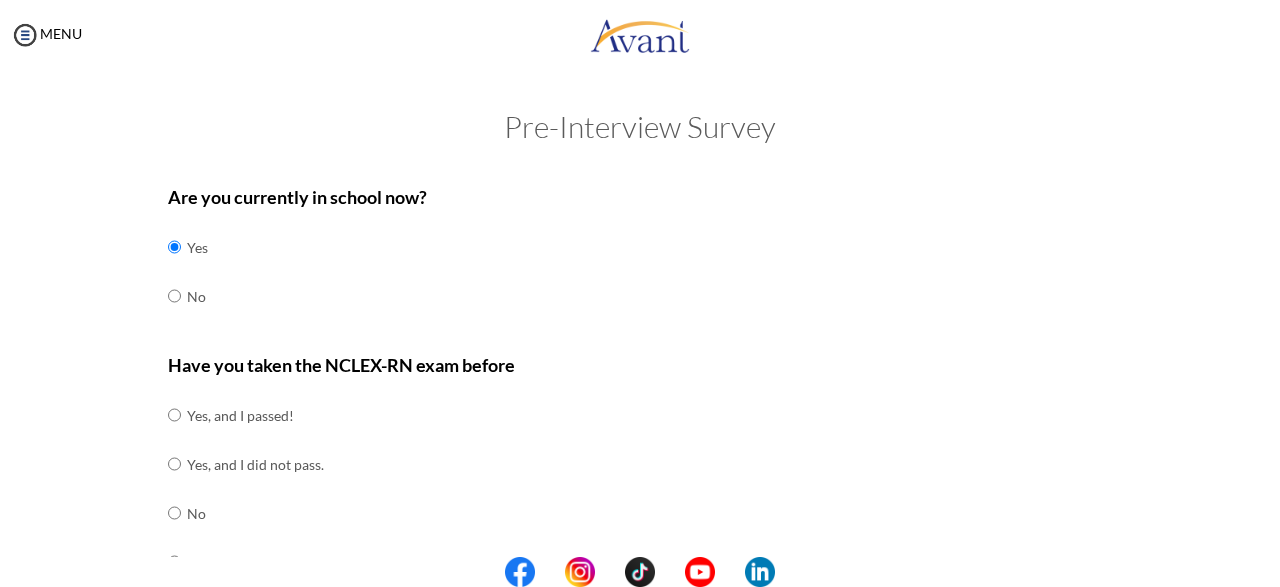 click at bounding box center (174, 247) 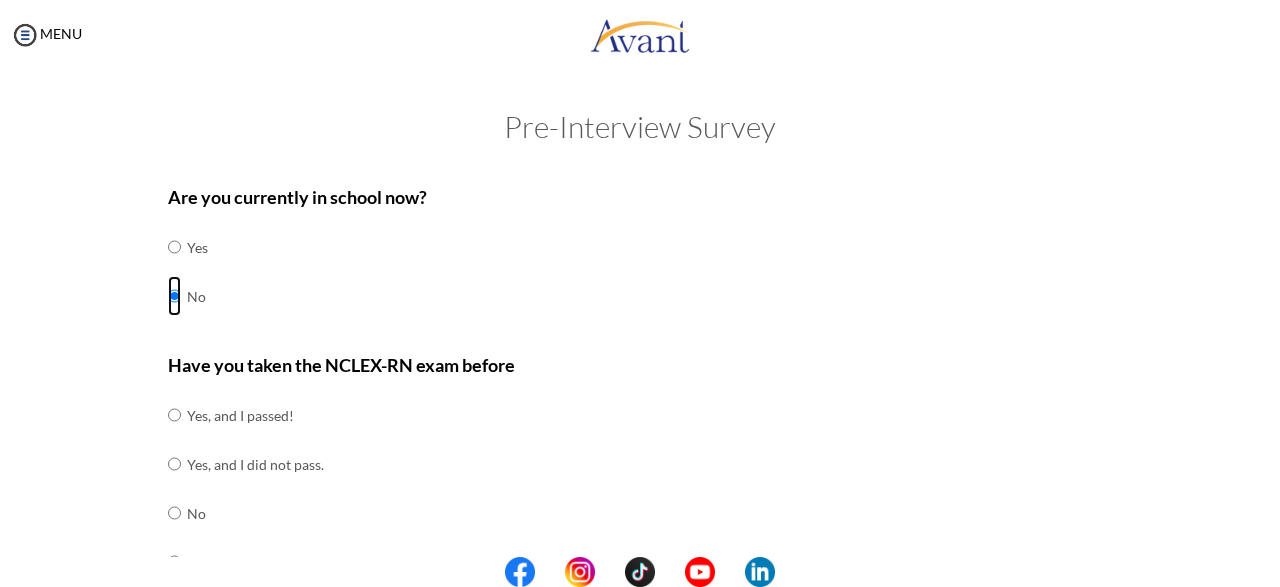 scroll, scrollTop: 554, scrollLeft: 0, axis: vertical 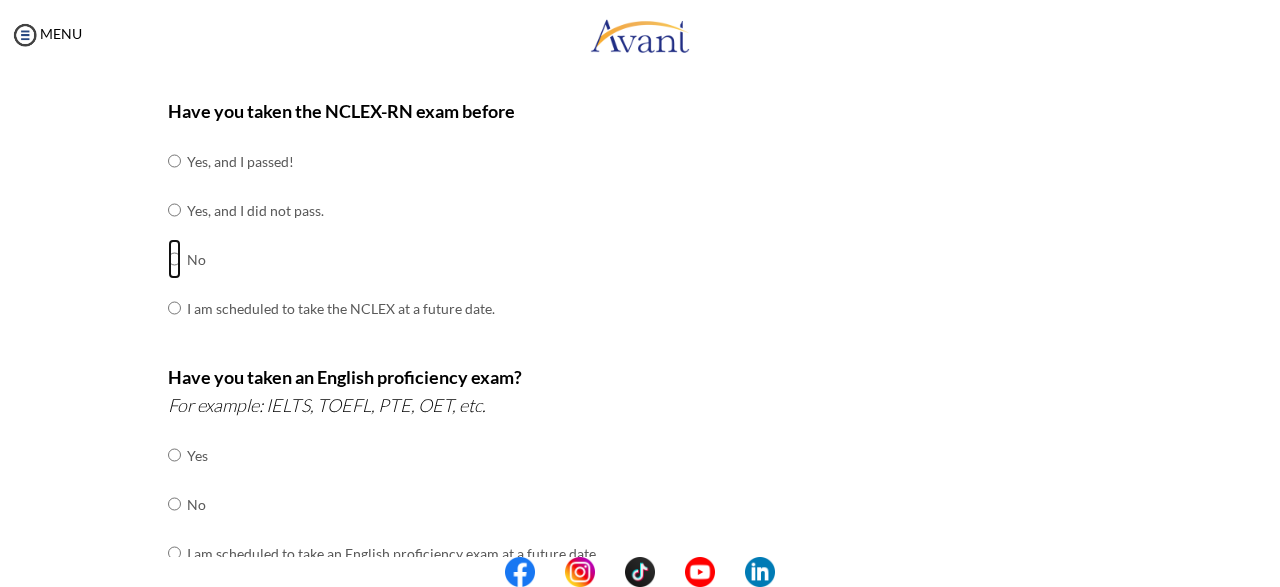 click at bounding box center (174, 161) 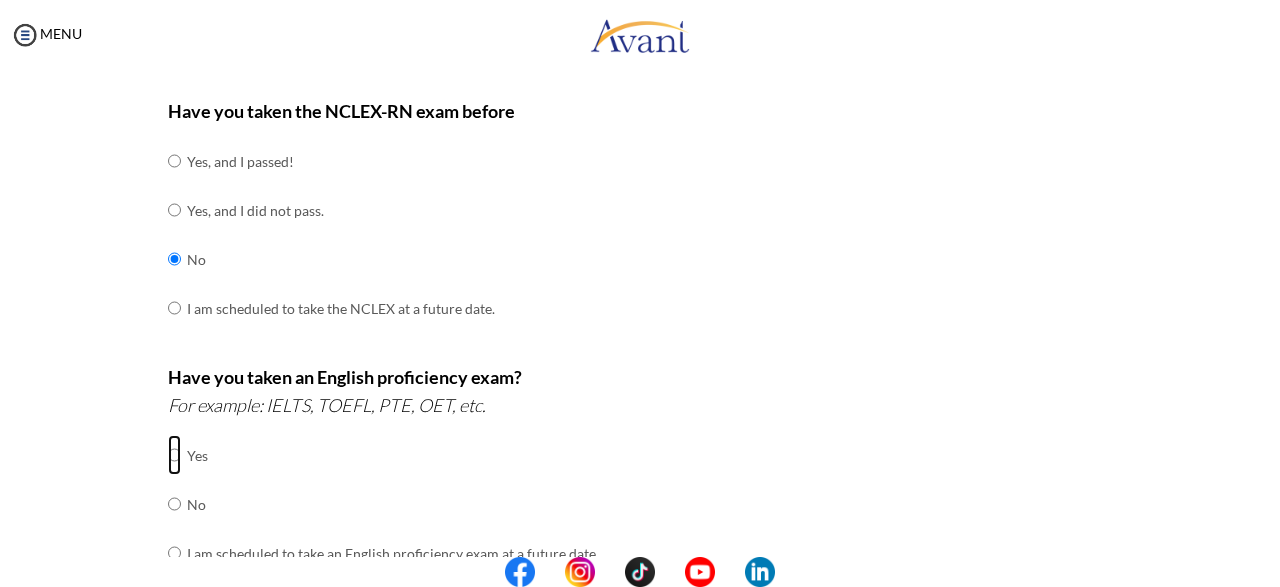 click at bounding box center (174, 455) 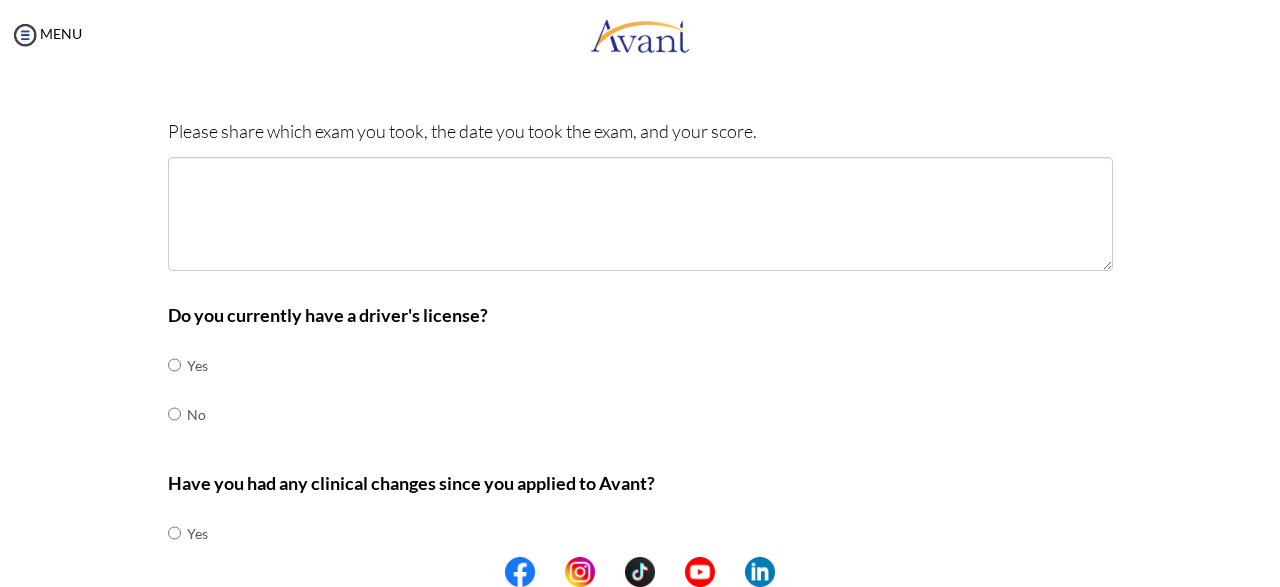 scroll, scrollTop: 808, scrollLeft: 0, axis: vertical 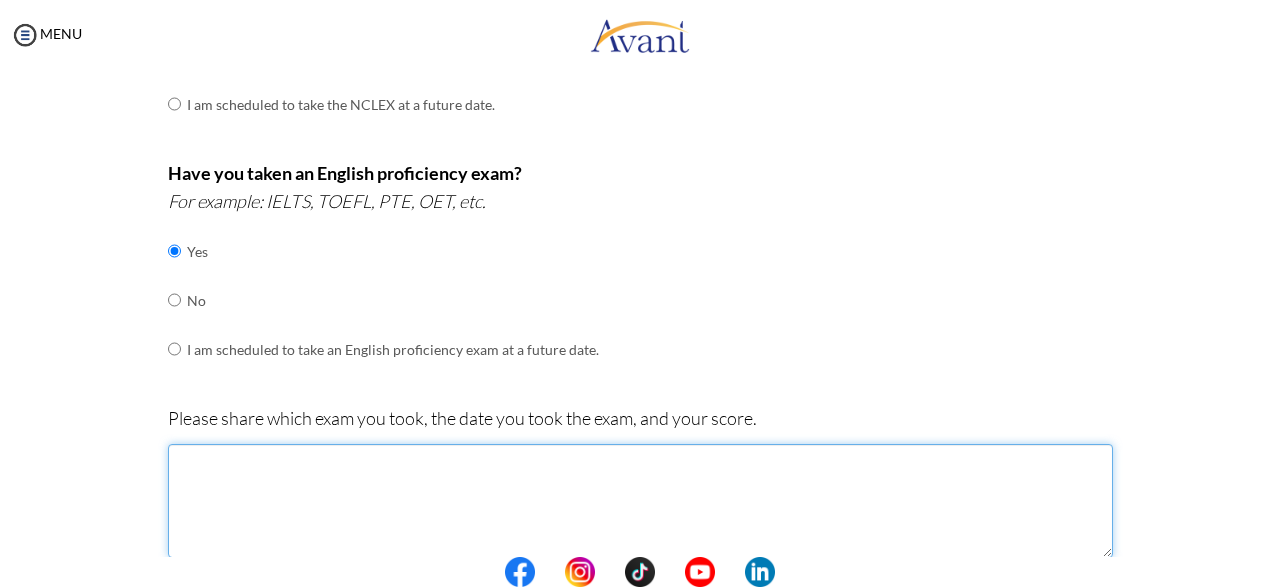 click at bounding box center (640, 501) 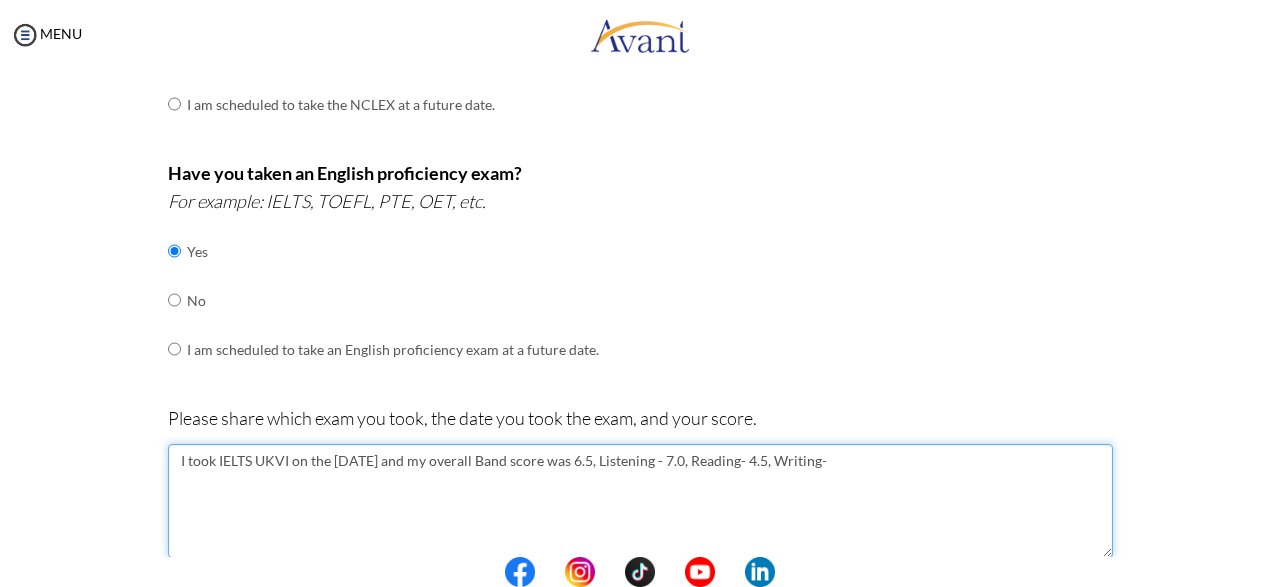 click on "I took IELTS UKVI on the [DATE] and my overall Band score was 6.5, Listening - 7.0, Reading- 4.5, Writing-" at bounding box center [640, 501] 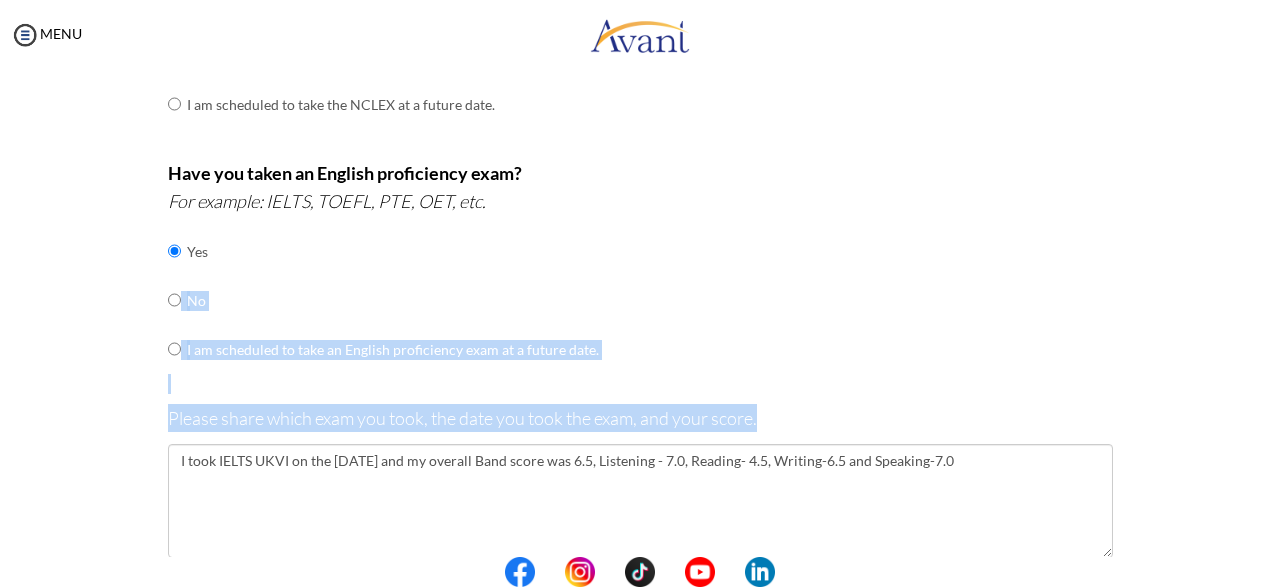 drag, startPoint x: 470, startPoint y: 247, endPoint x: 279, endPoint y: 451, distance: 279.4584 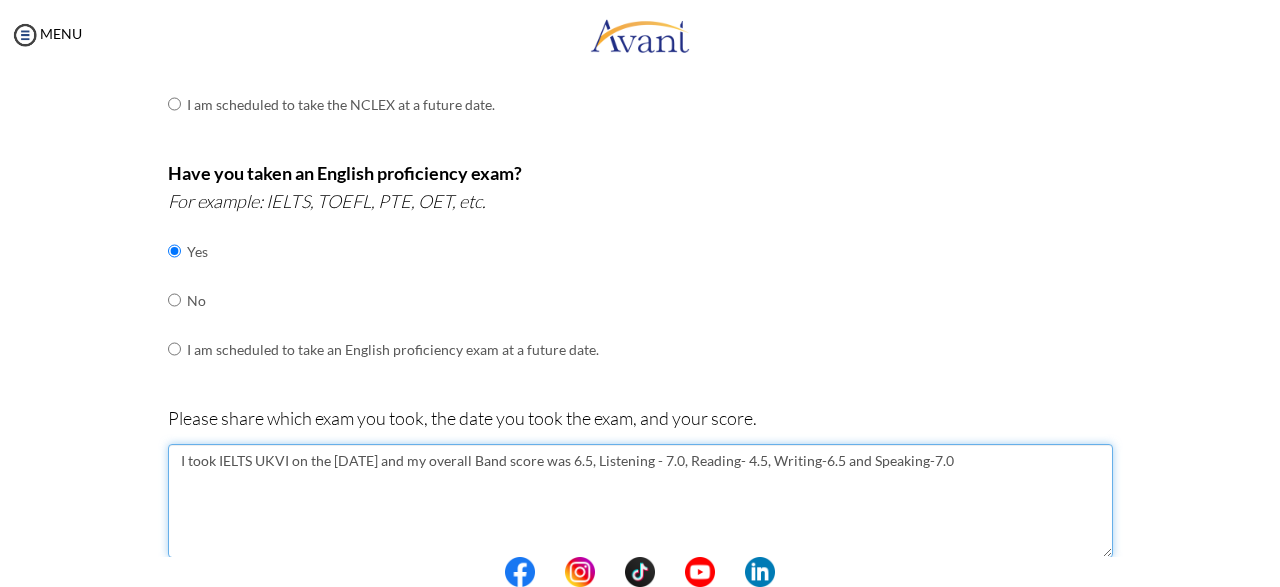 click on "I took IELTS UKVI on the [DATE] and my overall Band score was 6.5, Listening - 7.0, Reading- 4.5, Writing-6.5 and Speaking-7.0" at bounding box center (640, 501) 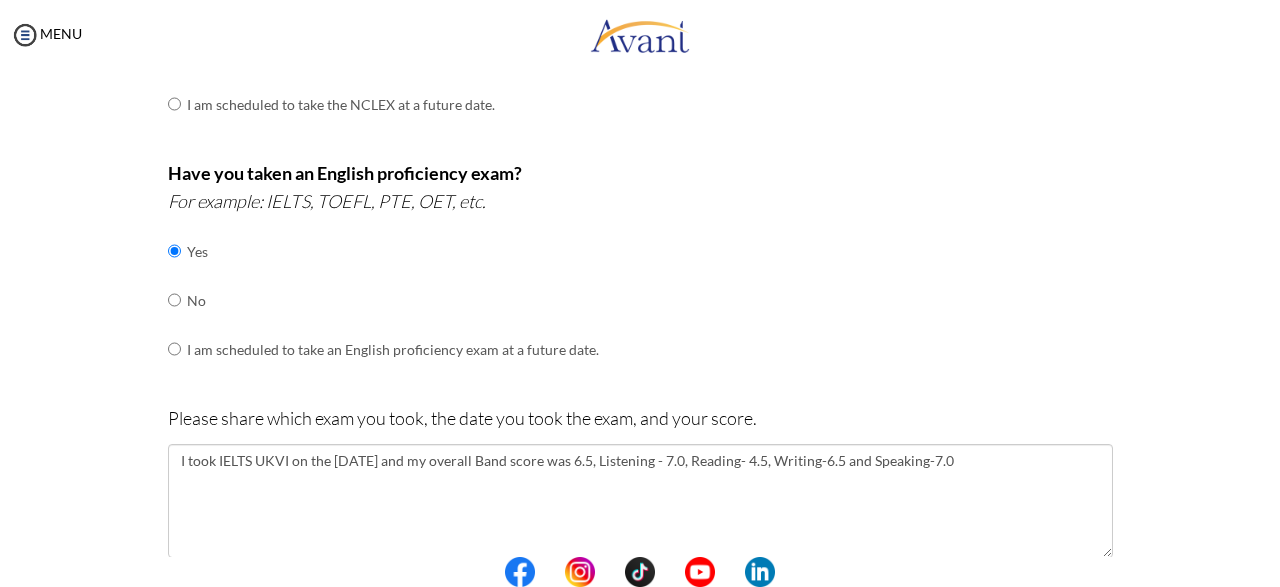 click on "Yes" at bounding box center (393, 251) 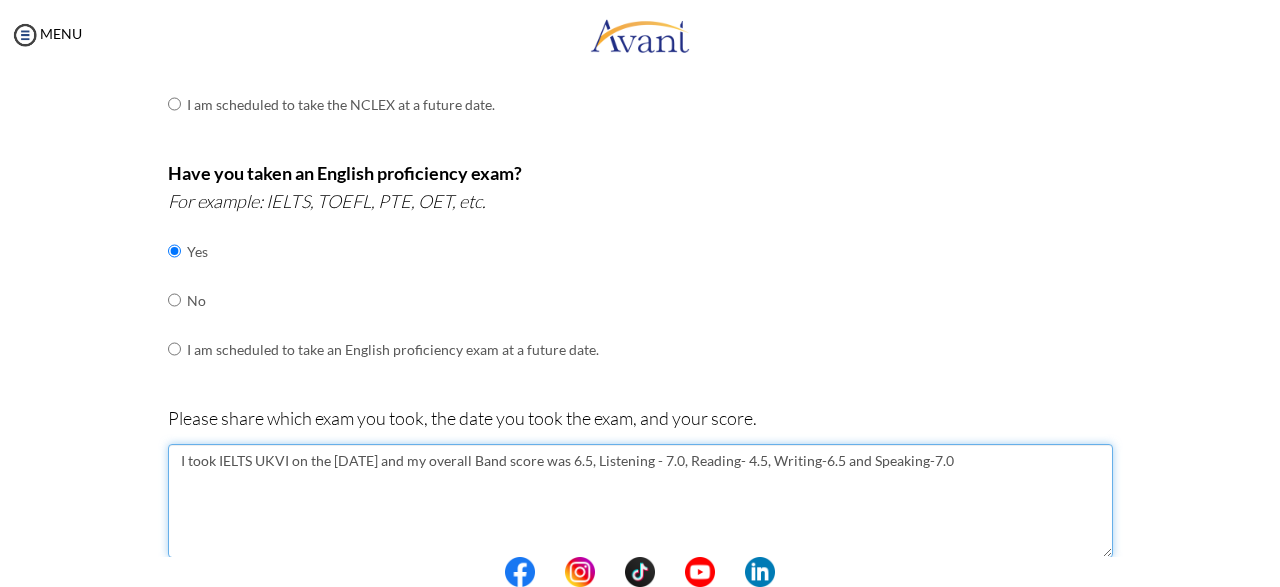 click on "I took IELTS UKVI on the [DATE] and my overall Band score was 6.5, Listening - 7.0, Reading- 4.5, Writing-6.5 and Speaking-7.0" at bounding box center (640, 501) 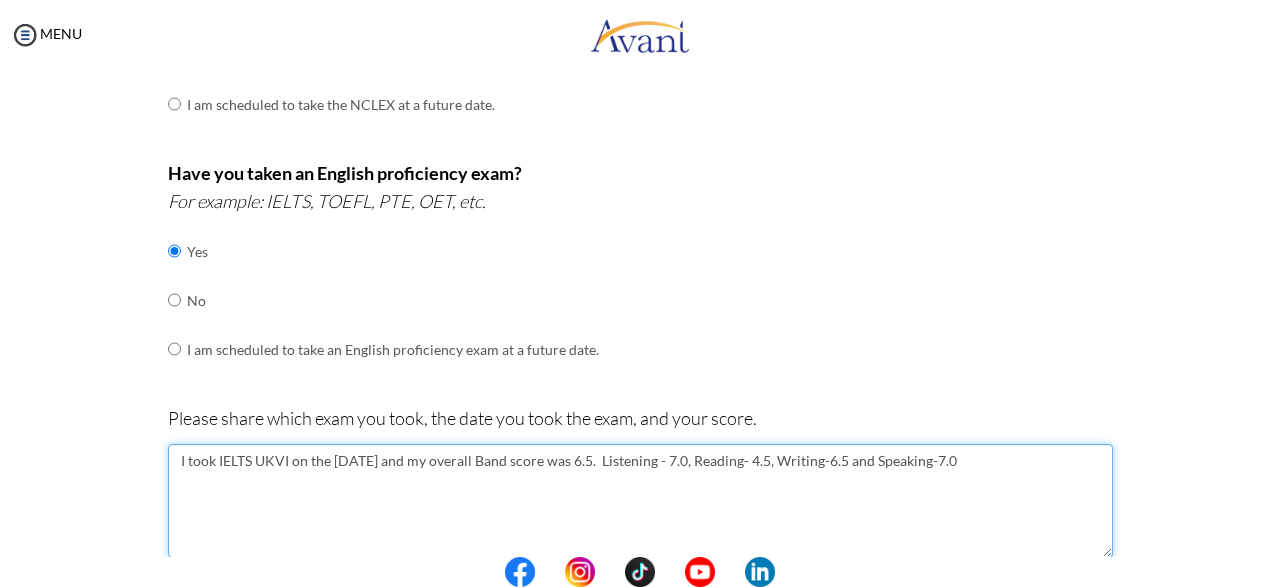 scroll, scrollTop: 855, scrollLeft: 0, axis: vertical 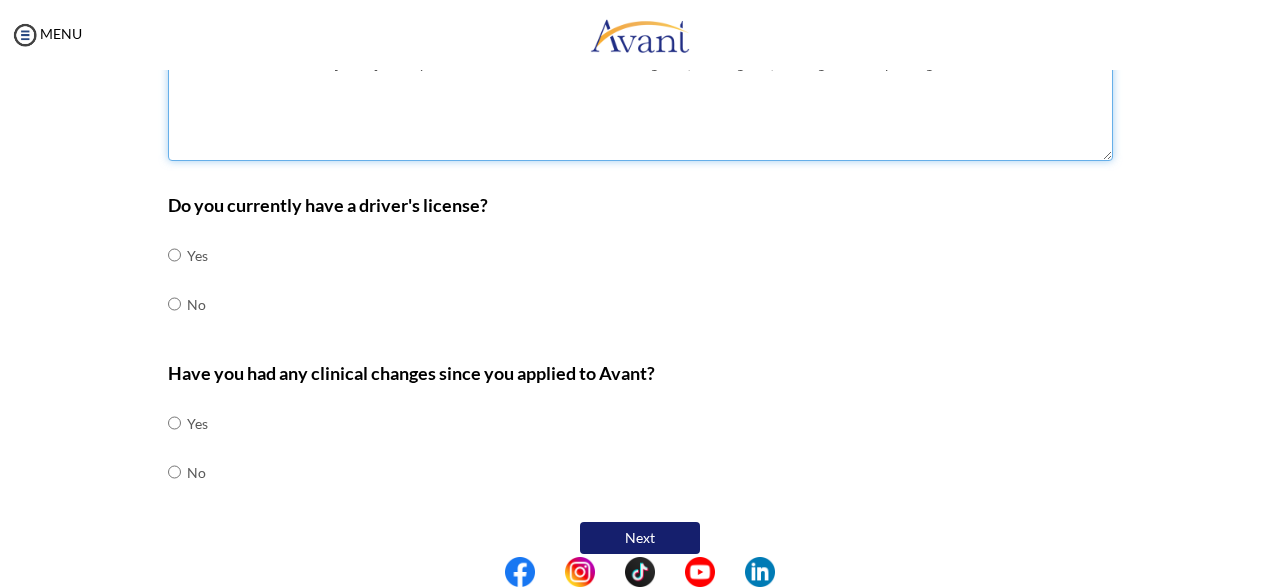 type on "I took IELTS UKVI on the [DATE] and my overall Band score was 6.5.  Listening - 7.0, Reading- 4.5, Writing-6.5 and Speaking-7.0" 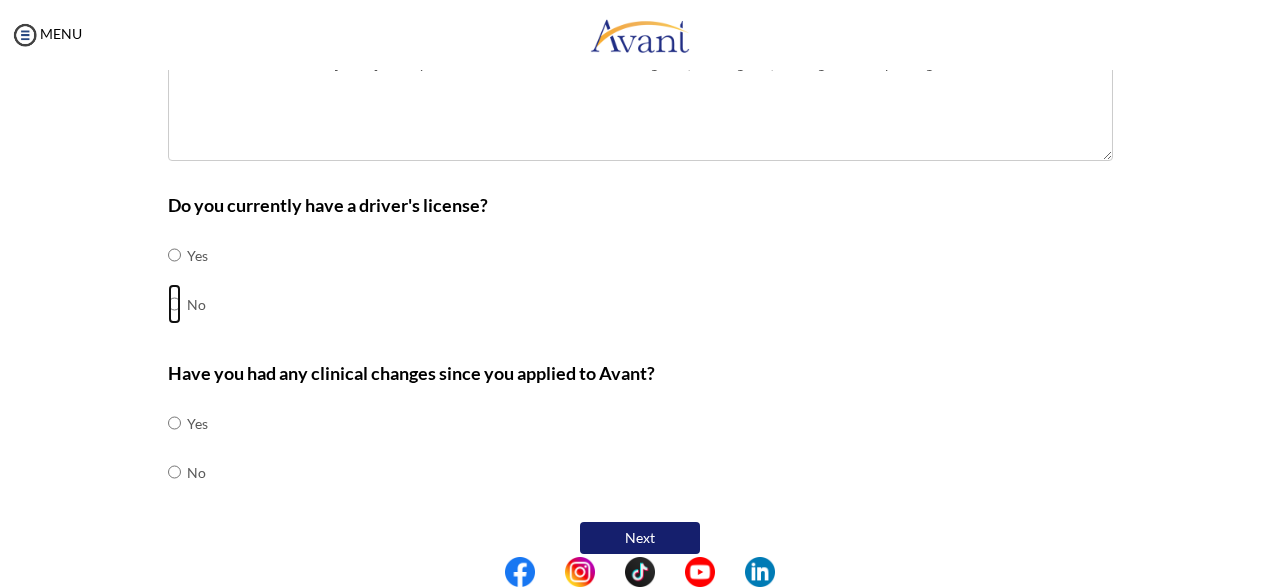 click at bounding box center (174, 255) 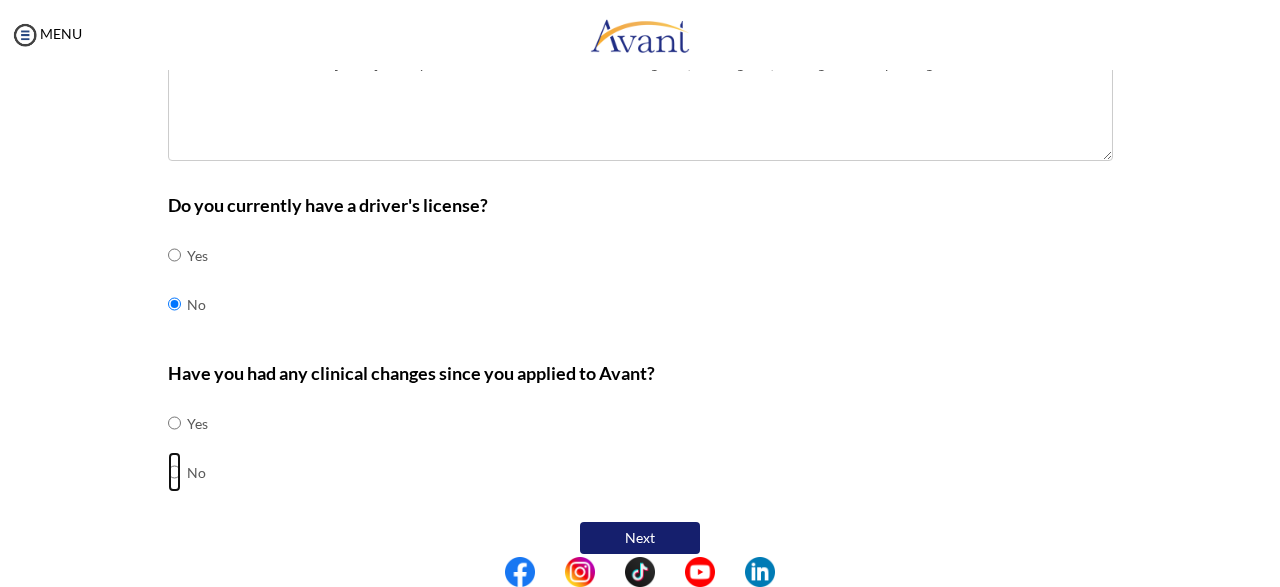 click at bounding box center (174, 423) 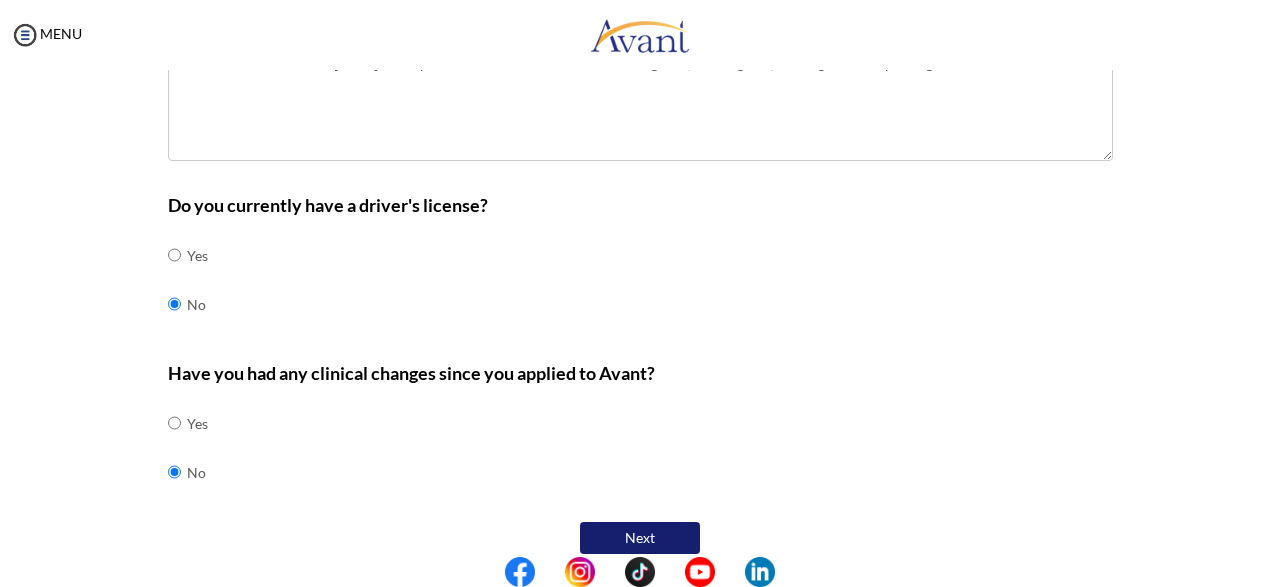 click on "Next" at bounding box center [640, 538] 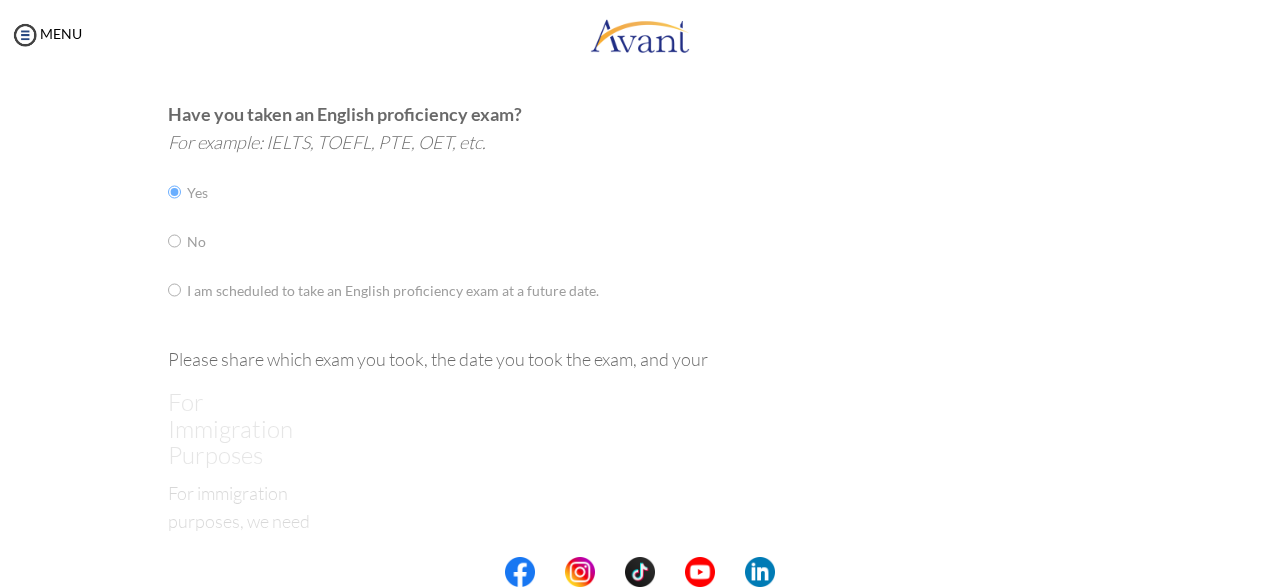 scroll, scrollTop: 40, scrollLeft: 0, axis: vertical 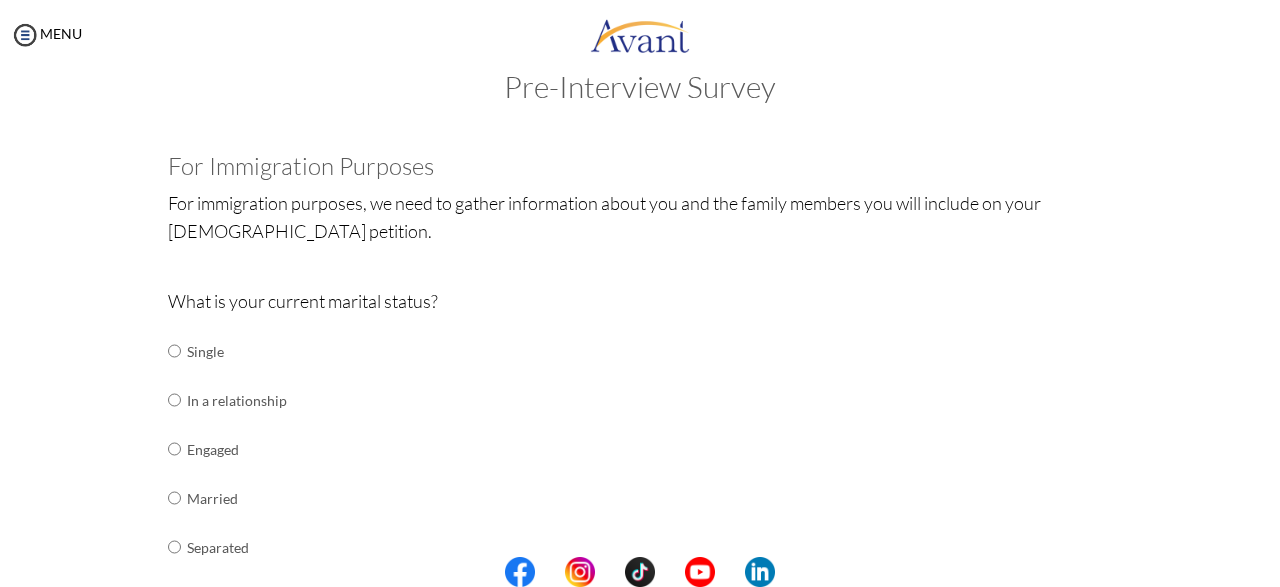 click at bounding box center [640, 572] 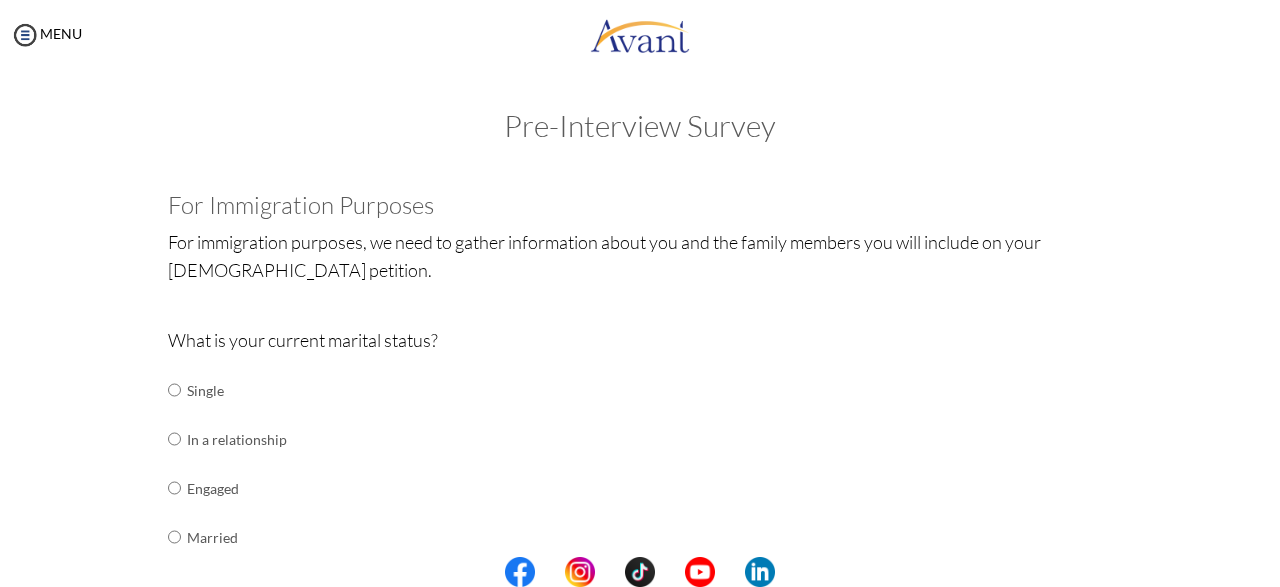 scroll, scrollTop: 0, scrollLeft: 0, axis: both 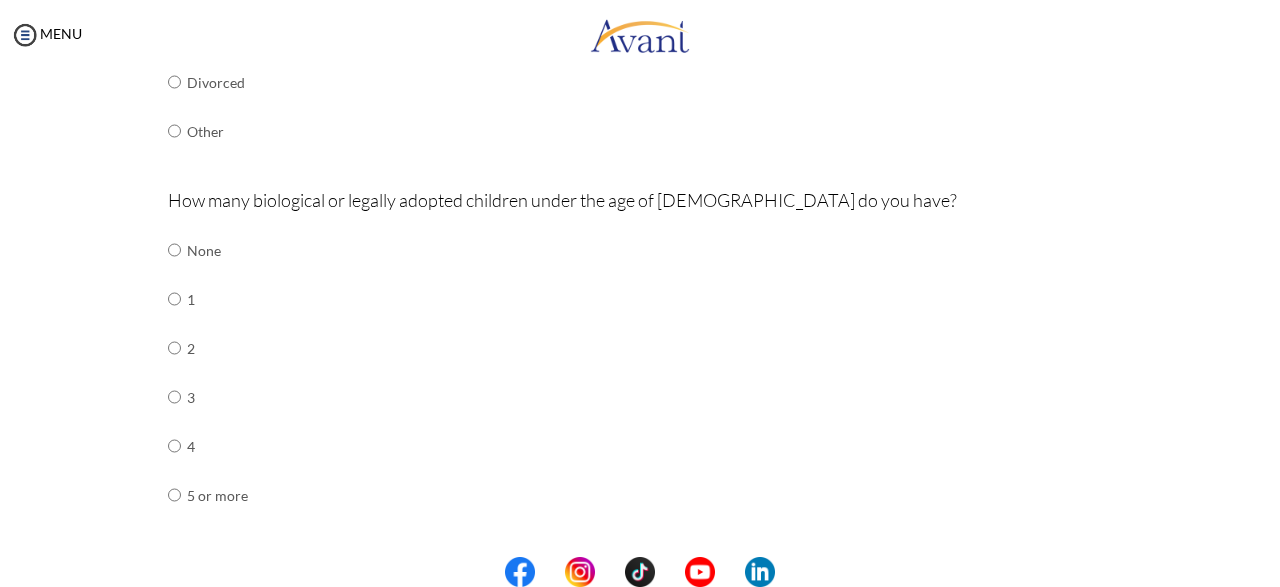 click on "Are you currently in school now?
Yes
No
Have you taken the NCLEX-RN exam before
Yes, and I passed!
Yes, and I did not pass.
No
I am scheduled to take the NCLEX at a future date.
Please share how many times you took the NCLEX and the dates you took each attempt.
When are you scheduled to take the NCLEX?
Have you taken an English proficiency exam? For example: IELTS, TOEFL, PTE, OET, etc.
Yes
No" at bounding box center [640, 184] 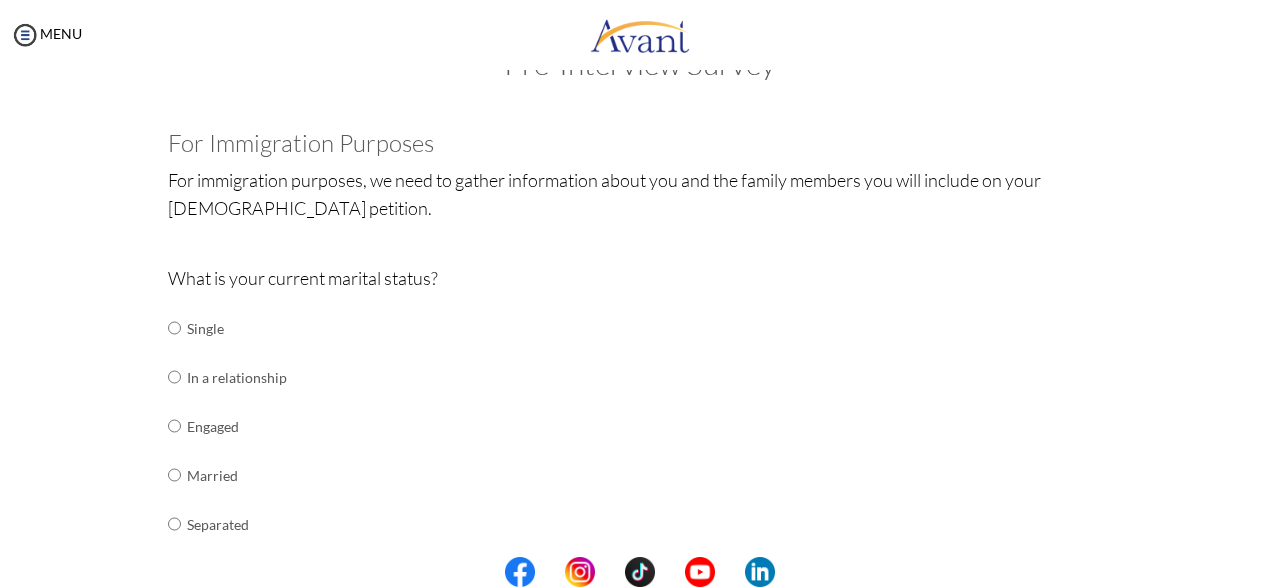 scroll, scrollTop: 54, scrollLeft: 0, axis: vertical 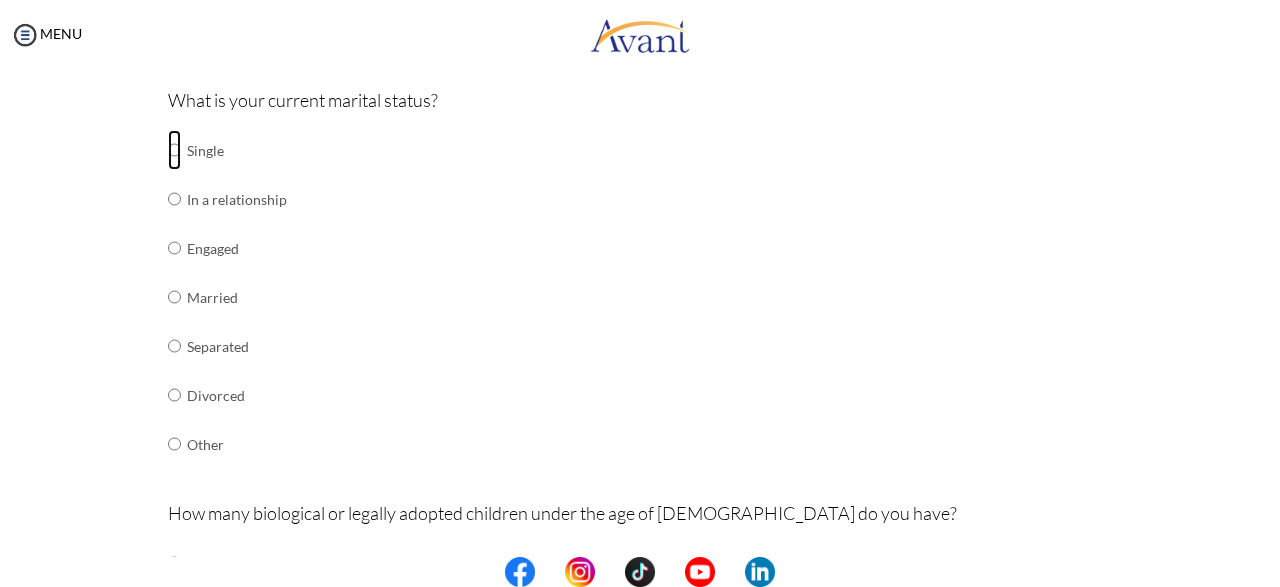click at bounding box center (174, 150) 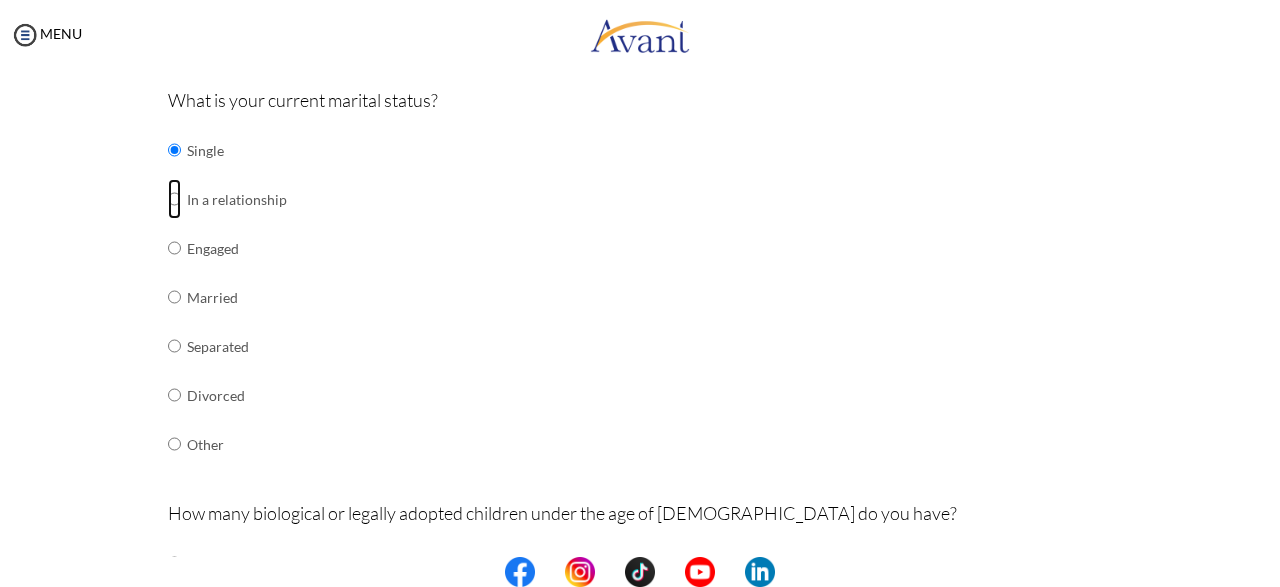 click at bounding box center (174, 150) 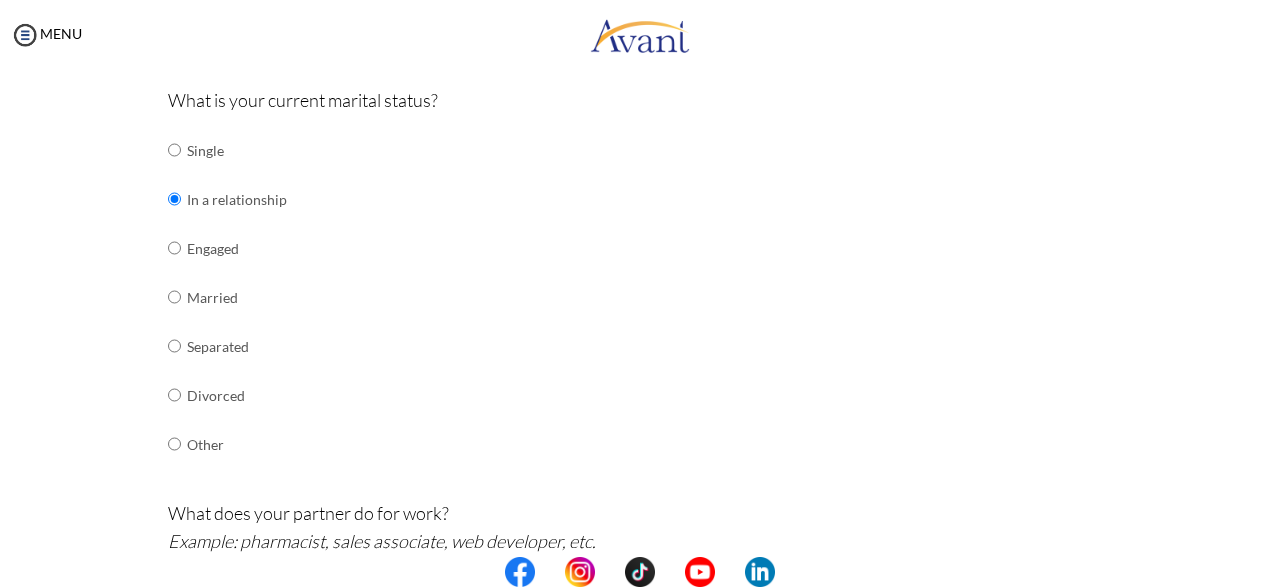 click at bounding box center [640, 572] 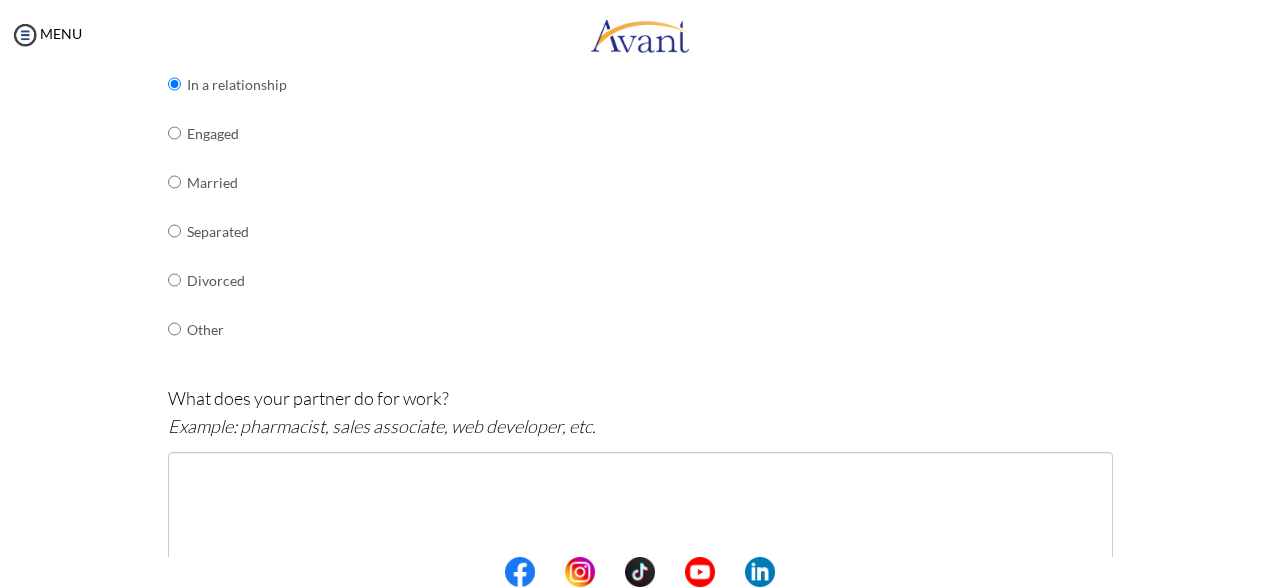 scroll, scrollTop: 345, scrollLeft: 0, axis: vertical 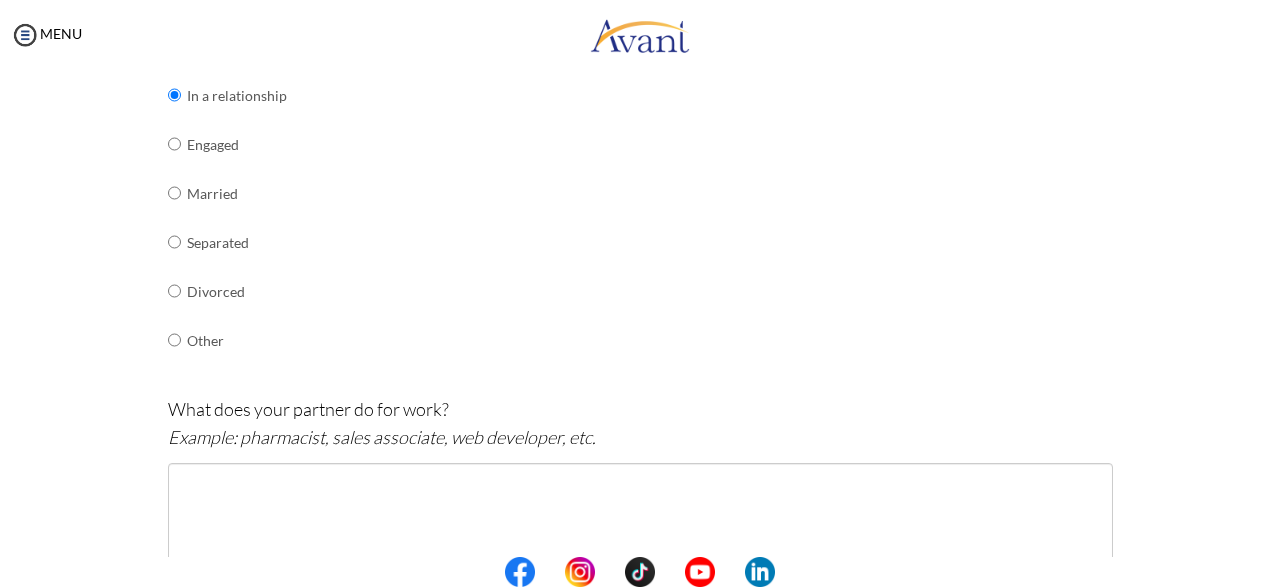 click on "Are you currently in school now?
Yes
No
Have you taken the NCLEX-RN exam before
Yes, and I passed!
Yes, and I did not pass.
No
I am scheduled to take the NCLEX at a future date.
Please share how many times you took the NCLEX and the dates you took each attempt.
When are you scheduled to take the NCLEX?
Have you taken an English proficiency exam? For example: IELTS, TOEFL, PTE, OET, etc.
Yes
No" at bounding box center (640, 499) 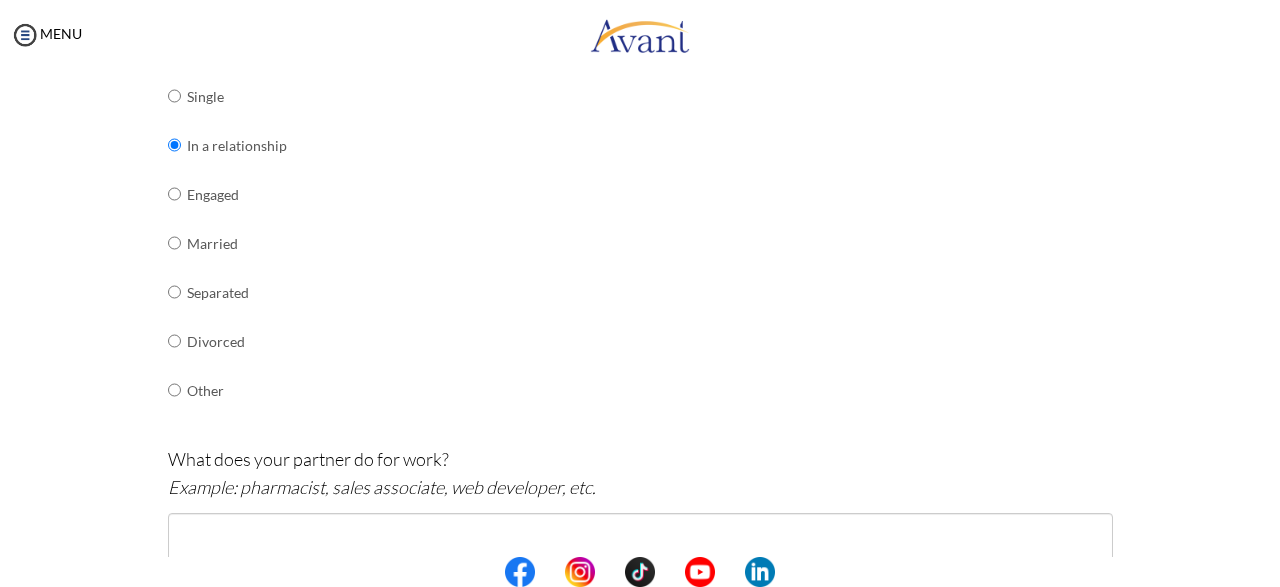 scroll, scrollTop: 245, scrollLeft: 0, axis: vertical 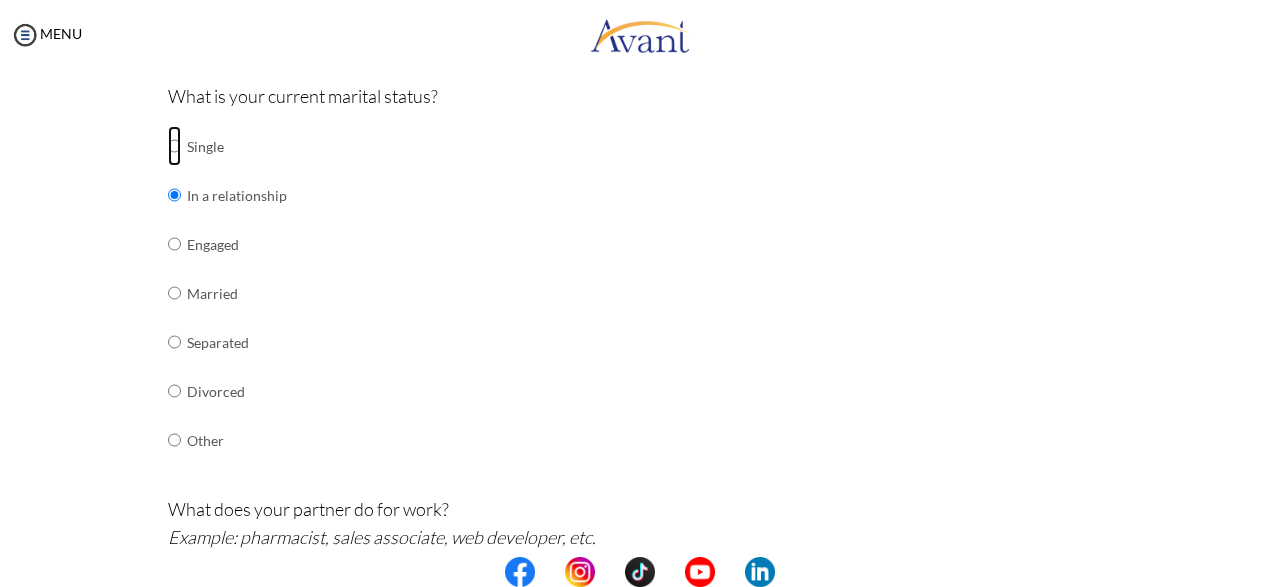 click at bounding box center (174, 146) 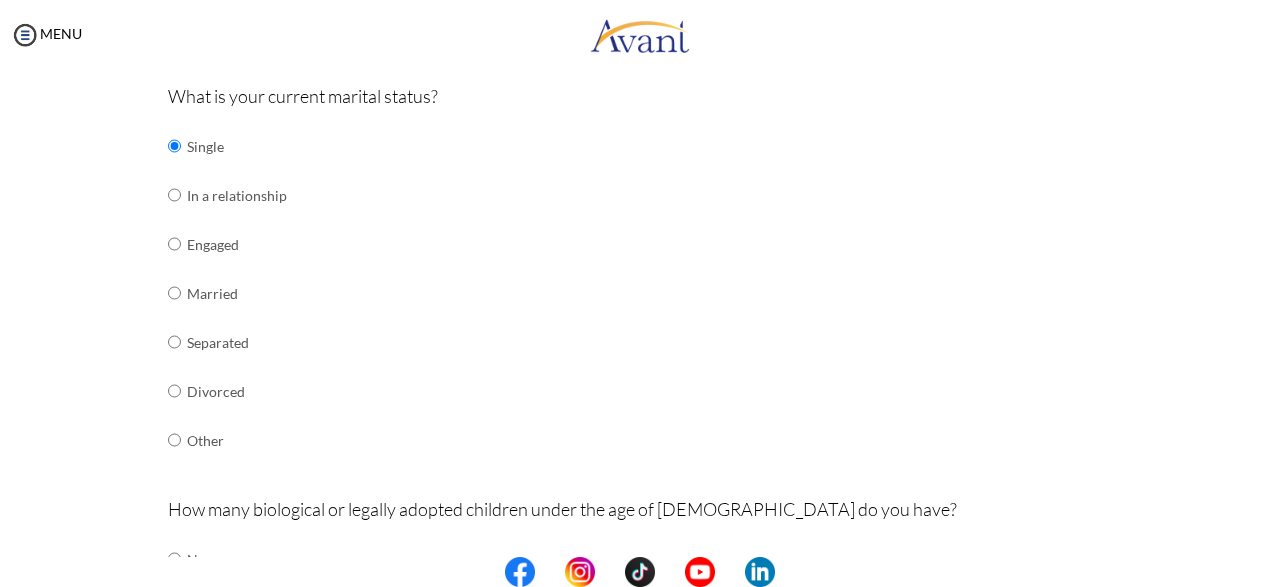 click at bounding box center (174, 146) 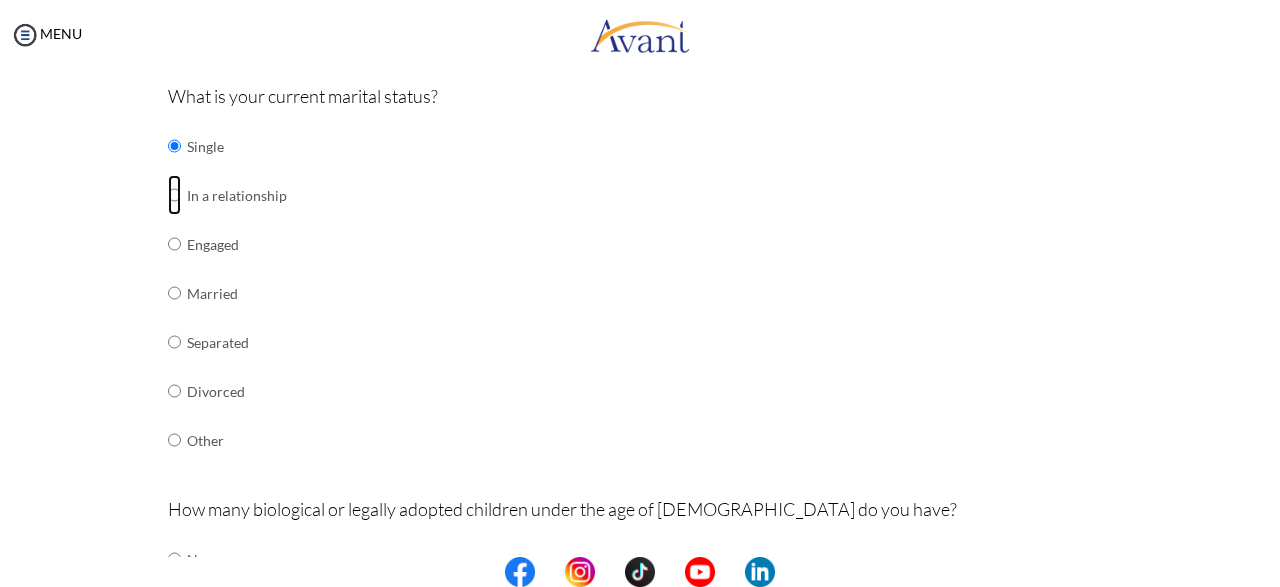 radio on "true" 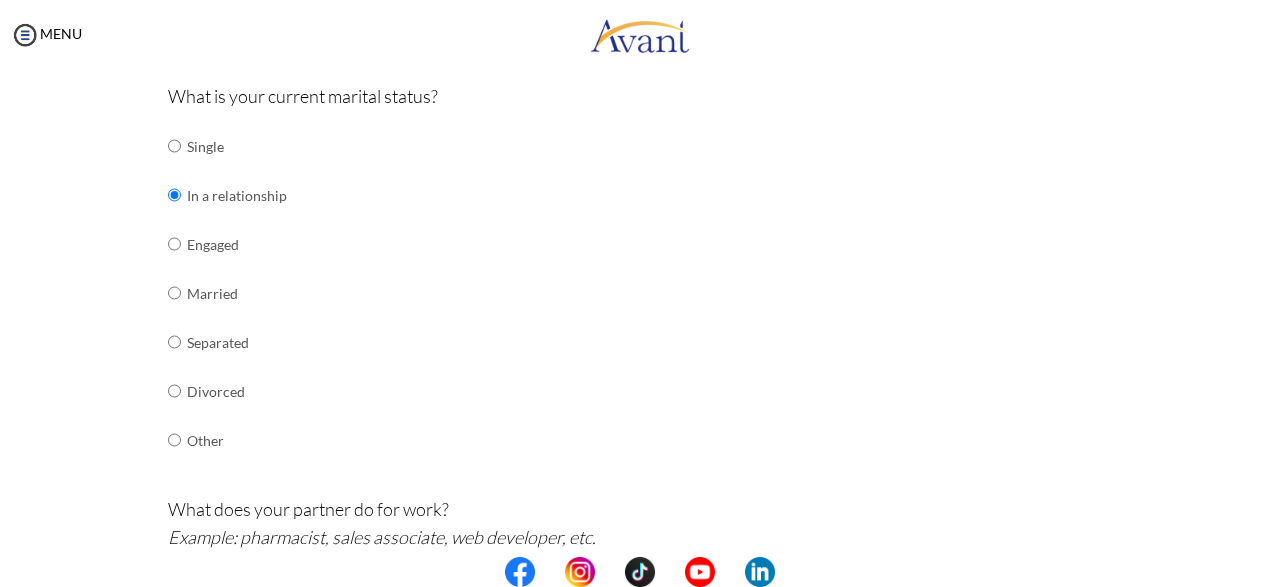 click at bounding box center [174, 146] 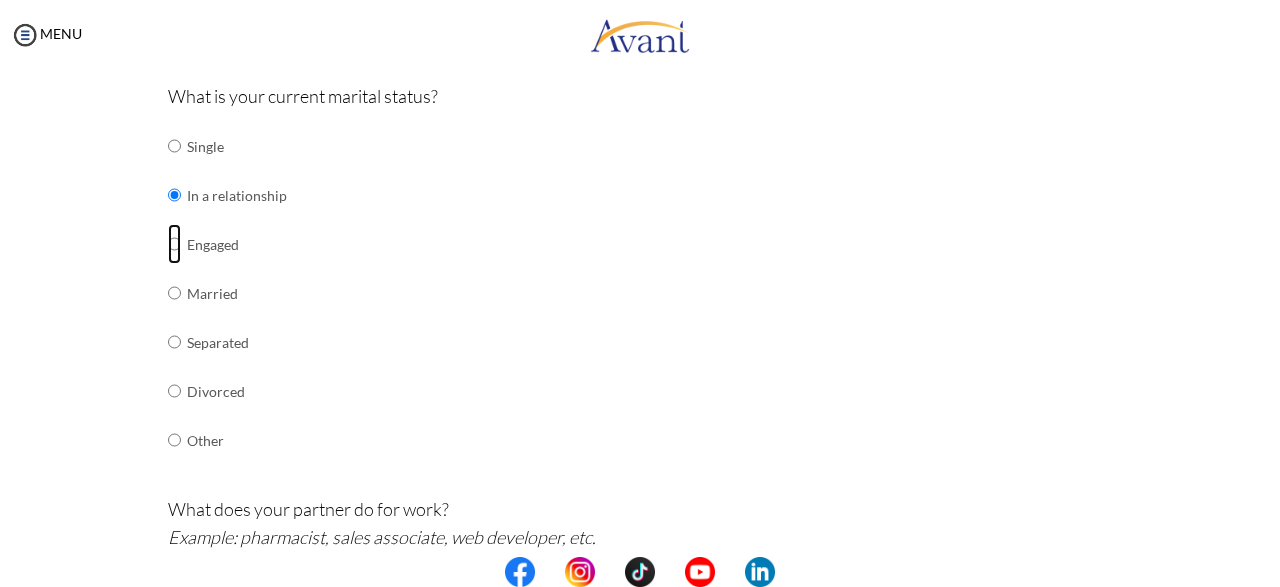radio on "true" 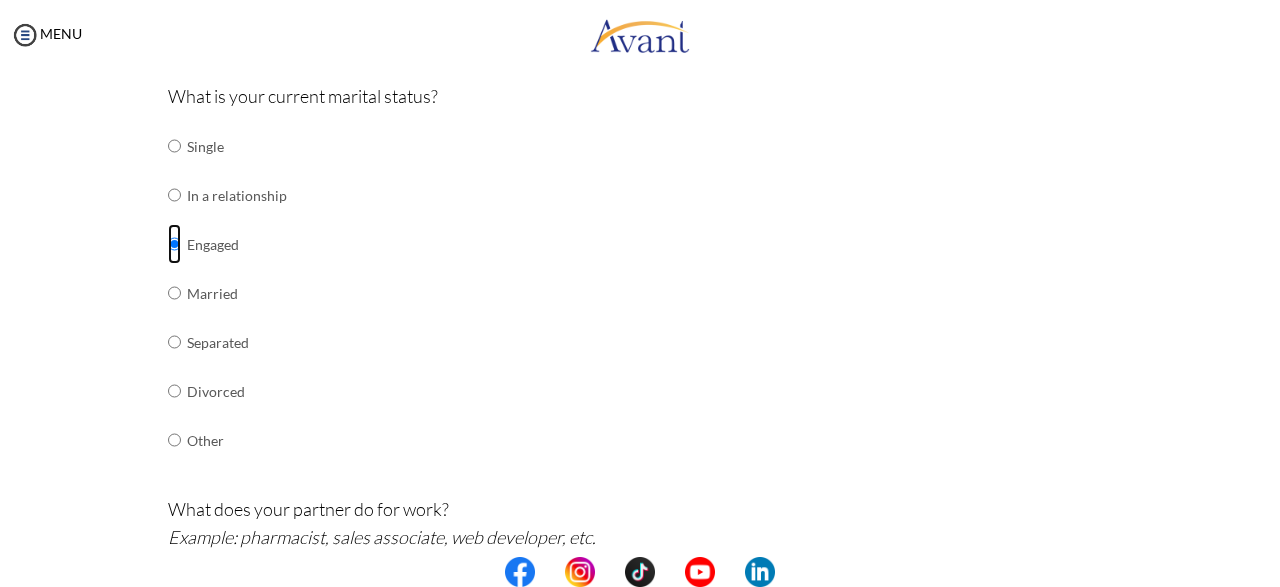 click at bounding box center [174, 146] 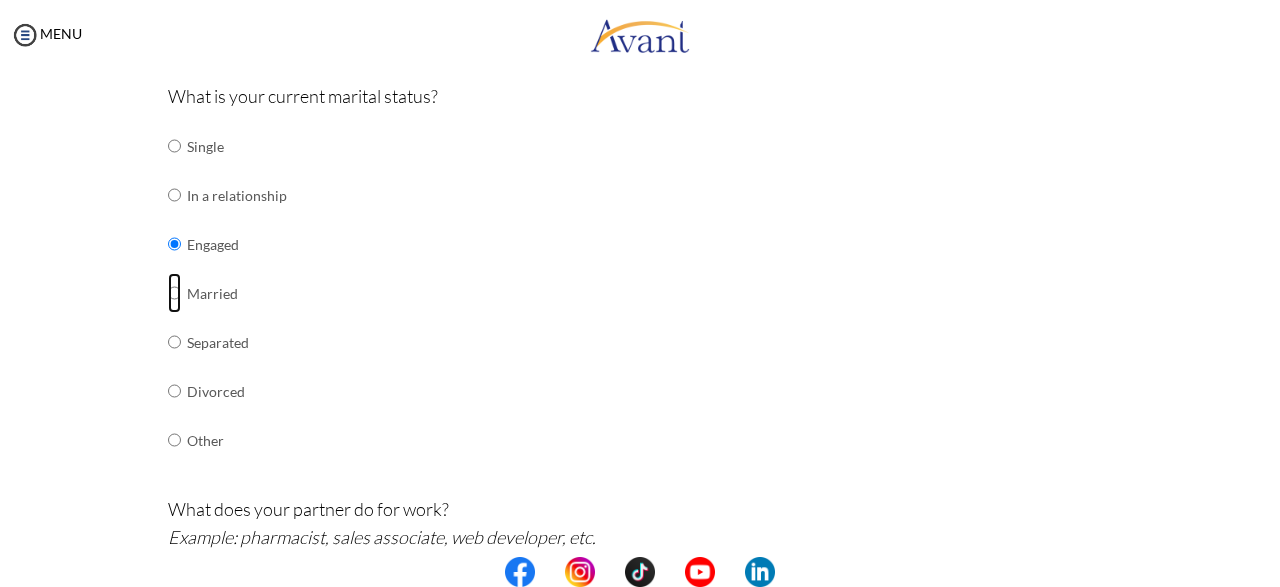 radio on "true" 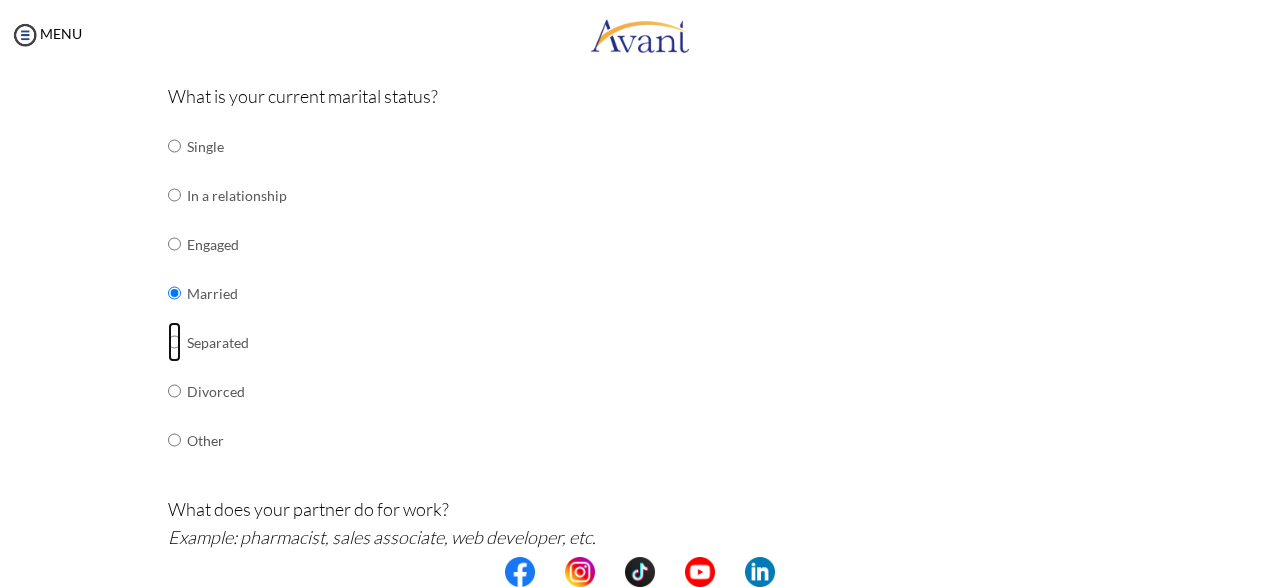 click at bounding box center (174, 146) 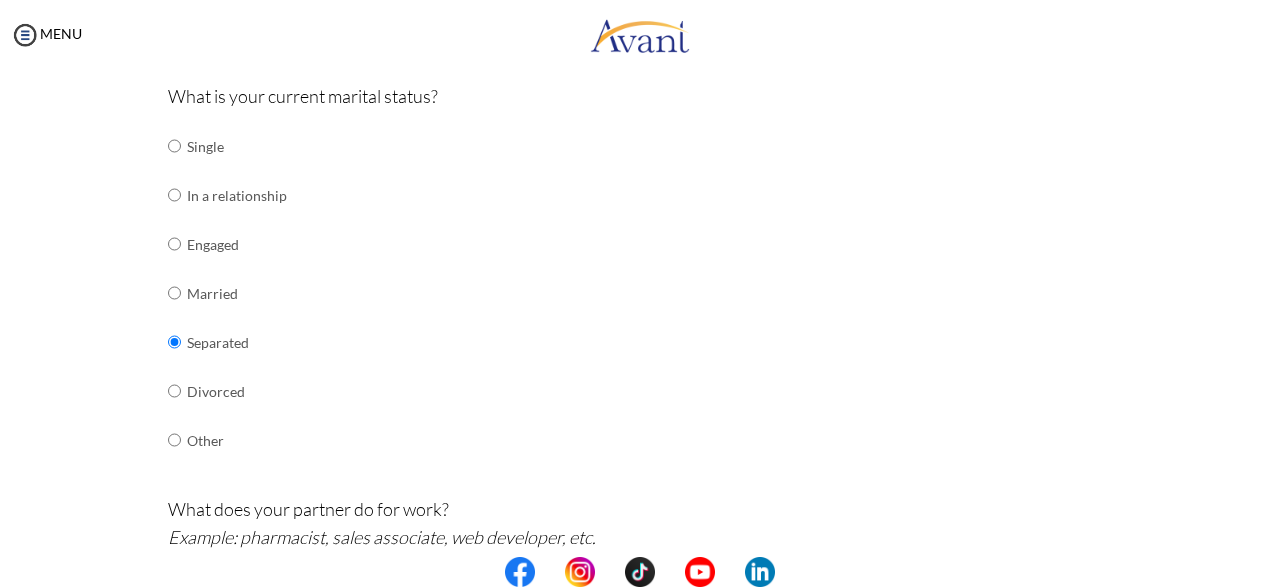 click at bounding box center (174, 146) 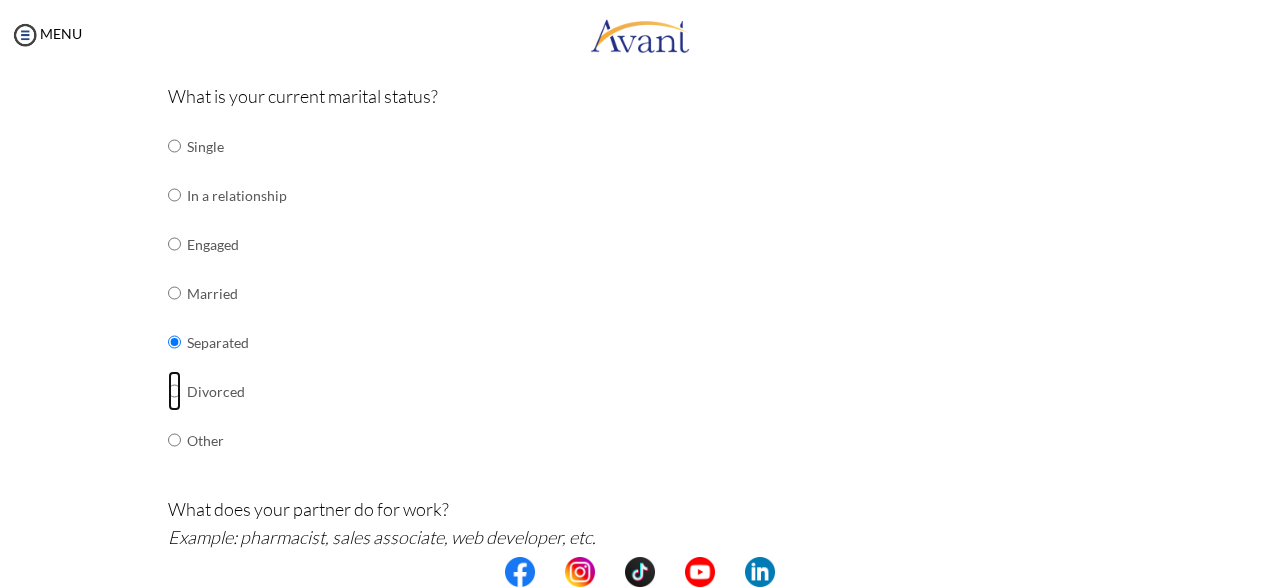 radio on "true" 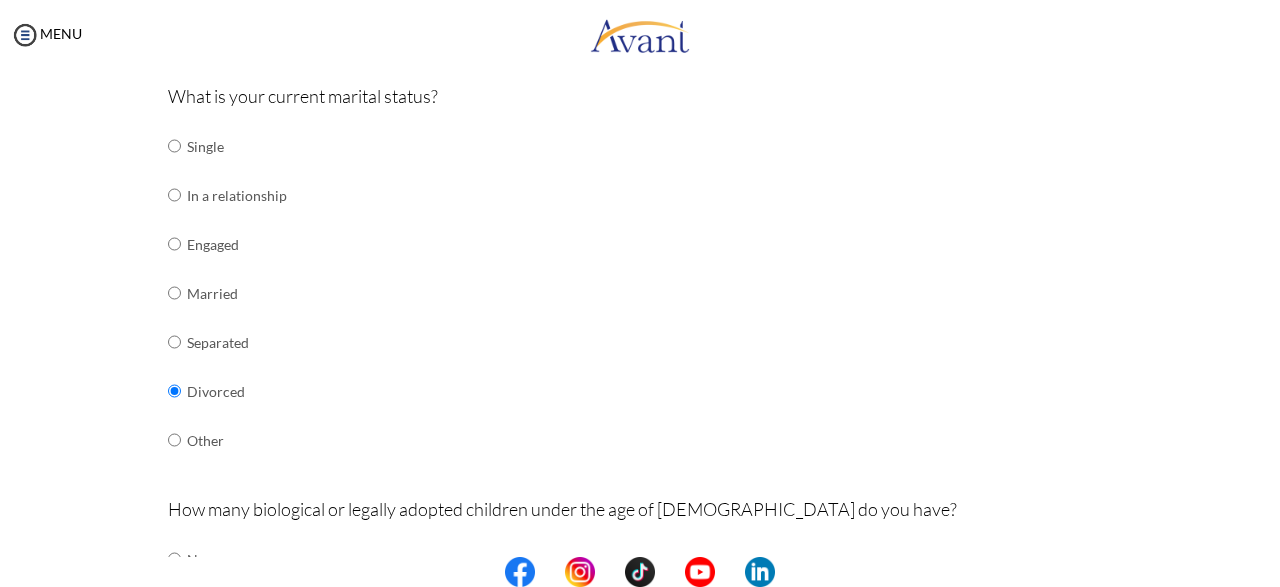 click at bounding box center [174, 146] 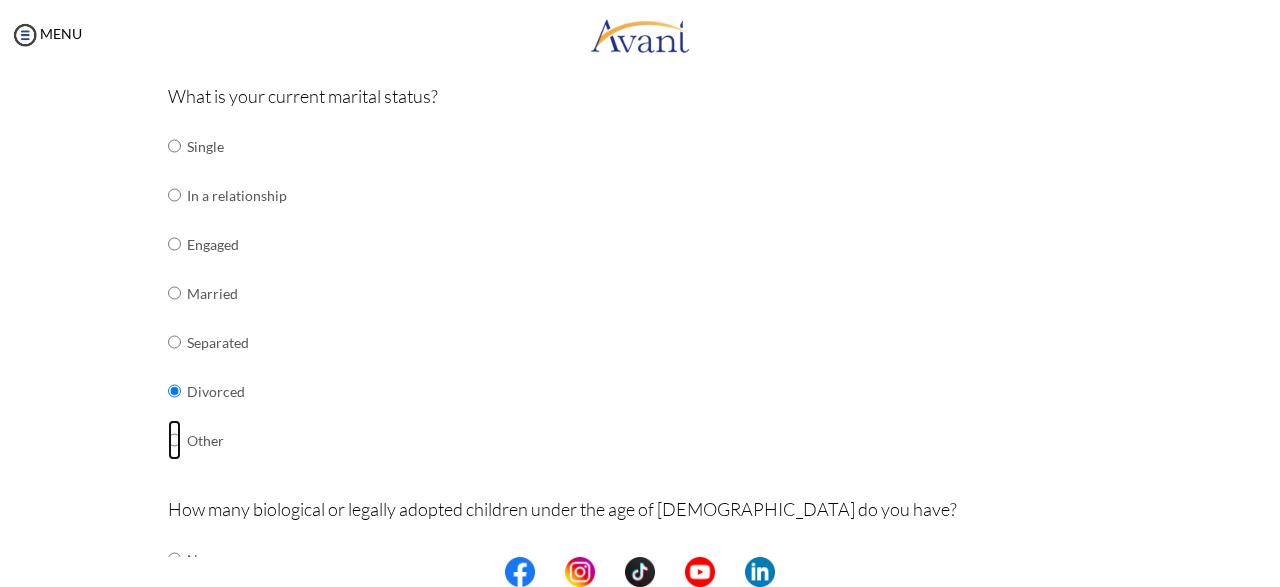 radio on "true" 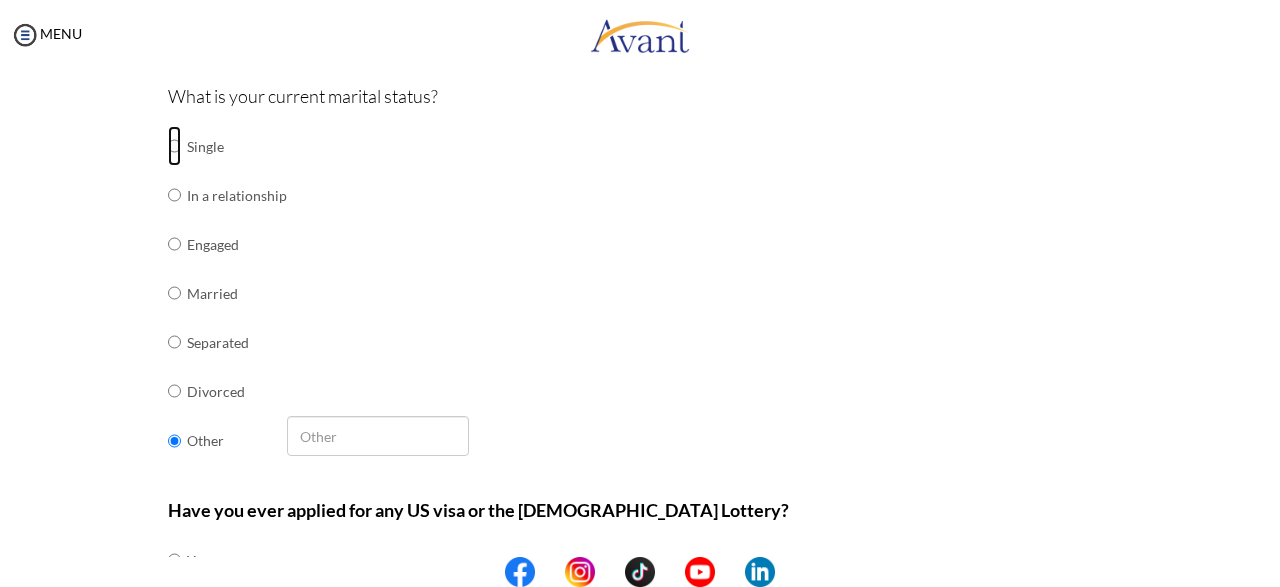 click at bounding box center [174, 146] 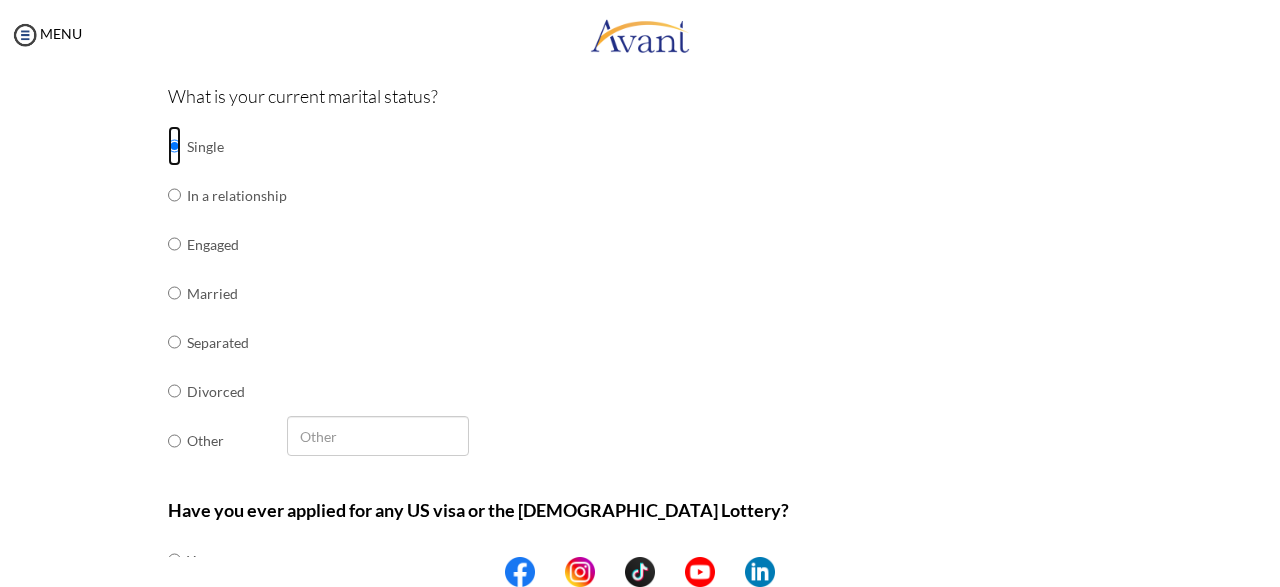 type 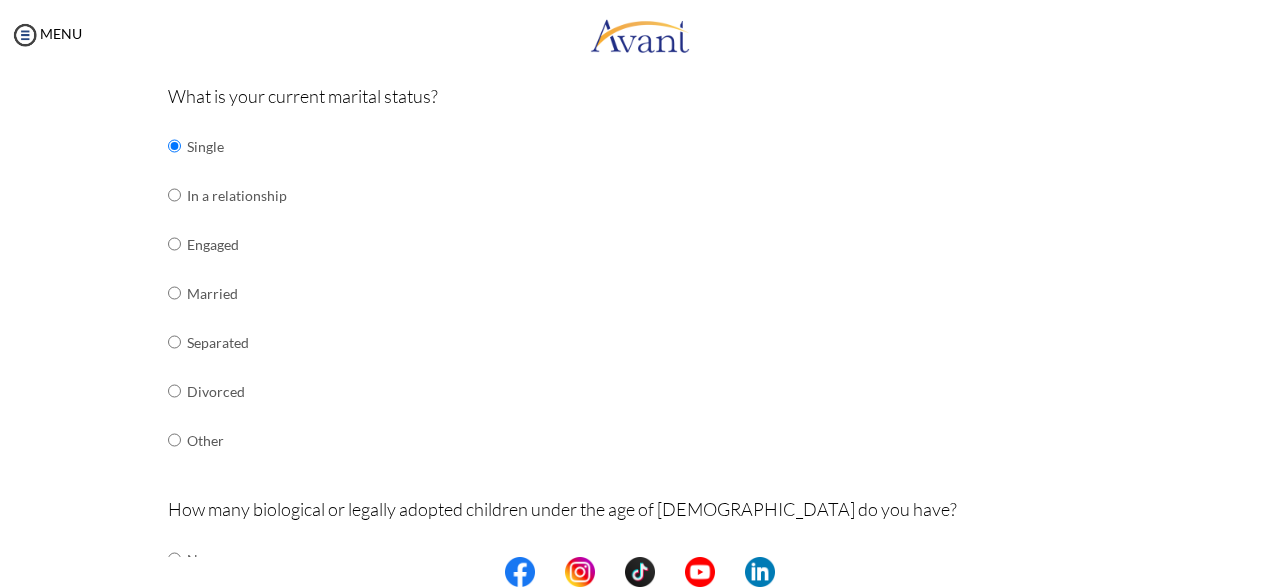 click on "What is your current marital status?
Single
In a relationship
Engaged
Married
Separated
Divorced
Other" at bounding box center [640, 283] 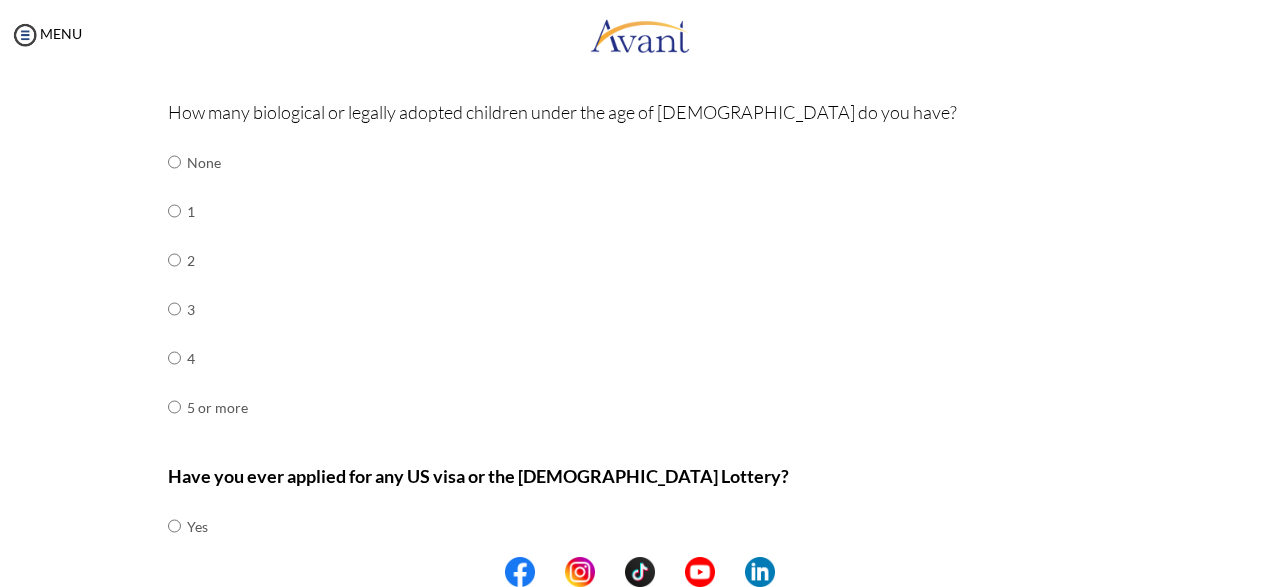 scroll, scrollTop: 592, scrollLeft: 0, axis: vertical 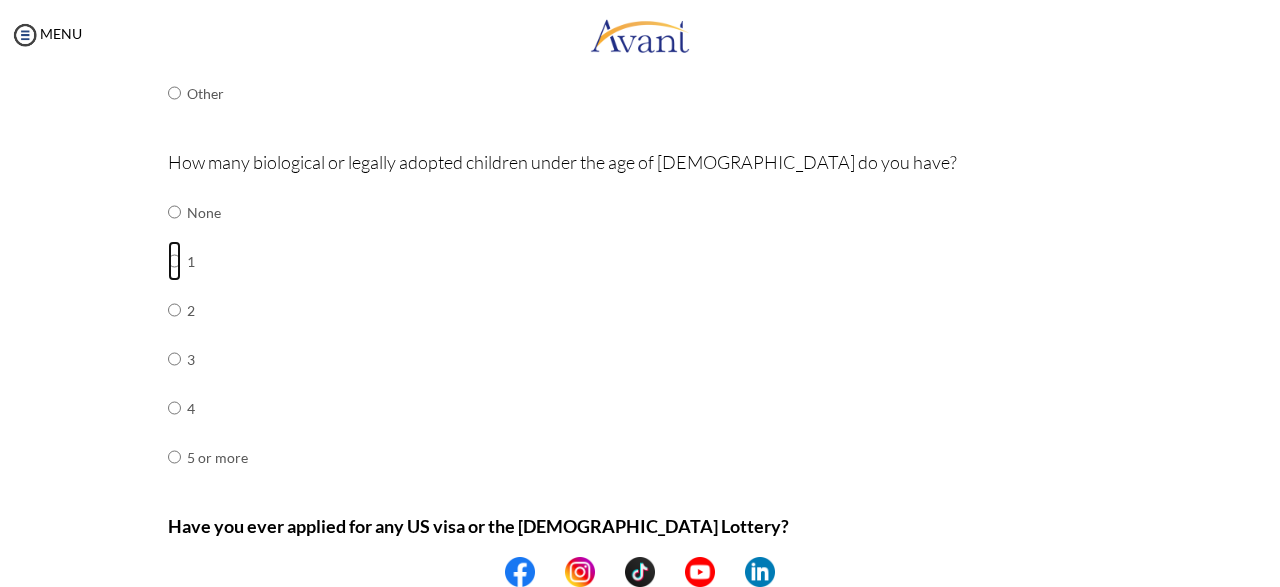 click at bounding box center (174, 212) 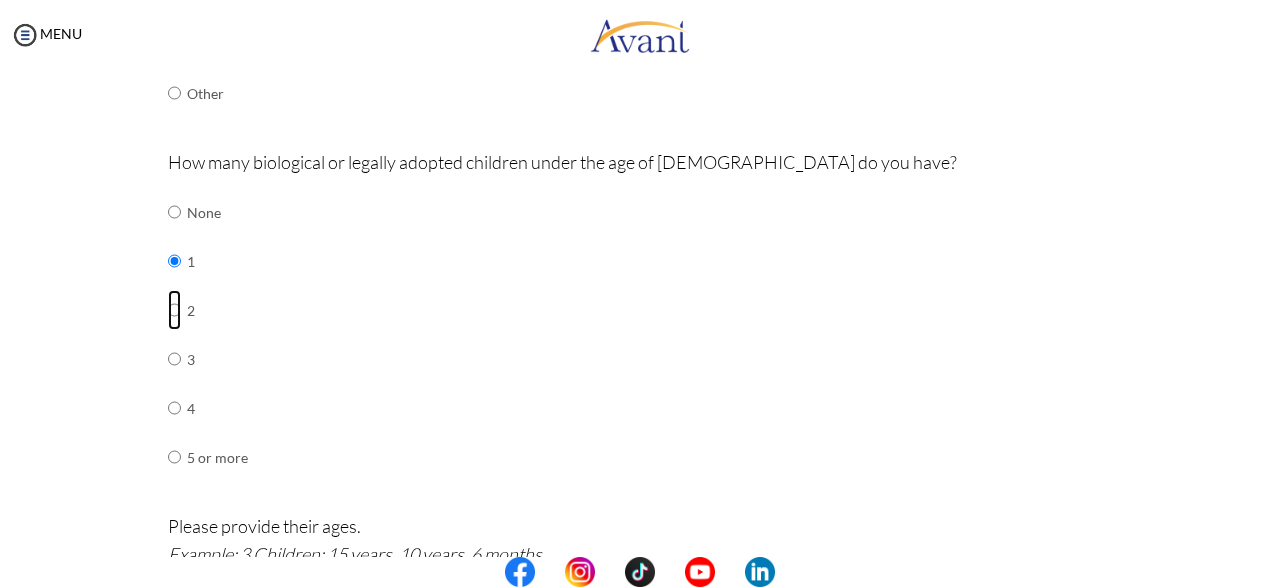 click at bounding box center (174, 212) 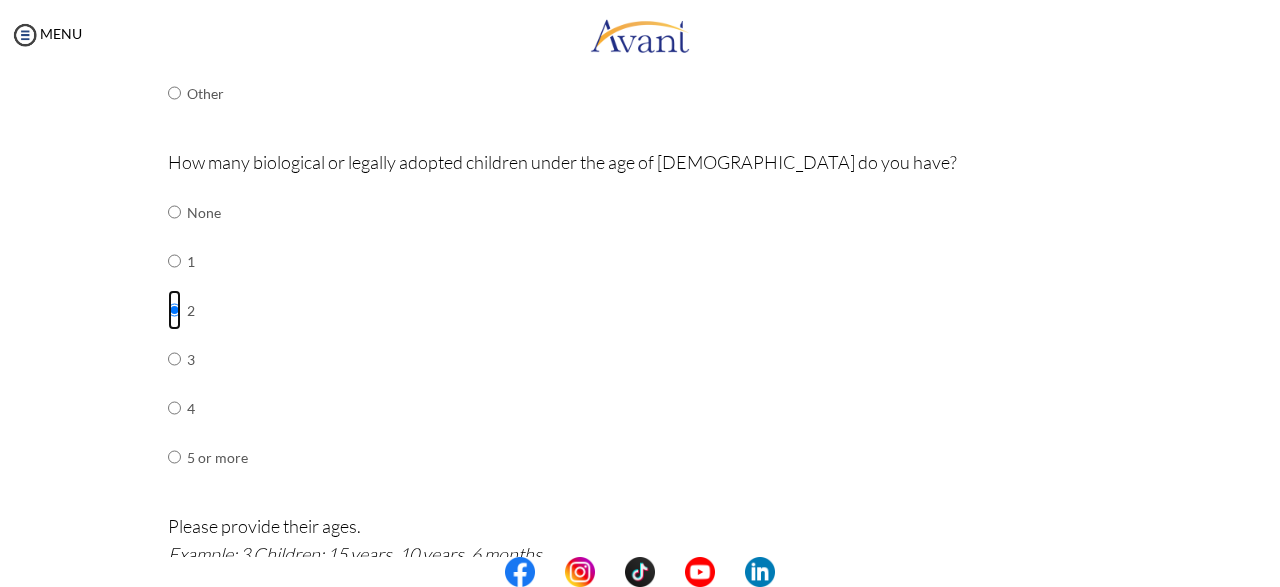 scroll, scrollTop: 953, scrollLeft: 0, axis: vertical 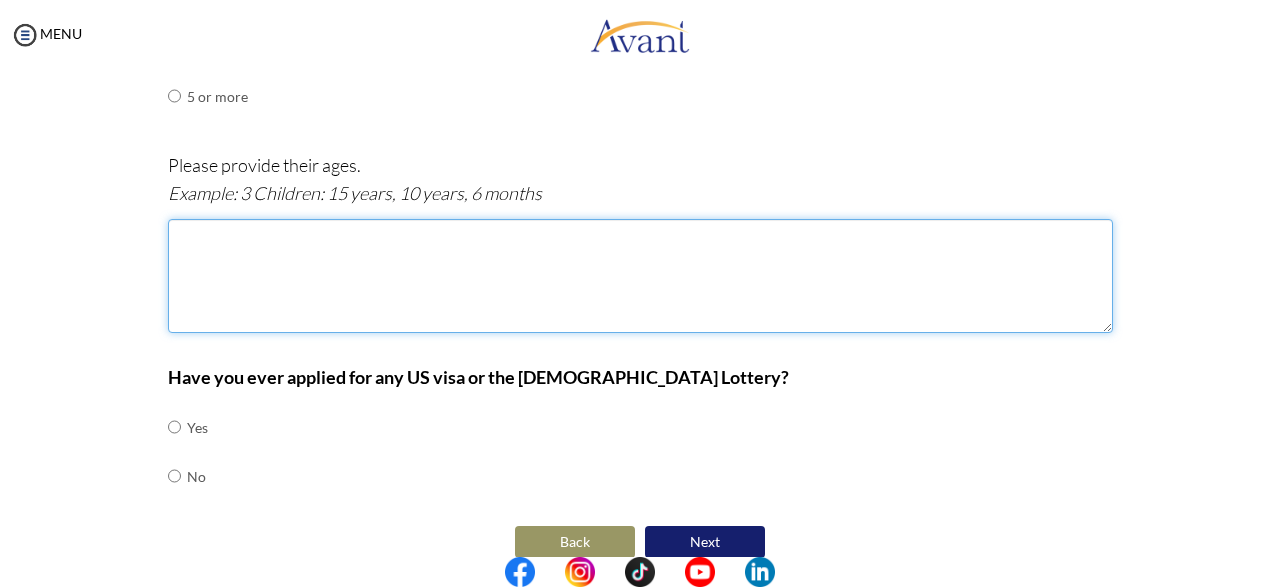 click at bounding box center [640, 276] 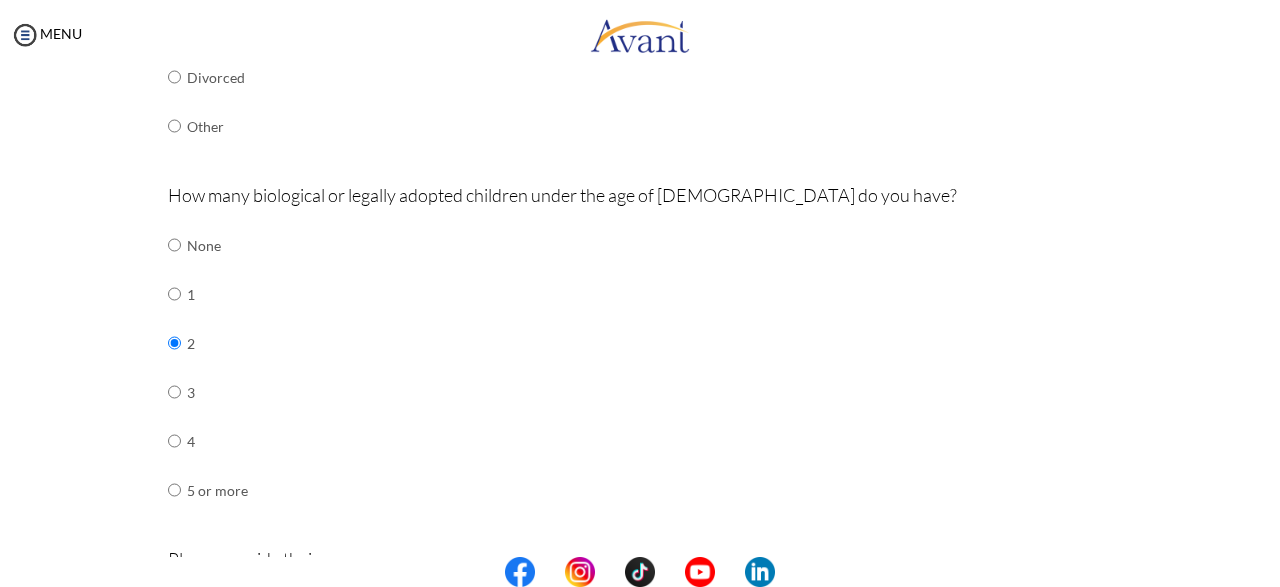 scroll, scrollTop: 553, scrollLeft: 0, axis: vertical 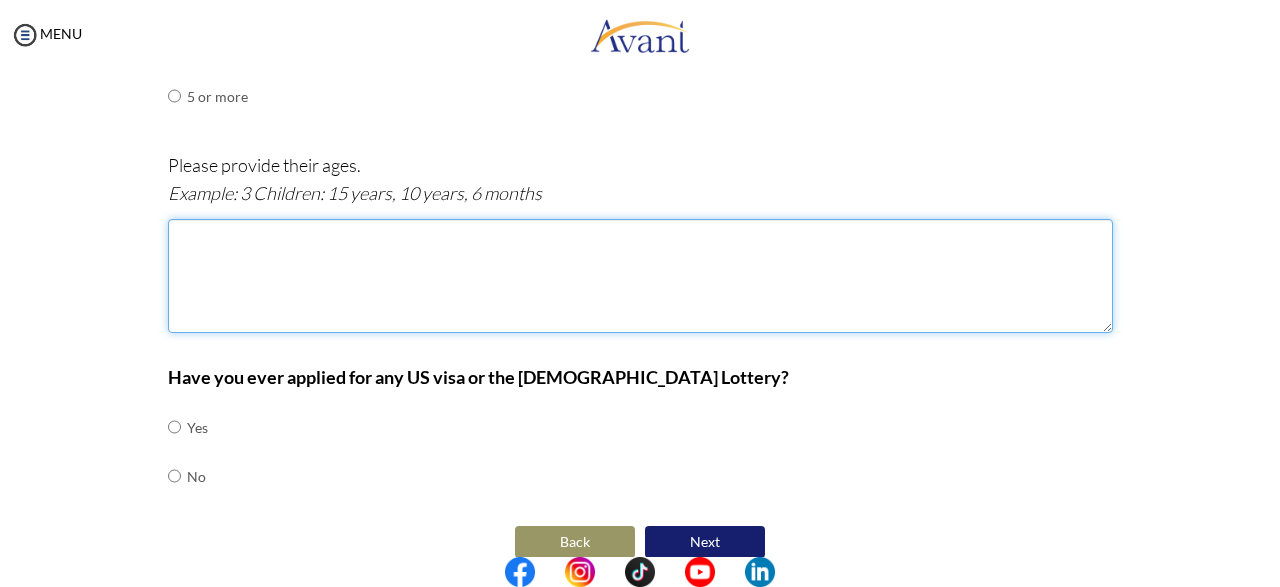 click at bounding box center (640, 276) 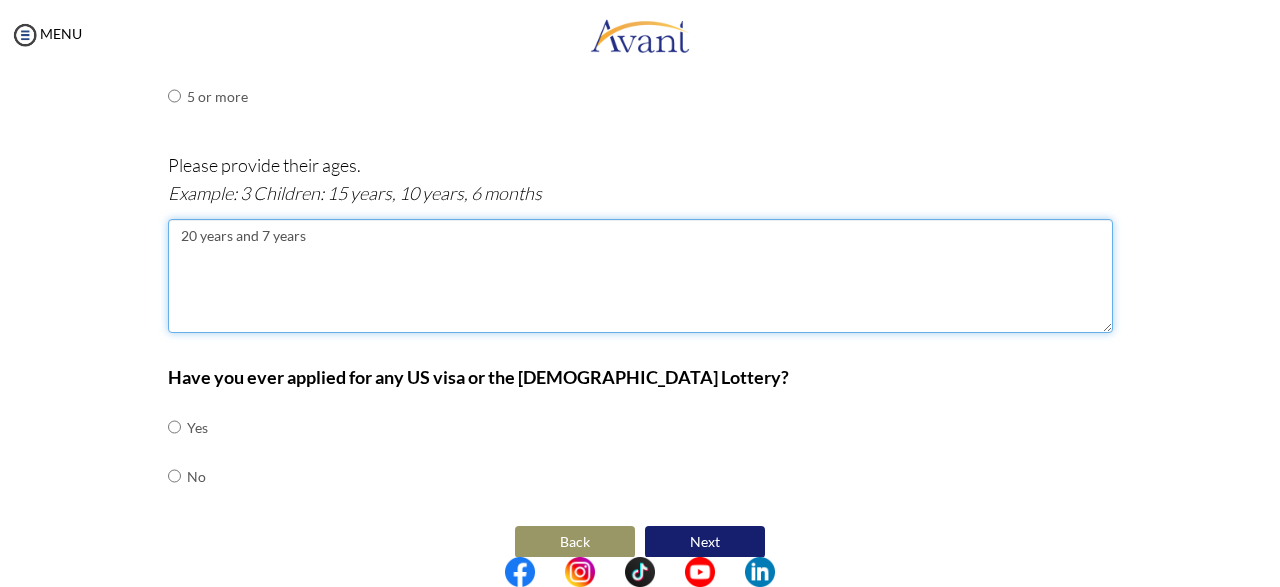 click on "20 years and 7 years" at bounding box center (640, 276) 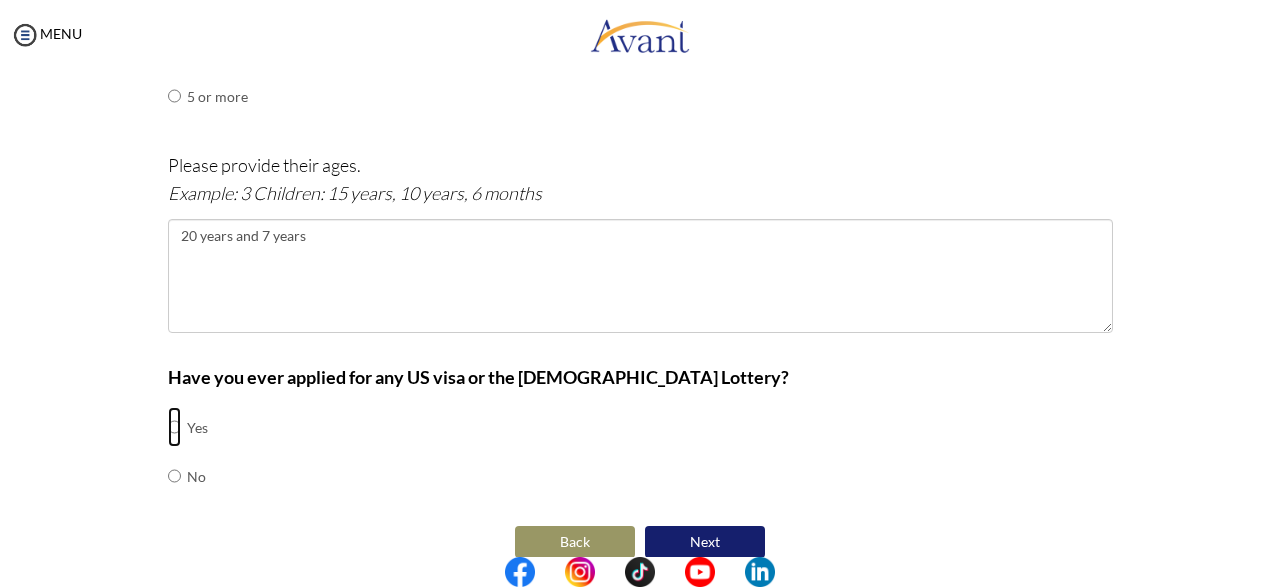 click at bounding box center [174, 427] 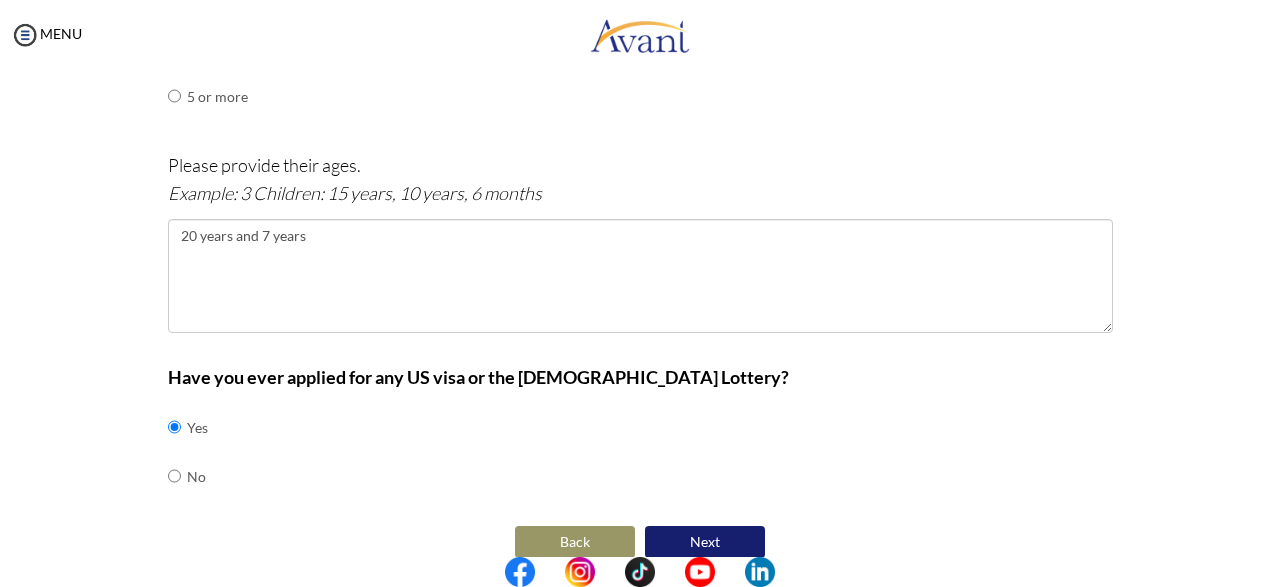 click on "Next" at bounding box center [705, 542] 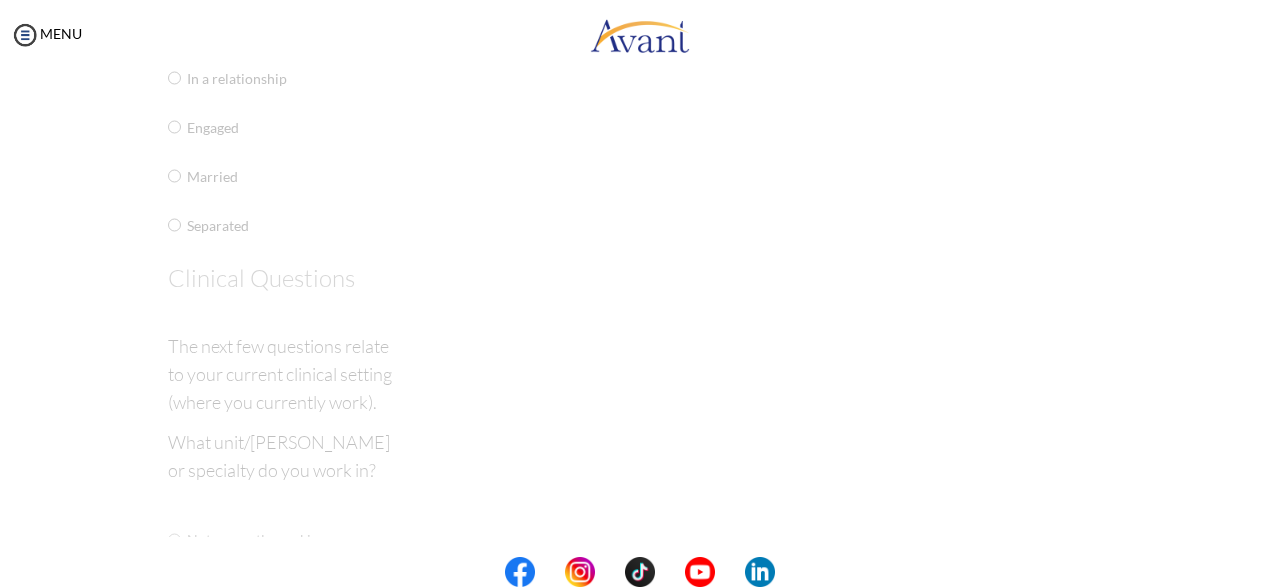 scroll, scrollTop: 40, scrollLeft: 0, axis: vertical 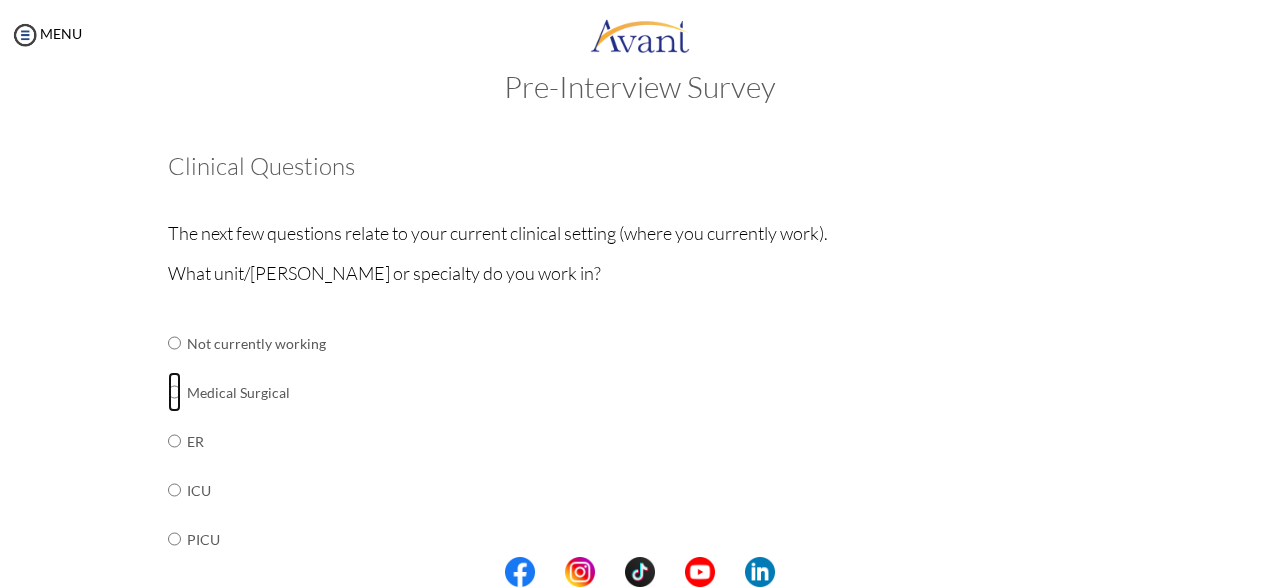 click at bounding box center [174, 343] 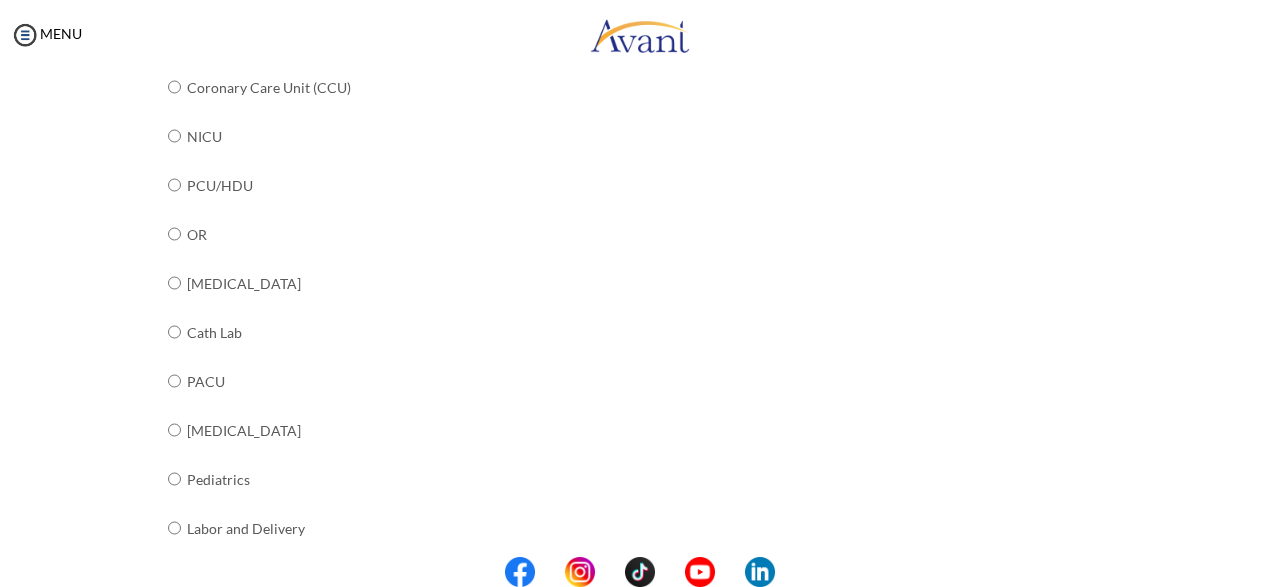 scroll, scrollTop: 594, scrollLeft: 0, axis: vertical 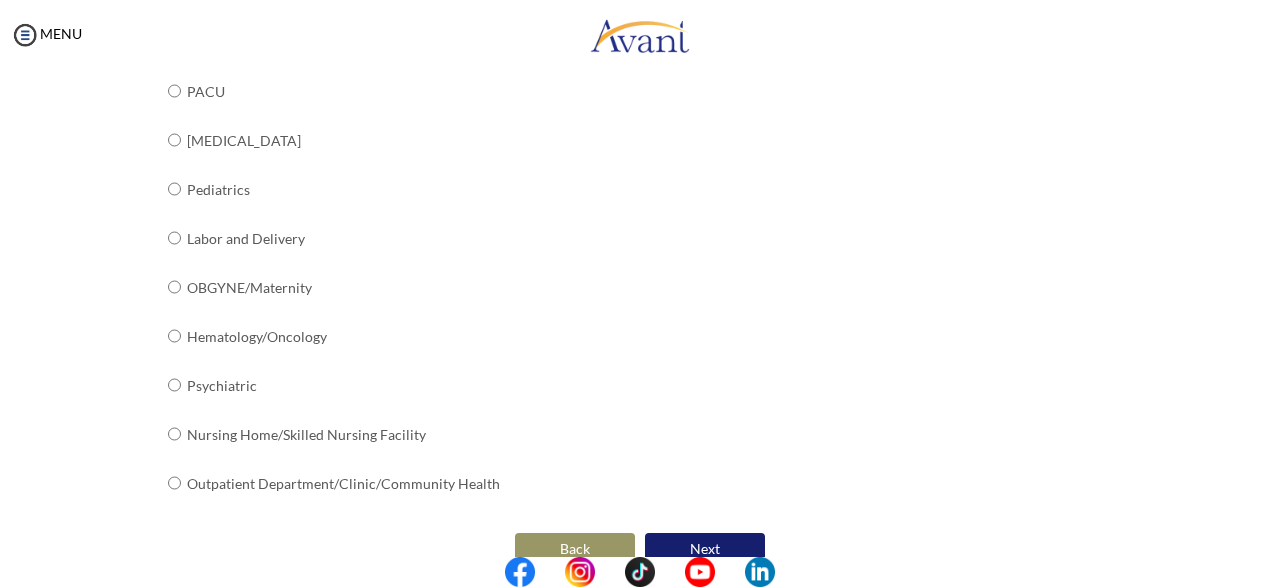 click on "Next" at bounding box center (705, 549) 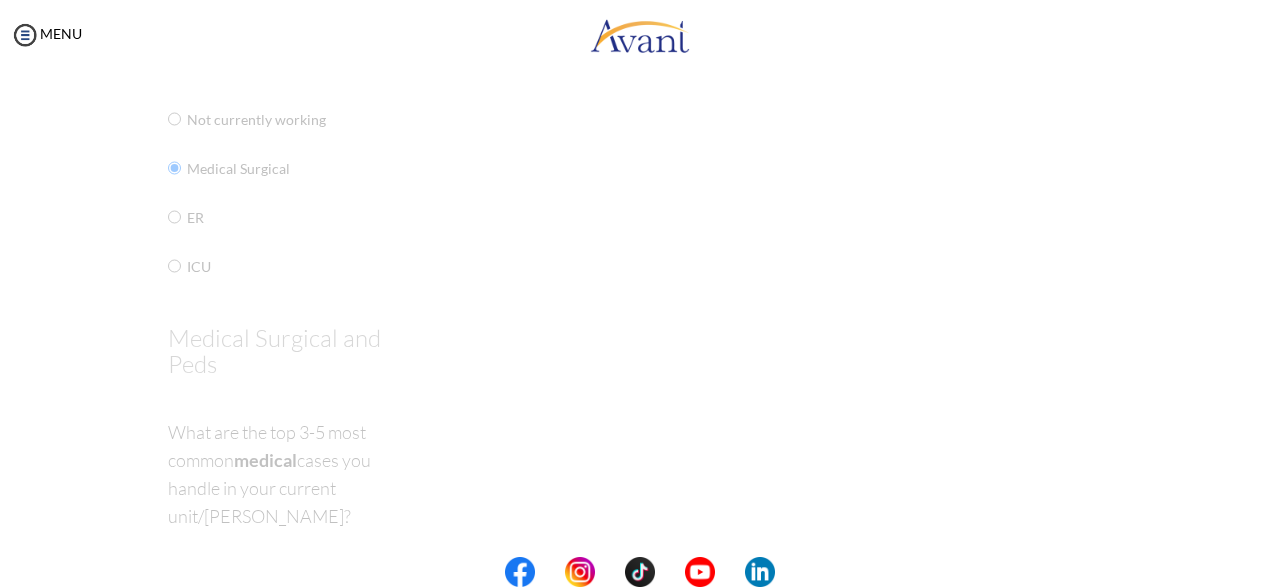 scroll, scrollTop: 40, scrollLeft: 0, axis: vertical 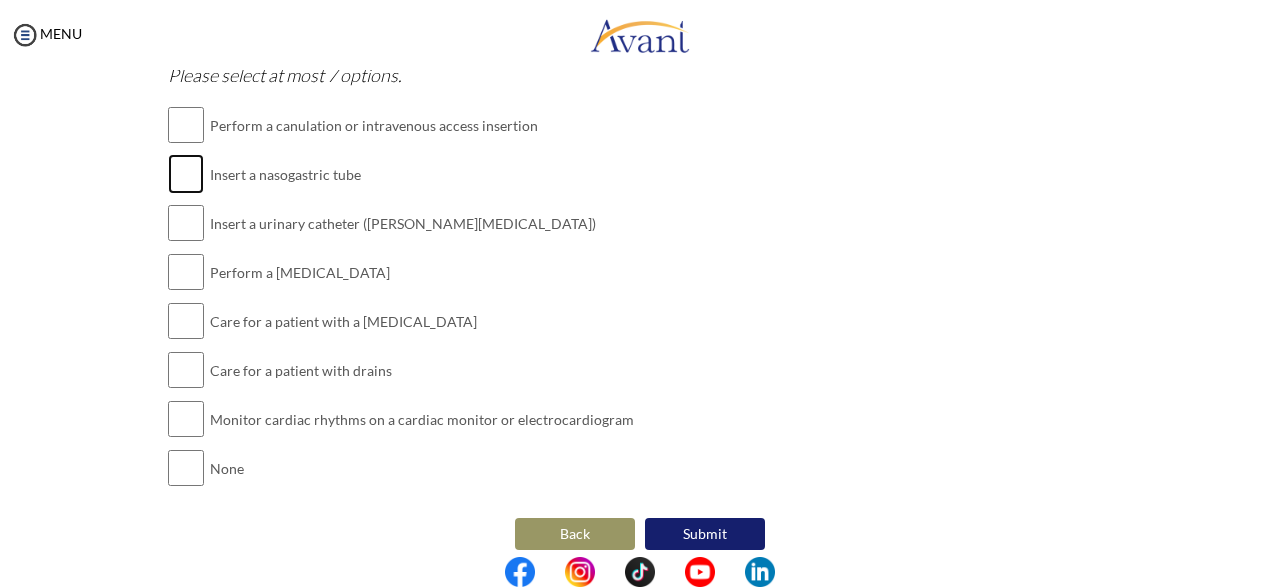 click at bounding box center (186, 174) 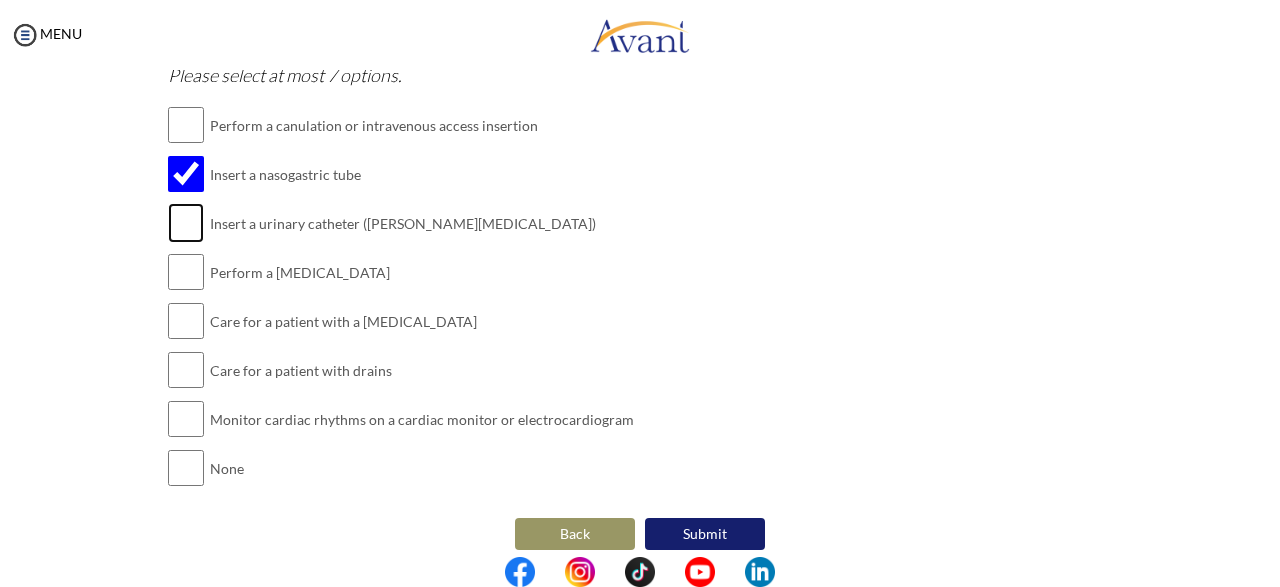 click at bounding box center [186, 223] 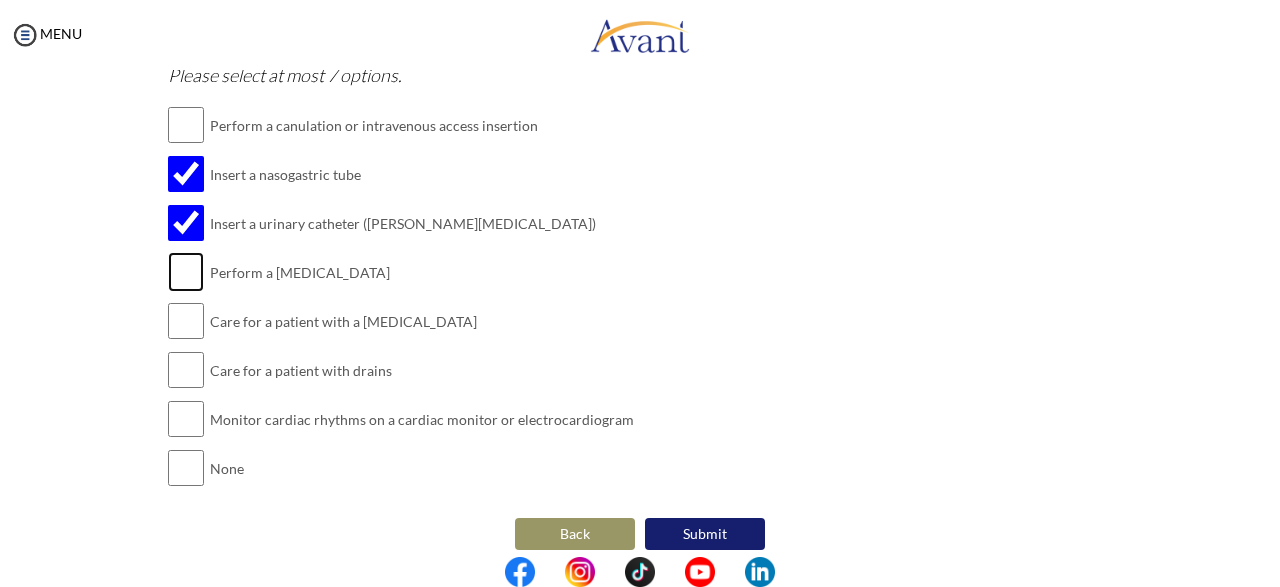 click at bounding box center (186, 272) 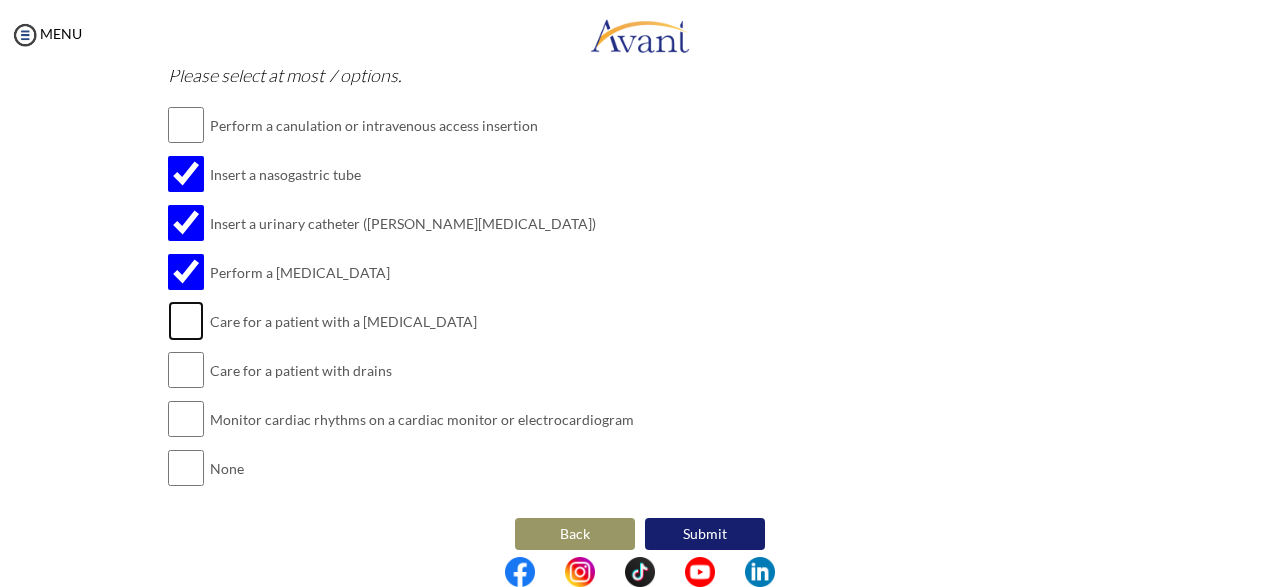 click at bounding box center (186, 321) 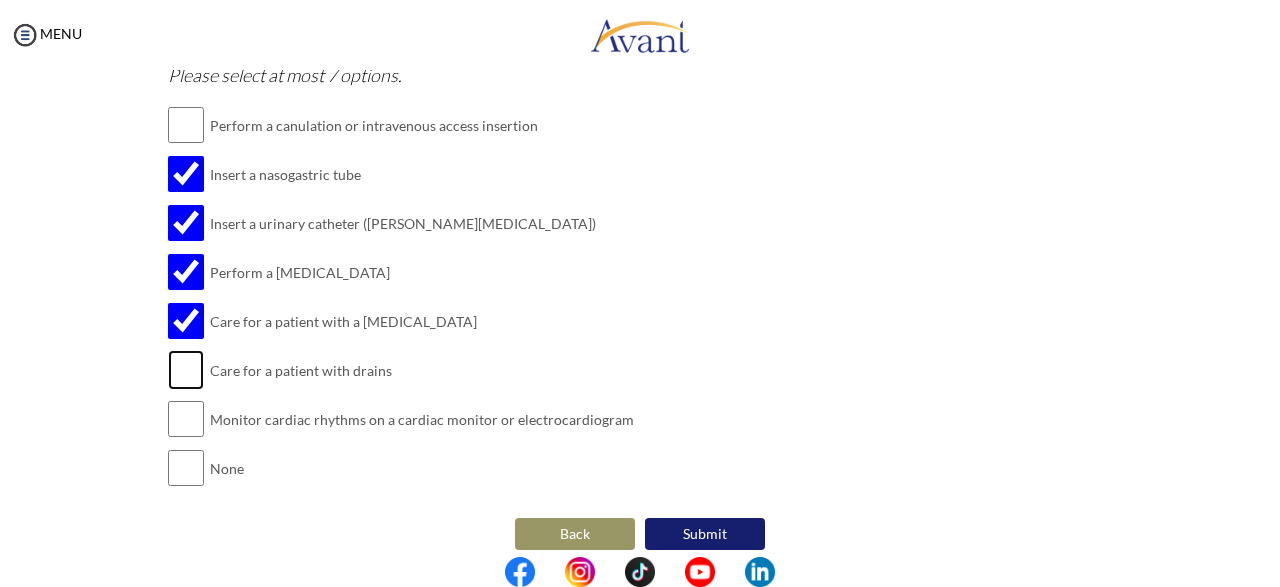 click at bounding box center [186, 370] 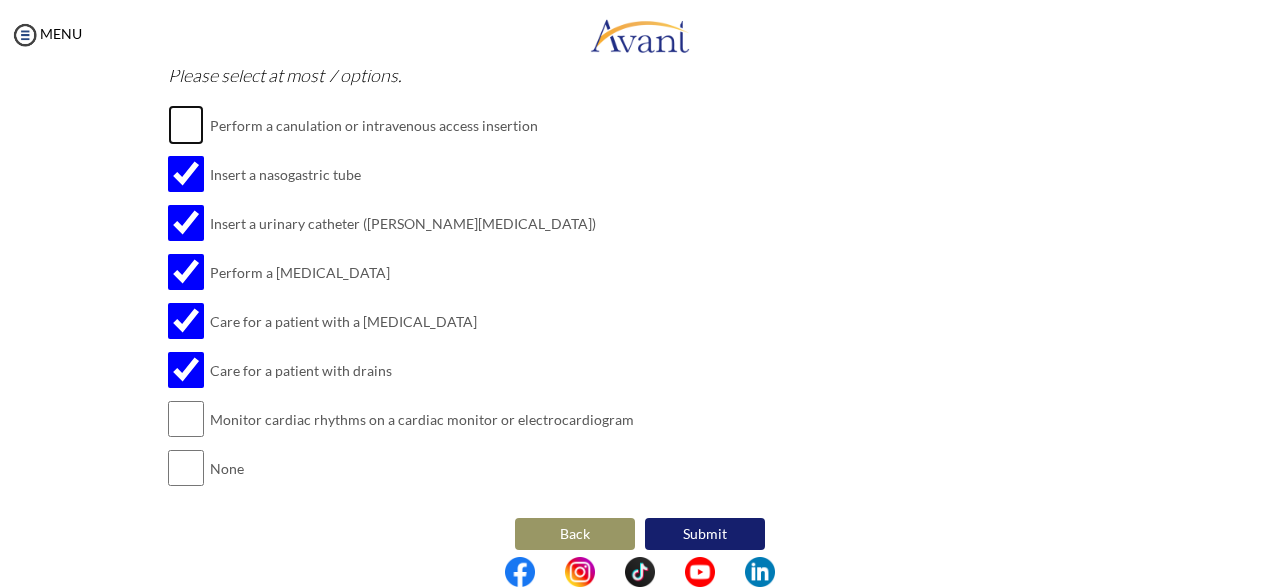 click at bounding box center (186, 125) 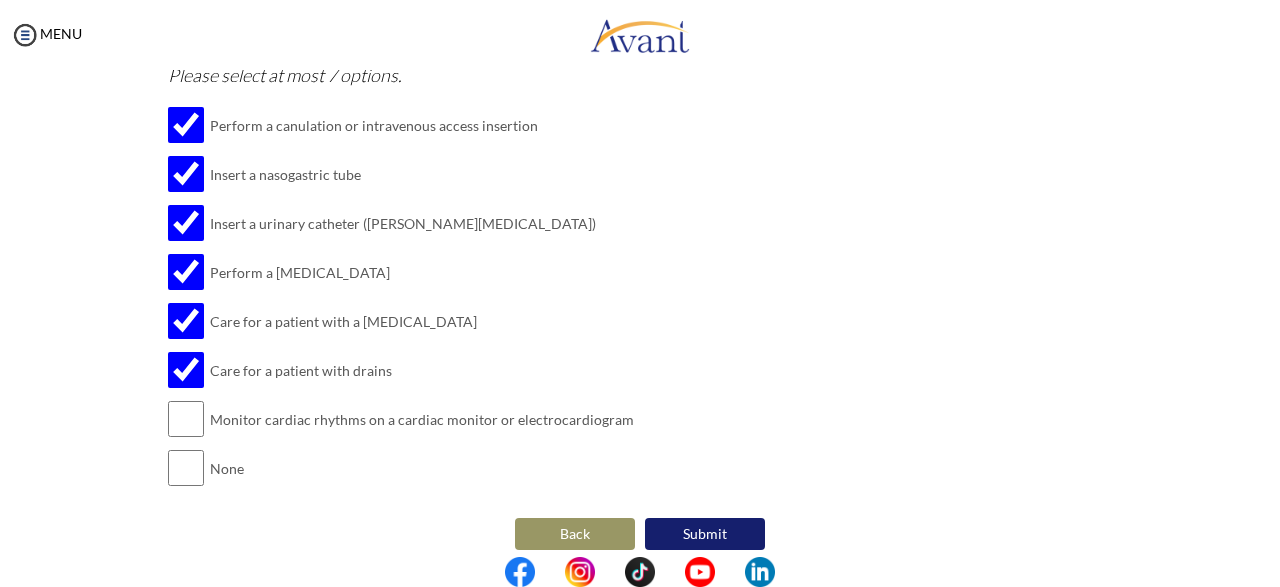 click on "Are you currently in school now?
Yes
No
Have you taken the NCLEX-RN exam before
Yes, and I passed!
Yes, and I did not pass.
No
I am scheduled to take the NCLEX at a future date.
Please share how many times you took the NCLEX and the dates you took each attempt.
When are you scheduled to take the NCLEX?
Have you taken an English proficiency exam? For example: IELTS, TOEFL, PTE, OET, etc.
Yes
No" at bounding box center [640, 67] 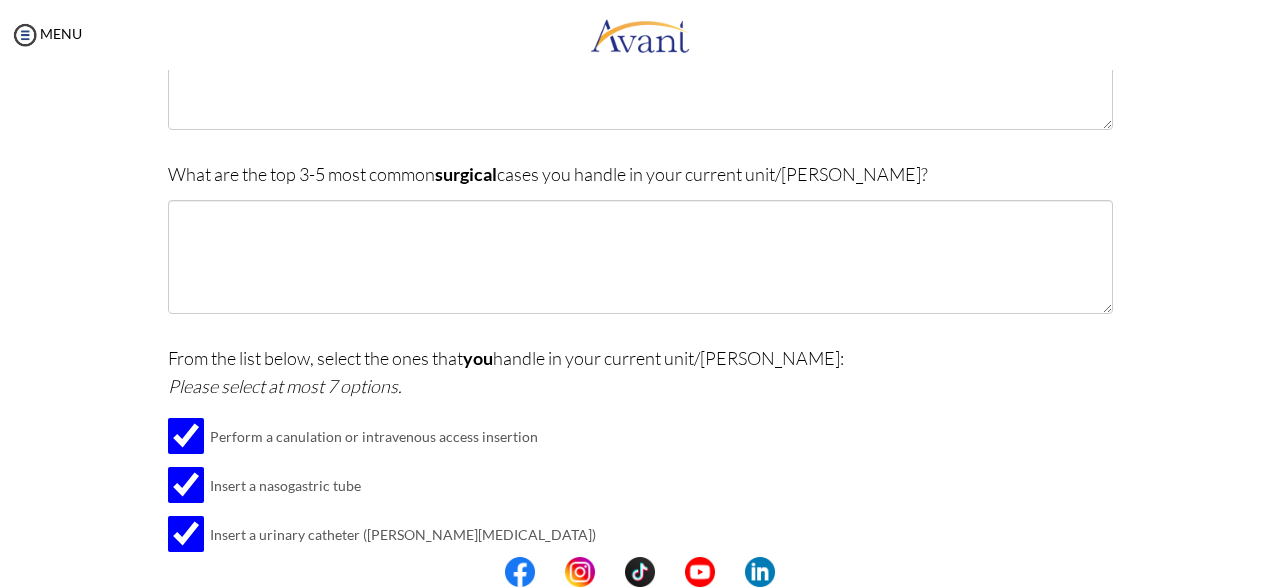 scroll, scrollTop: 277, scrollLeft: 0, axis: vertical 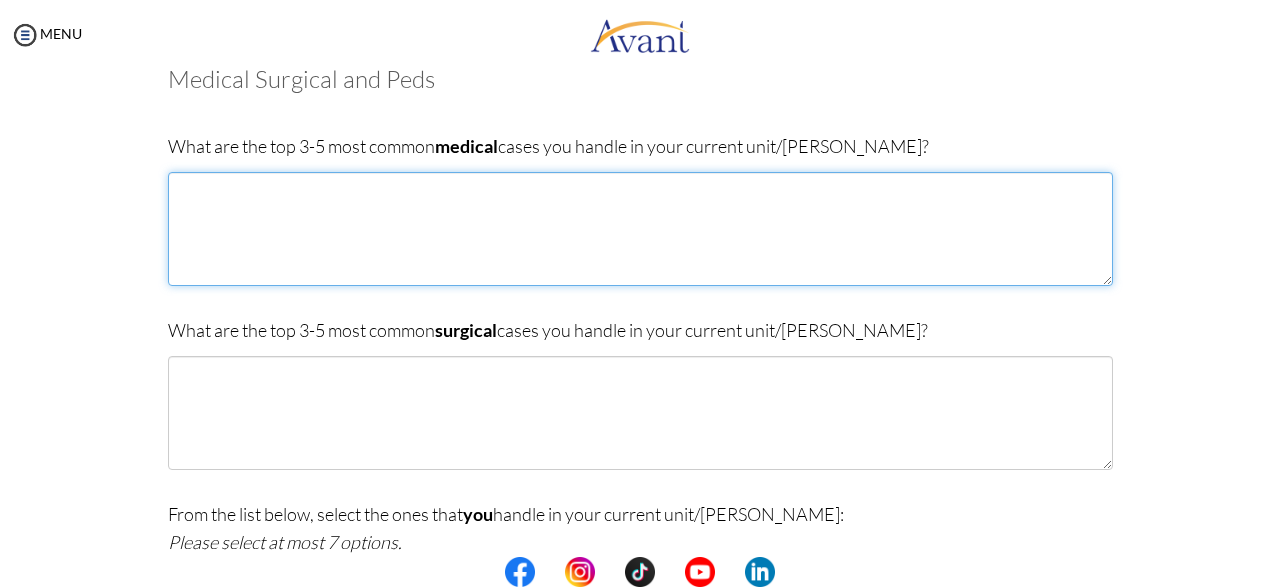 click at bounding box center (640, 229) 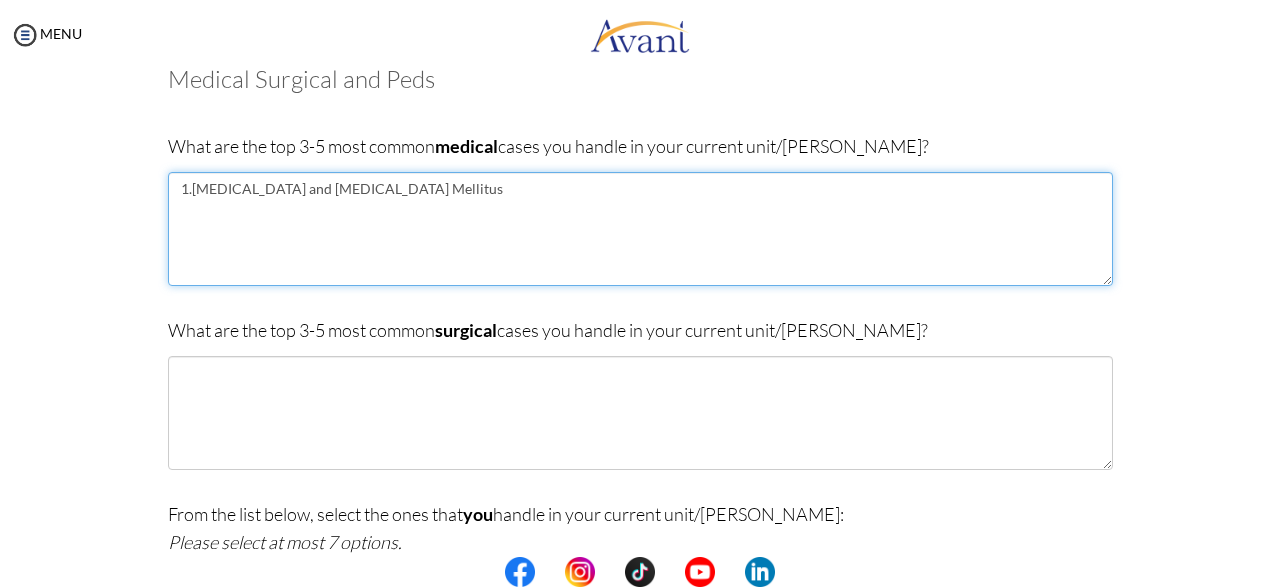 click on "1.[MEDICAL_DATA] and [MEDICAL_DATA] Mellitus" at bounding box center [640, 229] 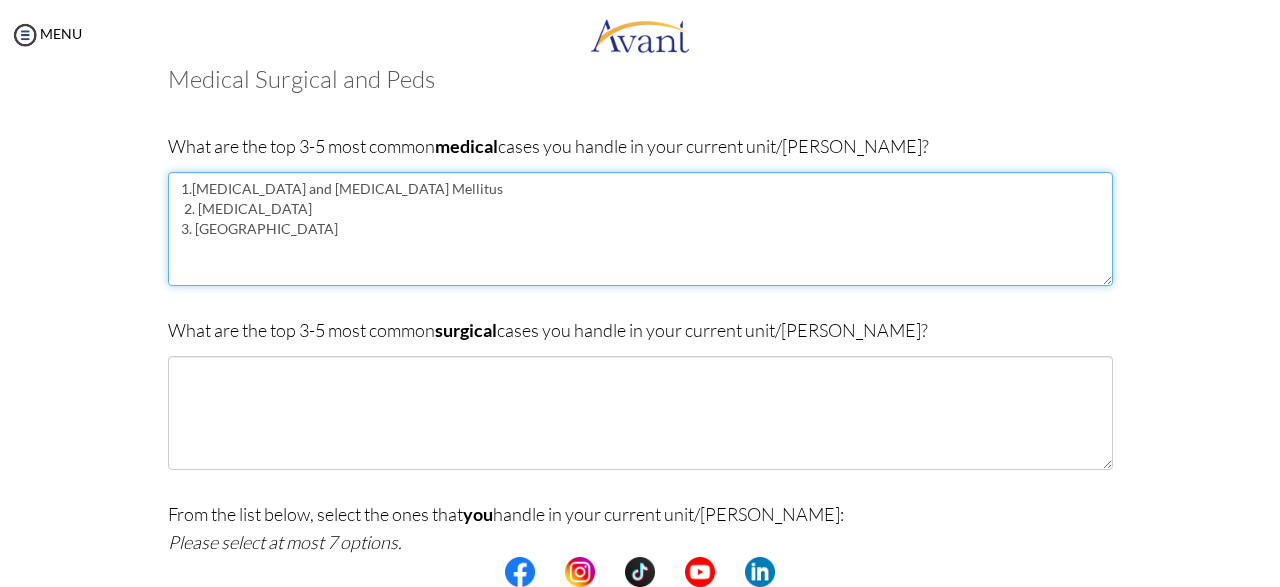 click on "1.[MEDICAL_DATA] and [MEDICAL_DATA] Mellitus
2. [MEDICAL_DATA]
3. [GEOGRAPHIC_DATA]" at bounding box center (640, 229) 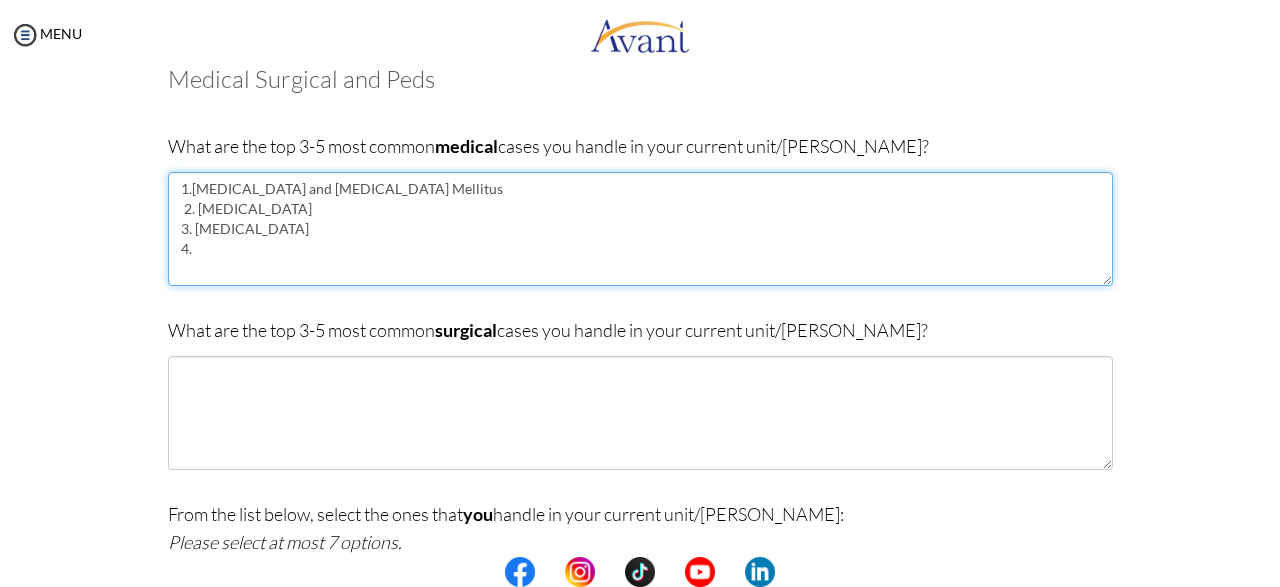 click on "1.[MEDICAL_DATA] and [MEDICAL_DATA] Mellitus
2. [MEDICAL_DATA]
3. [MEDICAL_DATA]
4." at bounding box center (640, 229) 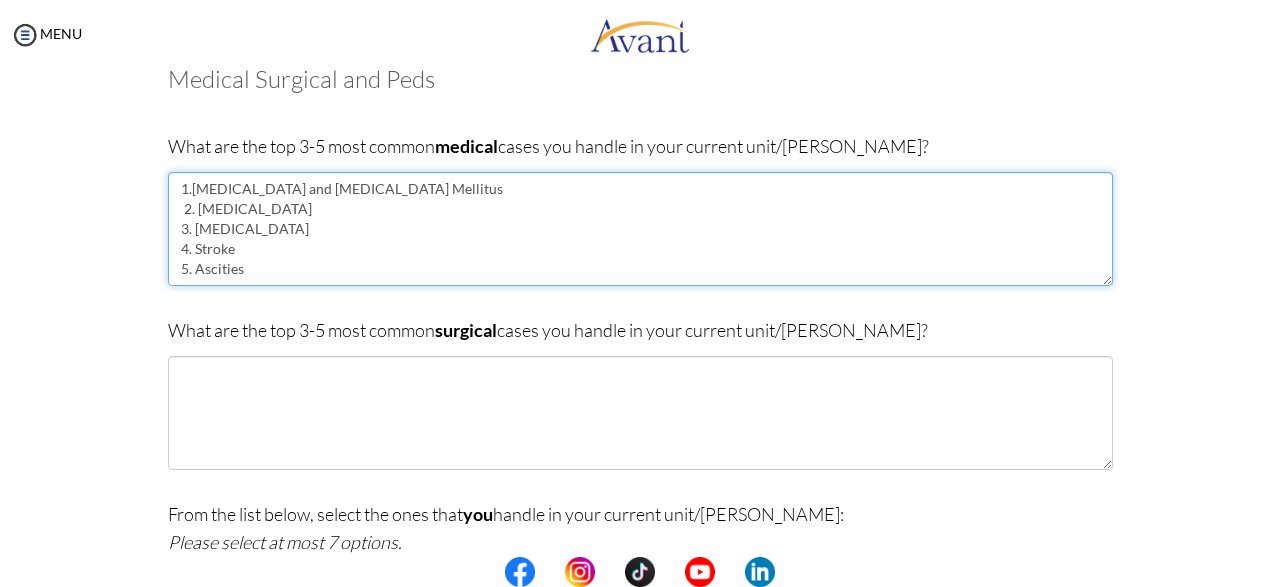 type on "1.[MEDICAL_DATA] and [MEDICAL_DATA] Mellitus
2. [MEDICAL_DATA]
3. [MEDICAL_DATA]
4. Stroke
5. Ascities" 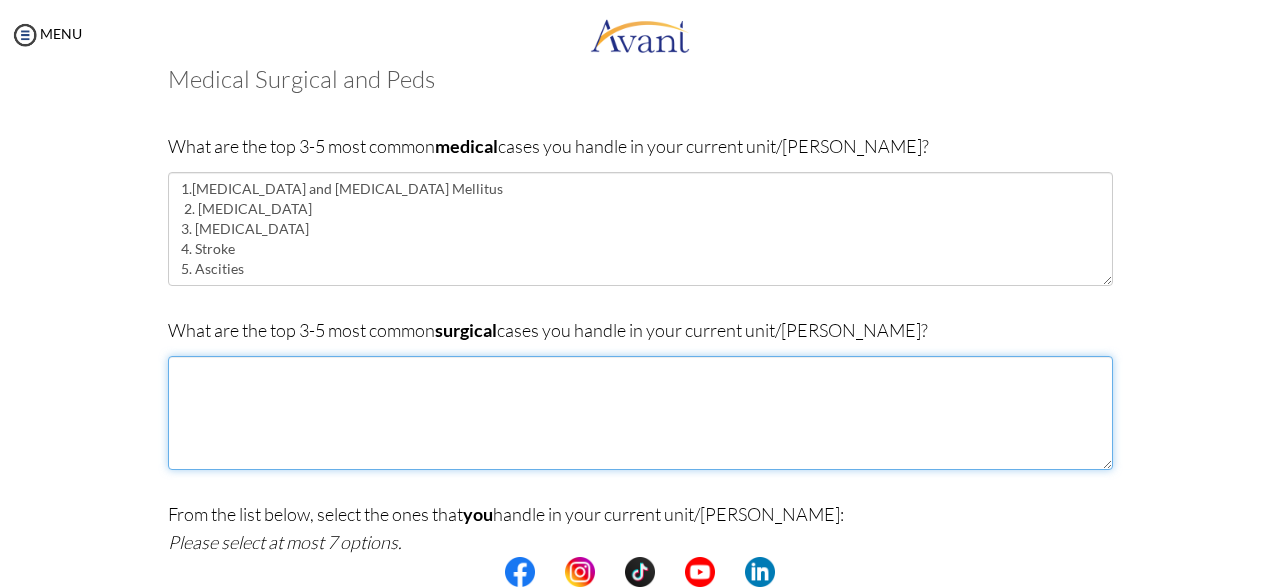 click at bounding box center [640, 413] 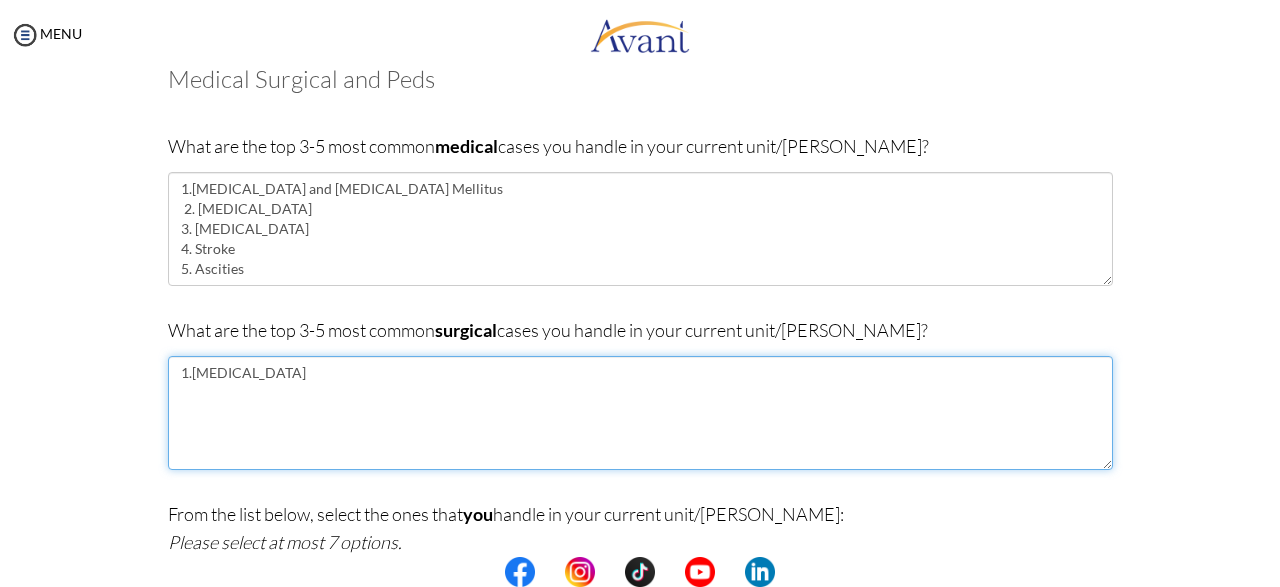 click on "1.[MEDICAL_DATA]" at bounding box center (640, 413) 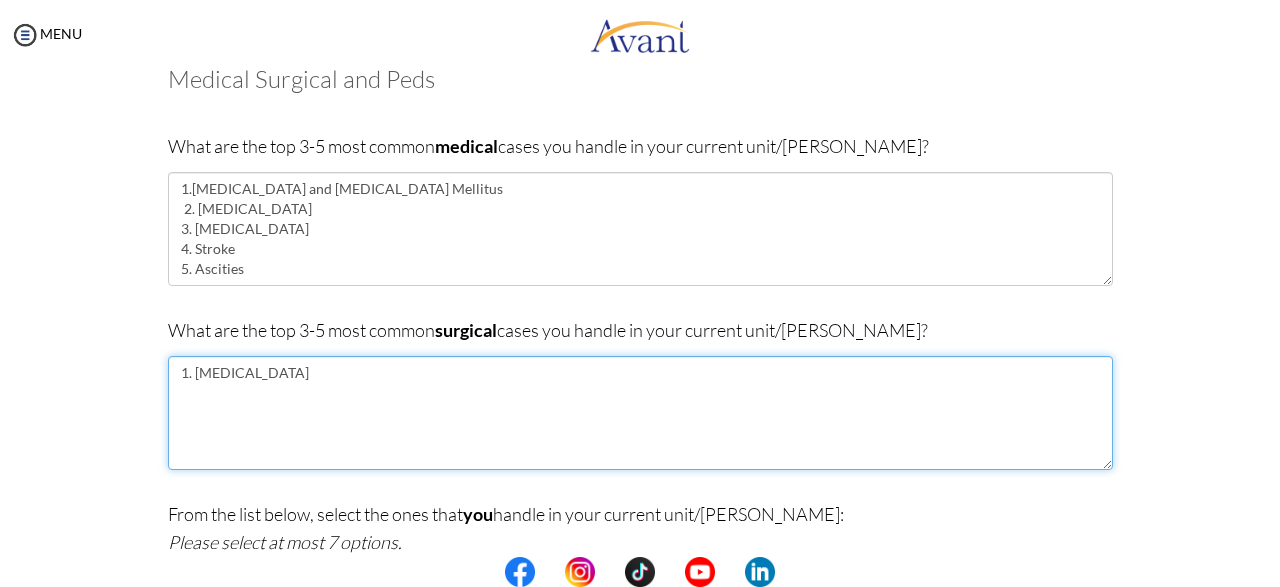 click on "1. [MEDICAL_DATA]" at bounding box center [640, 413] 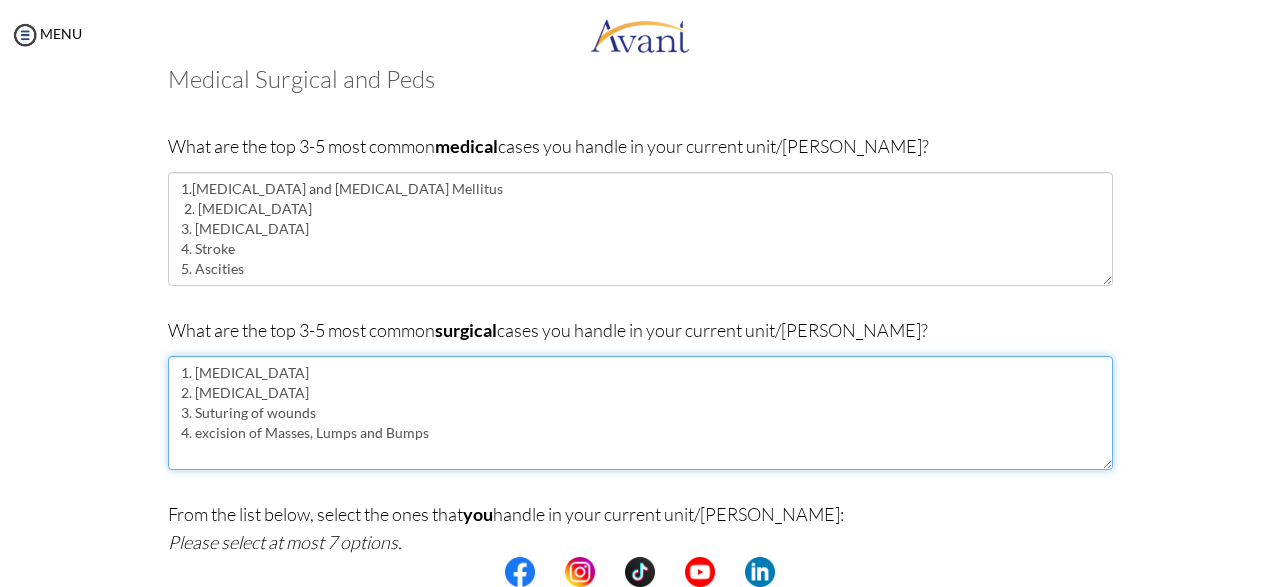 click on "1. [MEDICAL_DATA]
2. [MEDICAL_DATA]
3. Suturing of wounds
4. excision of Masses, Lumps and Bumps" at bounding box center (640, 413) 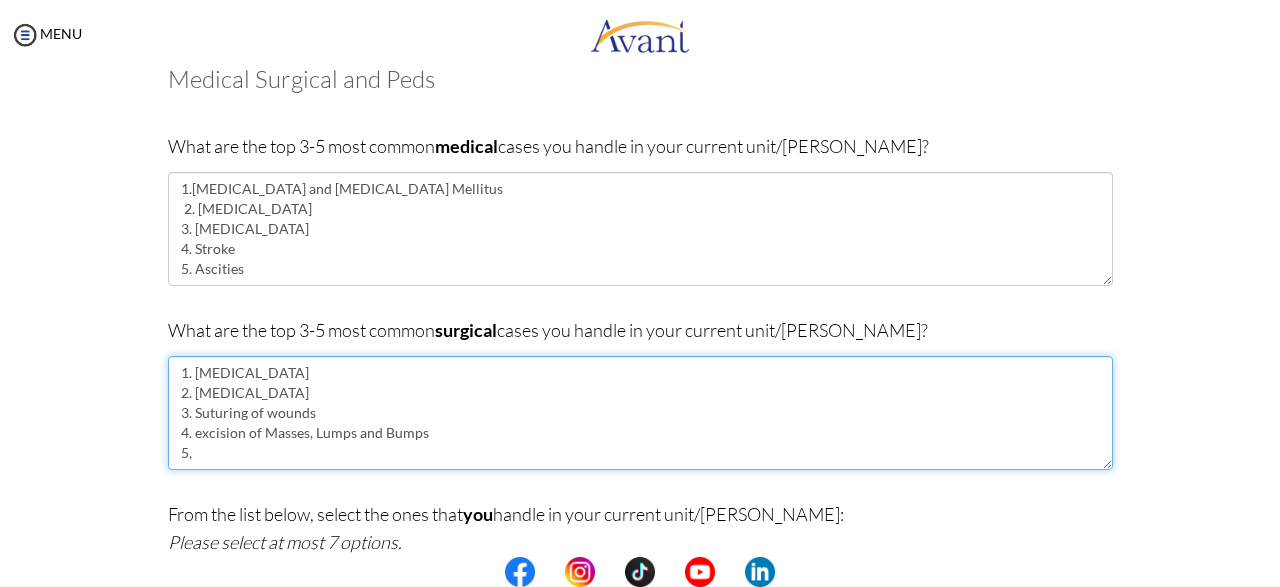 drag, startPoint x: 434, startPoint y: 433, endPoint x: 325, endPoint y: 390, distance: 117.17508 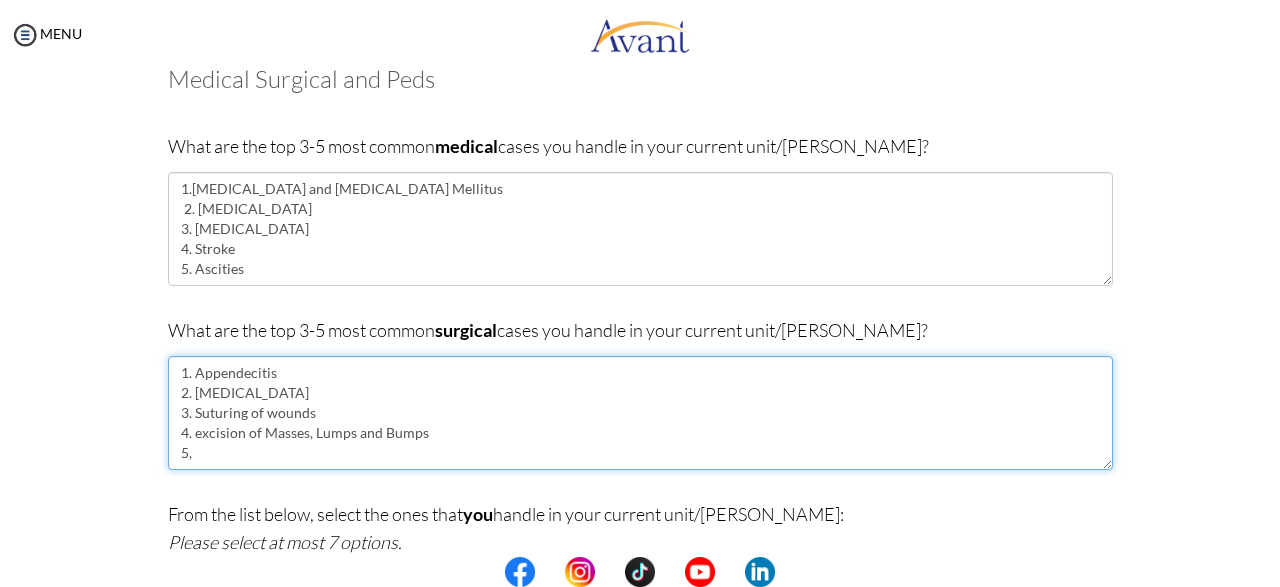 click on "1. Appendecitis
2. [MEDICAL_DATA]
3. Suturing of wounds
4. excision of Masses, Lumps and Bumps
5," at bounding box center [640, 413] 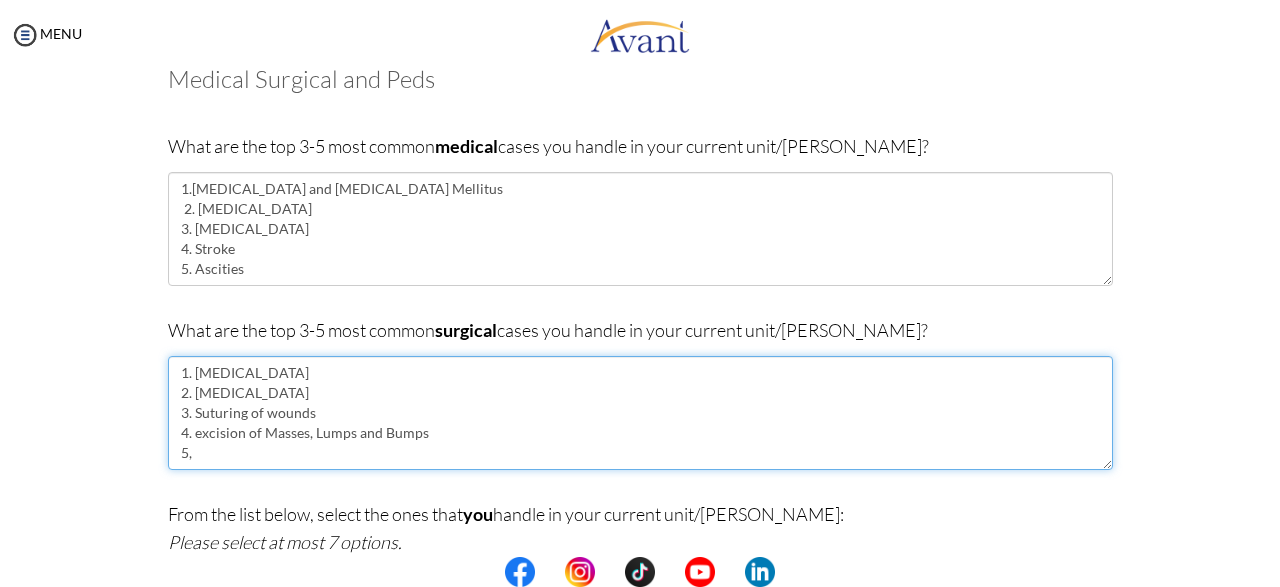 click on "1. [MEDICAL_DATA]
2. [MEDICAL_DATA]
3. Suturing of wounds
4. excision of Masses, Lumps and Bumps
5," at bounding box center (640, 413) 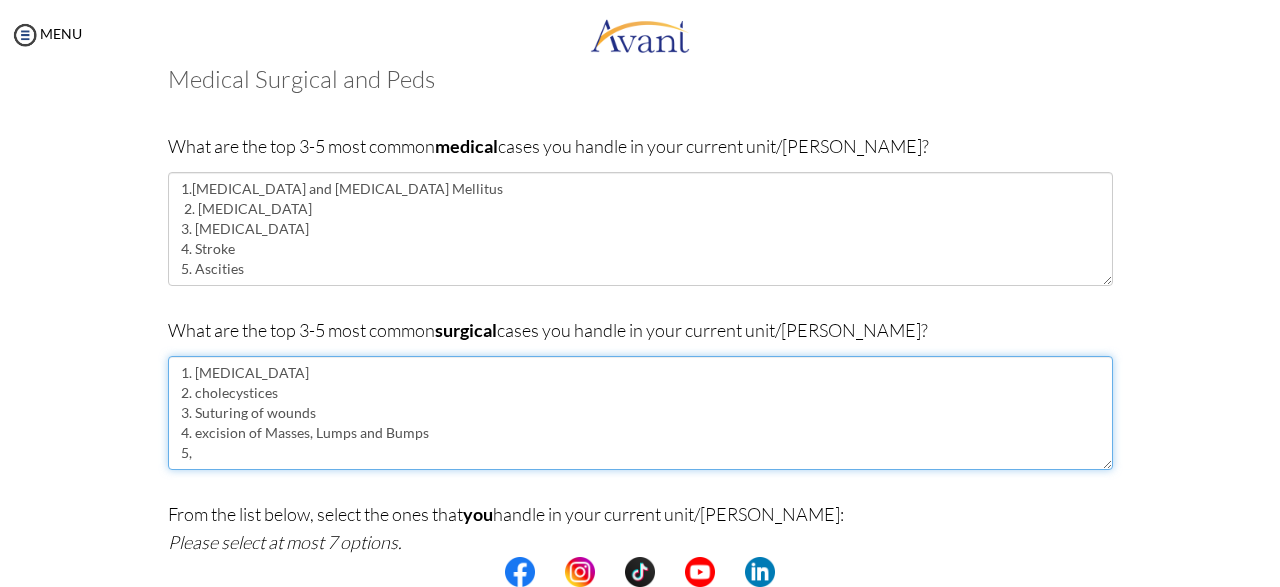 click on "1. [MEDICAL_DATA]
2. cholecystices
3. Suturing of wounds
4. excision of Masses, Lumps and Bumps
5," at bounding box center [640, 413] 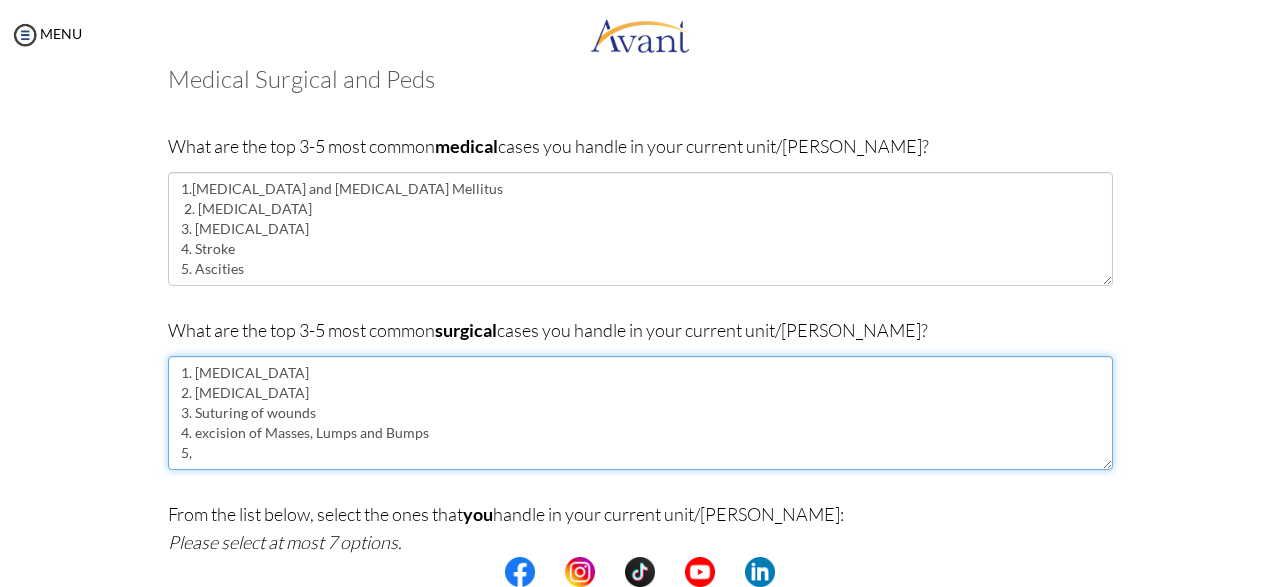 click on "1. [MEDICAL_DATA]
2. [MEDICAL_DATA]
3. Suturing of wounds
4. excision of Masses, Lumps and Bumps
5," at bounding box center (640, 413) 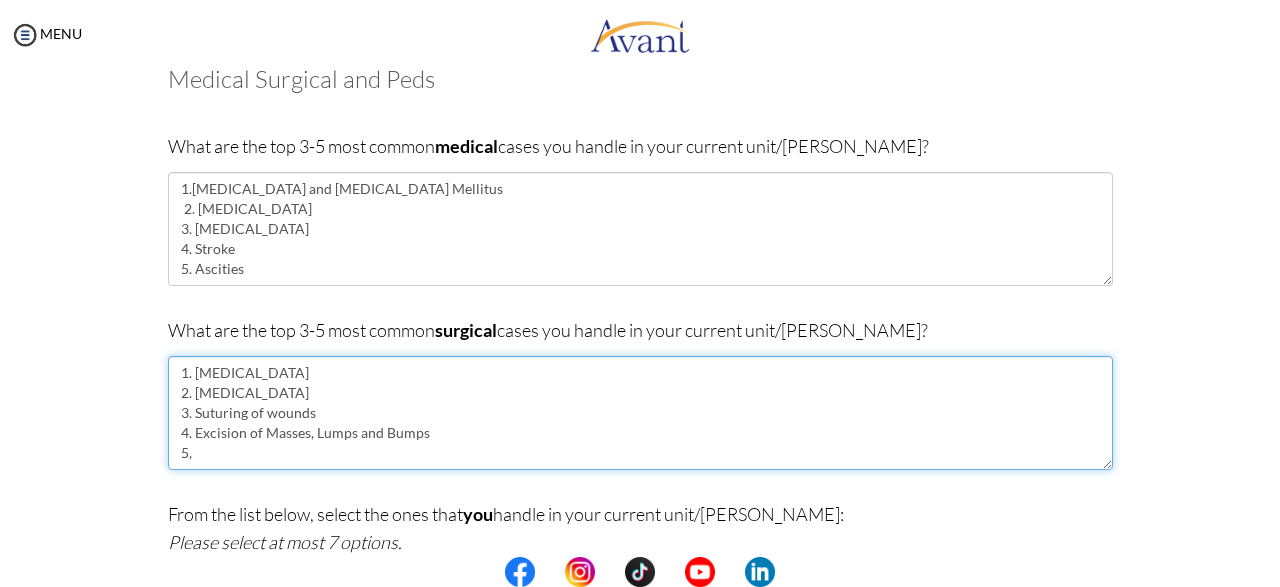 click on "1. [MEDICAL_DATA]
2. [MEDICAL_DATA]
3. Suturing of wounds
4. Excision of Masses, Lumps and Bumps
5," at bounding box center (640, 413) 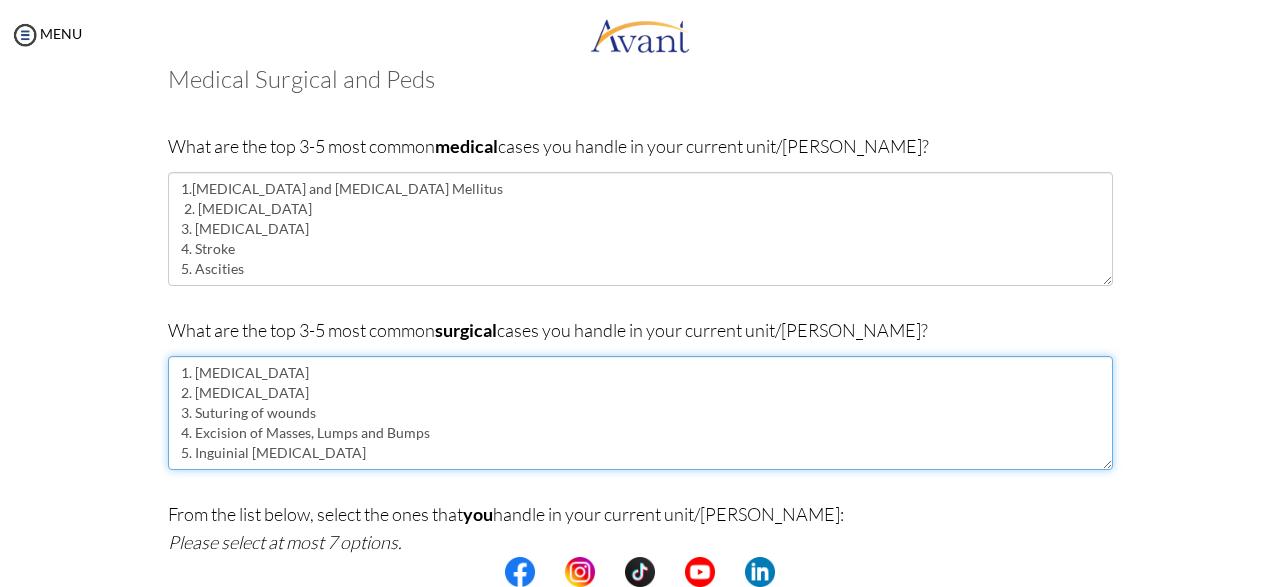 click on "1. [MEDICAL_DATA]
2. [MEDICAL_DATA]
3. Suturing of wounds
4. Excision of Masses, Lumps and Bumps
5. Inguinial [MEDICAL_DATA]" at bounding box center [640, 413] 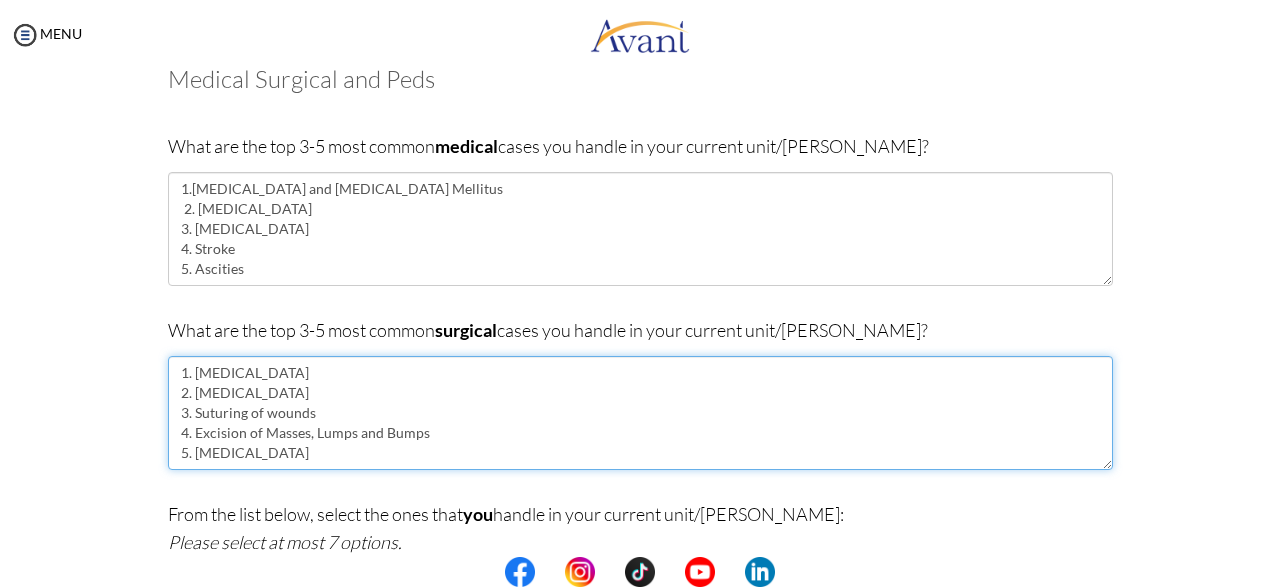 type on "1. [MEDICAL_DATA]
2. [MEDICAL_DATA]
3. Suturing of wounds
4. Excision of Masses, Lumps and Bumps
5. [MEDICAL_DATA]" 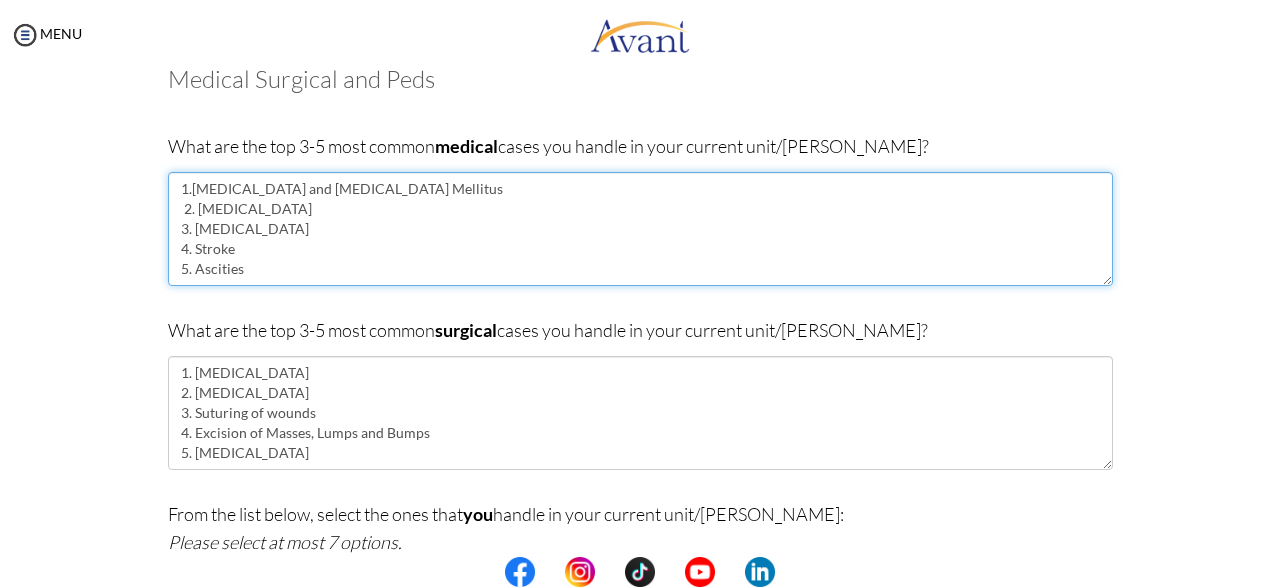 click on "1.[MEDICAL_DATA] and [MEDICAL_DATA] Mellitus
2. [MEDICAL_DATA]
3. [MEDICAL_DATA]
4. Stroke
5. Ascities" at bounding box center (640, 229) 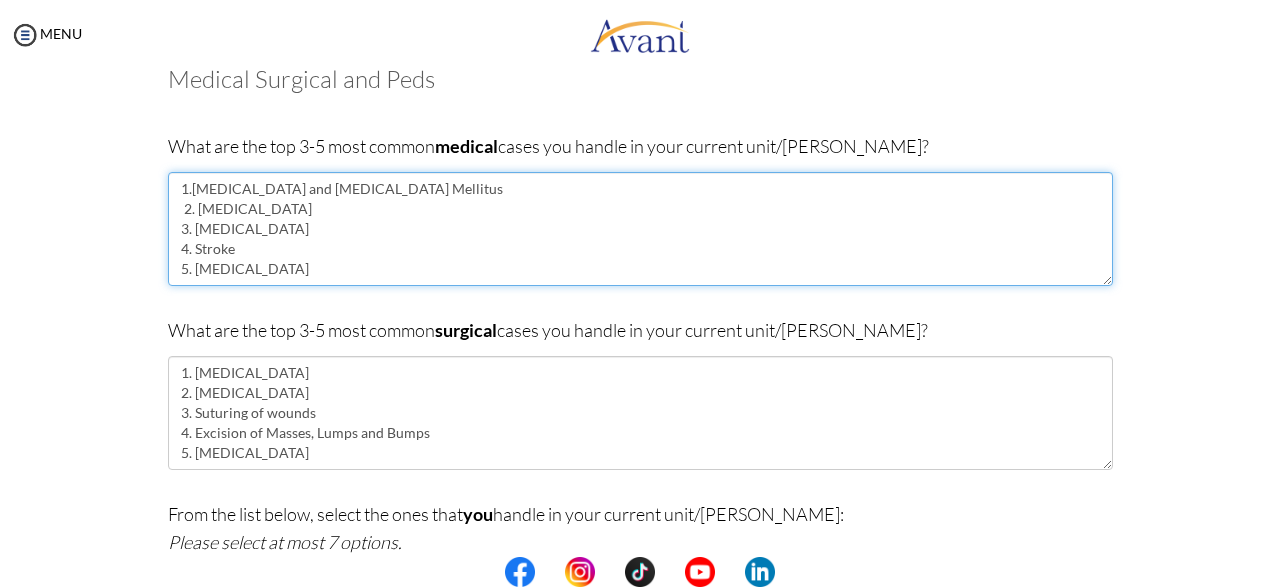 type on "1.[MEDICAL_DATA] and [MEDICAL_DATA] Mellitus
2. [MEDICAL_DATA]
3. [MEDICAL_DATA]
4. Stroke
5. [MEDICAL_DATA]" 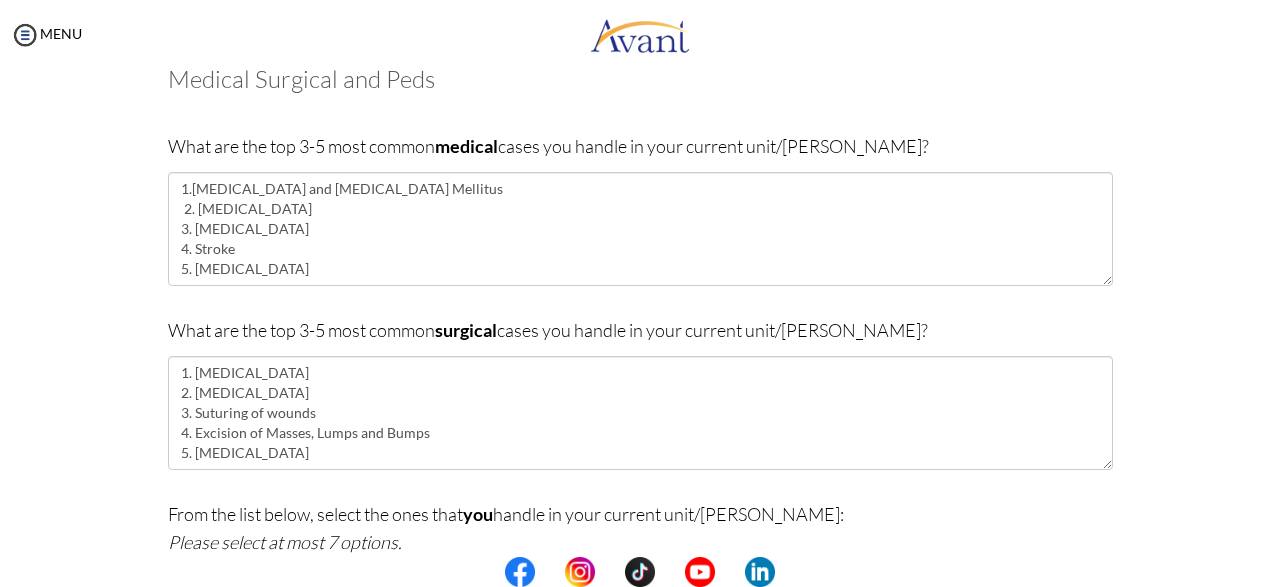 click at bounding box center (640, 572) 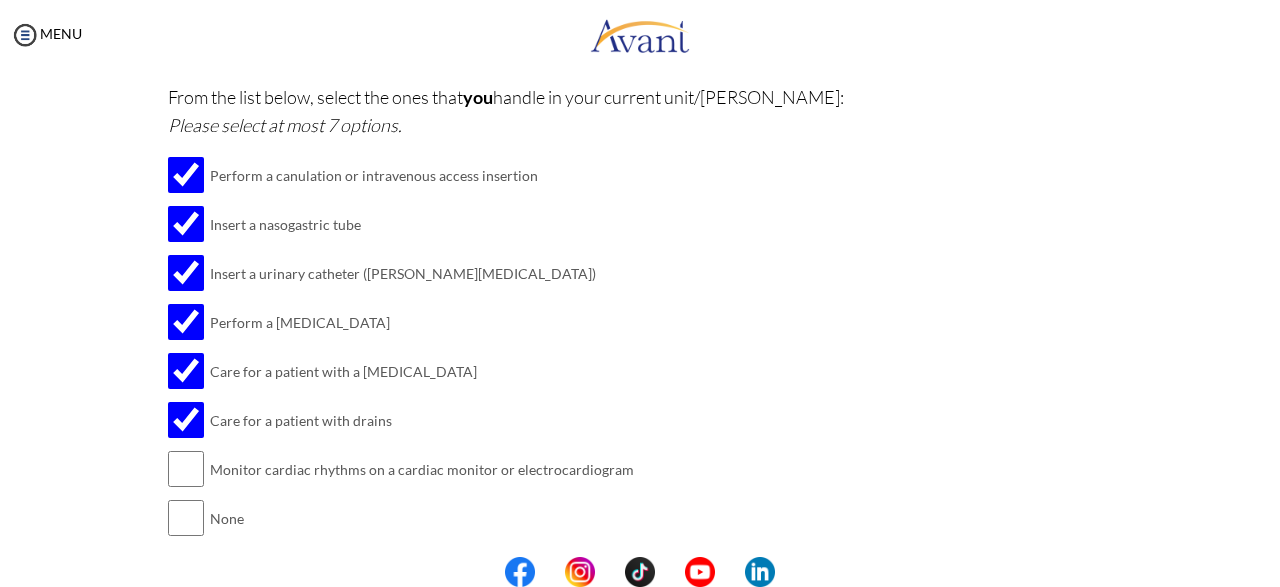 scroll, scrollTop: 597, scrollLeft: 0, axis: vertical 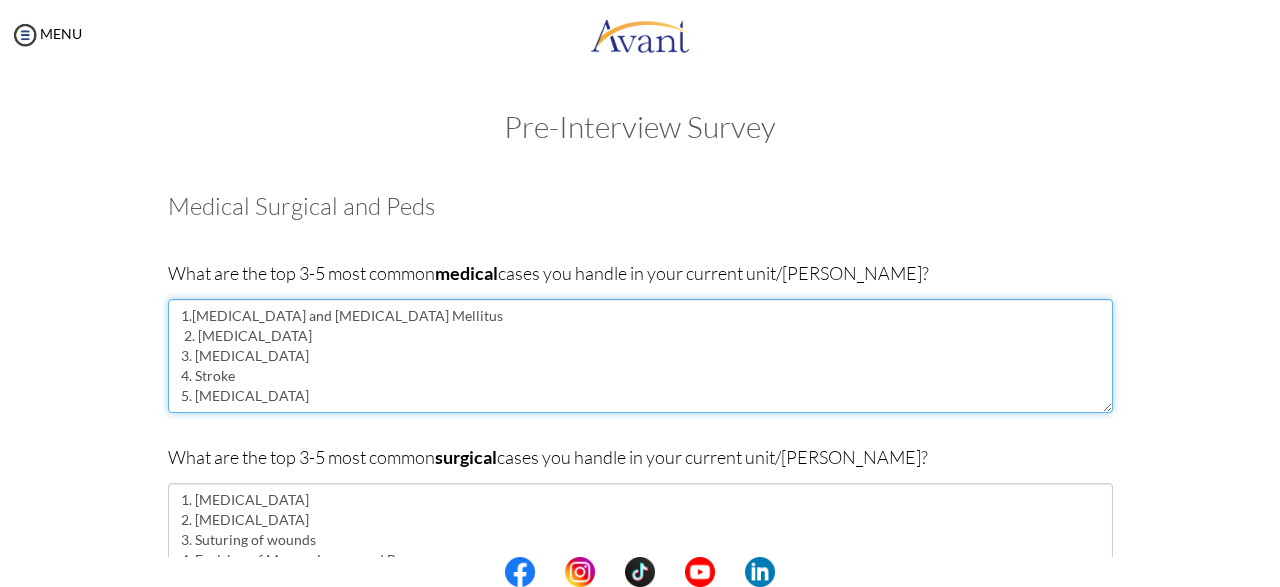 click on "1.[MEDICAL_DATA] and [MEDICAL_DATA] Mellitus
2. [MEDICAL_DATA]
3. [MEDICAL_DATA]
4. Stroke
5. [MEDICAL_DATA]" at bounding box center (640, 356) 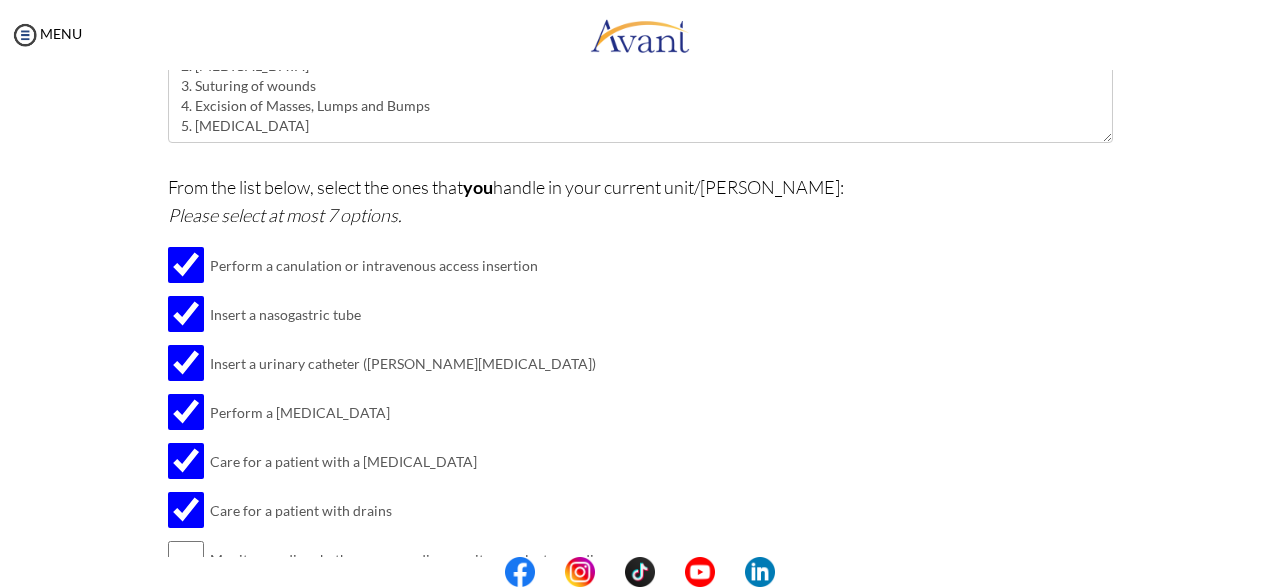 scroll, scrollTop: 493, scrollLeft: 0, axis: vertical 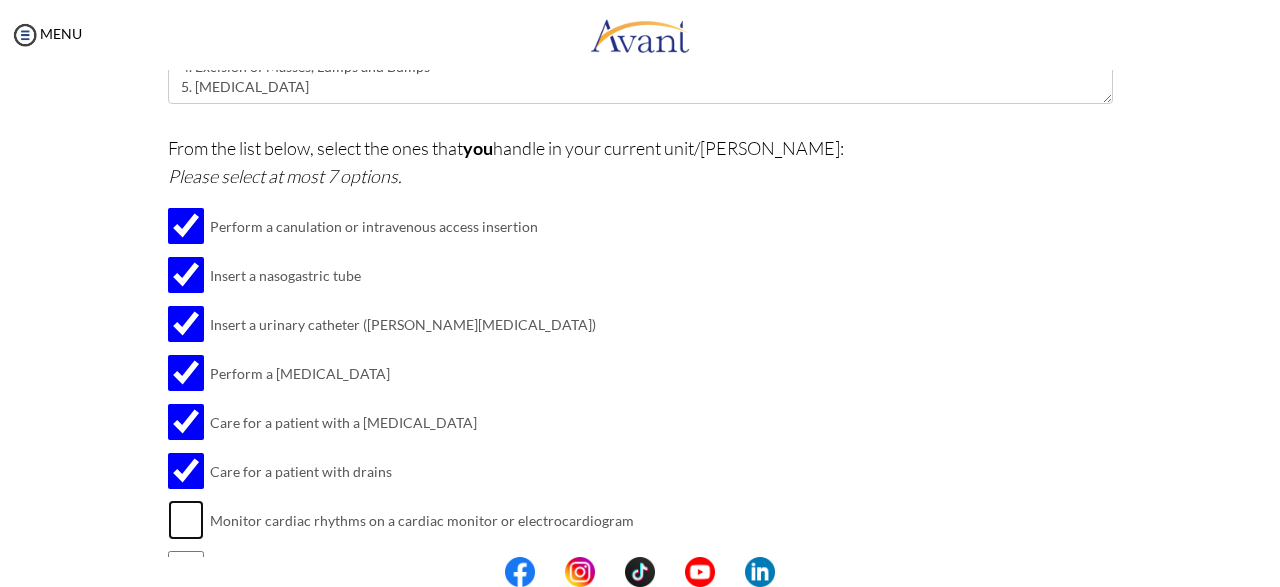click at bounding box center [186, 520] 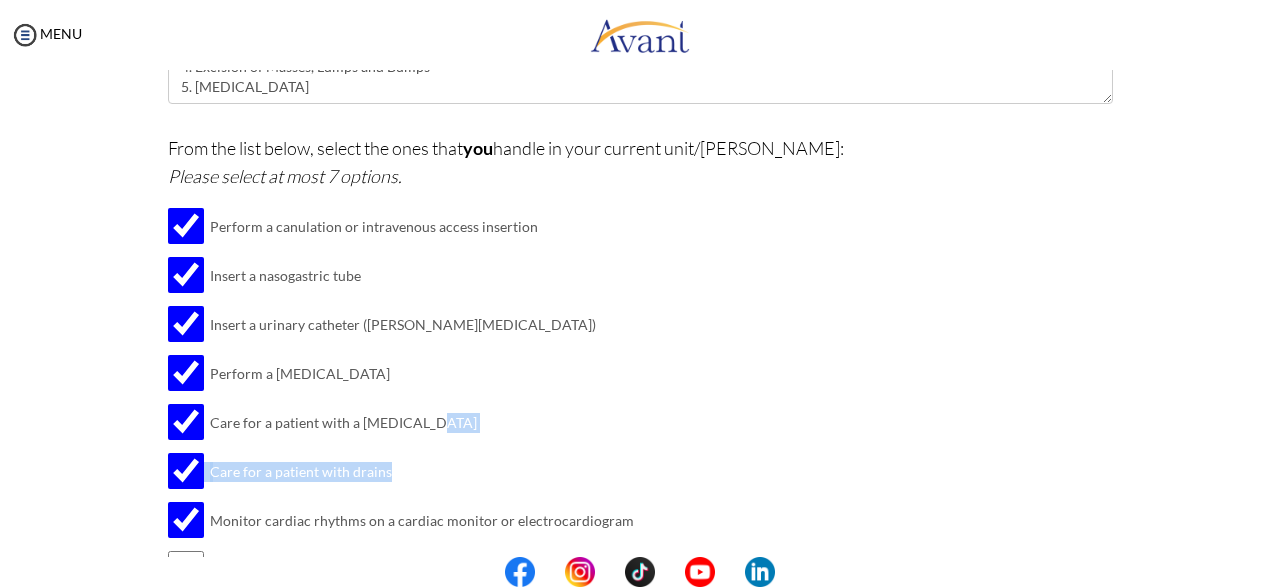 drag, startPoint x: 863, startPoint y: 440, endPoint x: 902, endPoint y: 393, distance: 61.073727 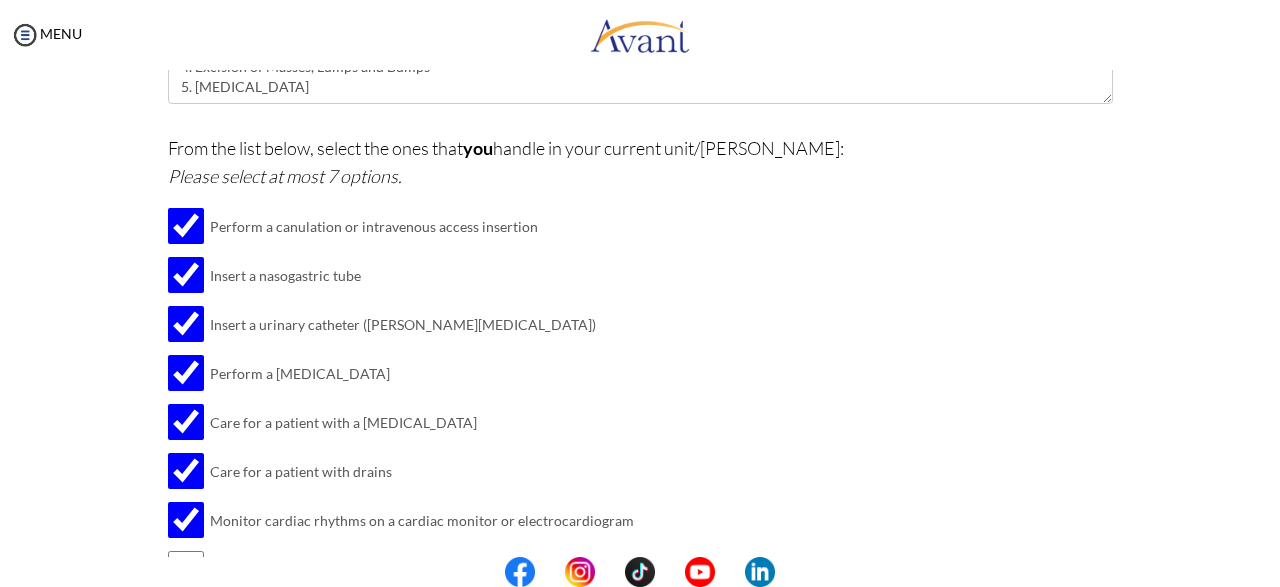 click on "From the list below, select the ones that  you  handle in your current unit/[PERSON_NAME]: Please select at most 7 options.
Perform a canulation or intravenous access insertion
Insert a nasogastric tube
Insert a urinary catheter ([PERSON_NAME][MEDICAL_DATA])
Perform a [MEDICAL_DATA]
Care for a patient with a [MEDICAL_DATA]
Care for a patient with drains
Monitor cardiac rhythms on a cardiac monitor or electrocardiogram
None" at bounding box center (640, 374) 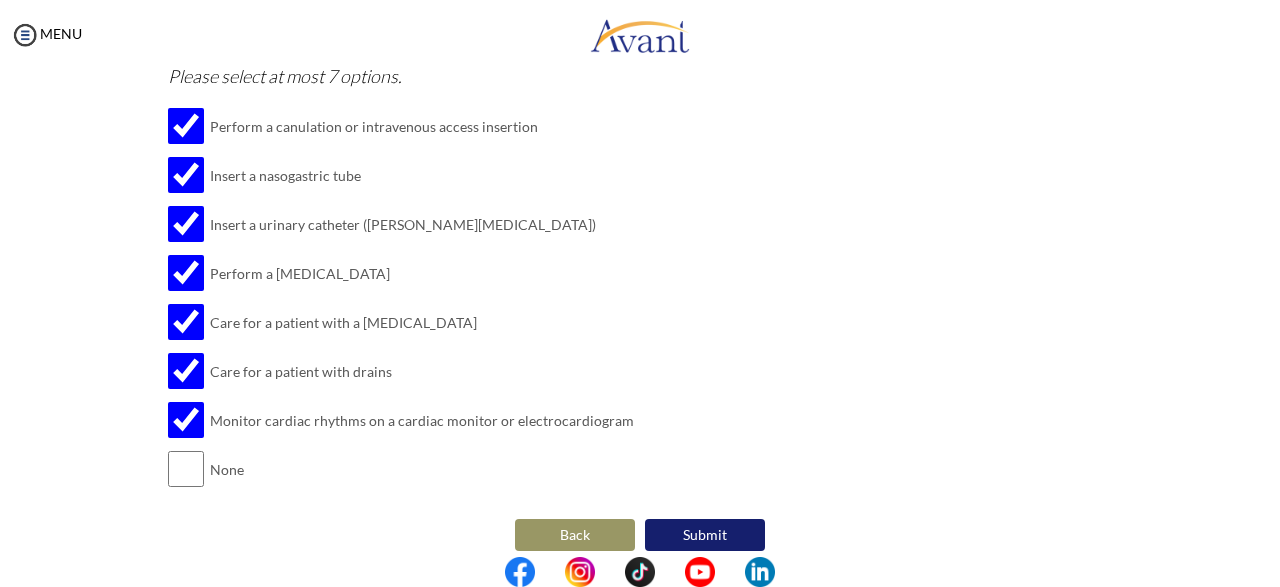 scroll, scrollTop: 597, scrollLeft: 0, axis: vertical 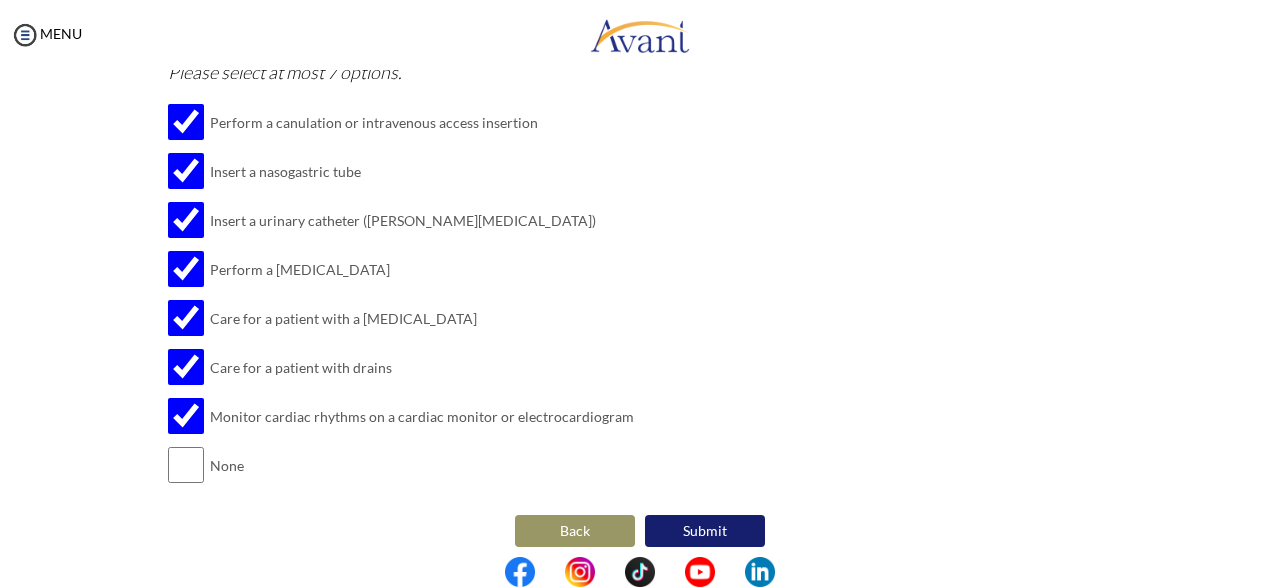 click on "Submit" at bounding box center (705, 531) 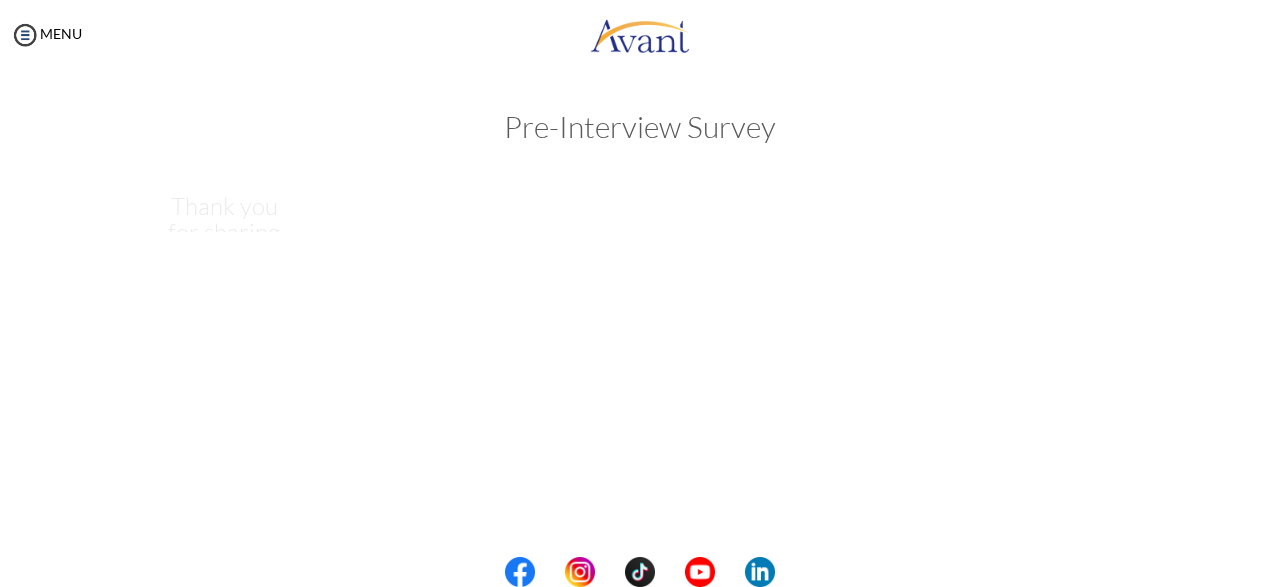 scroll, scrollTop: 0, scrollLeft: 0, axis: both 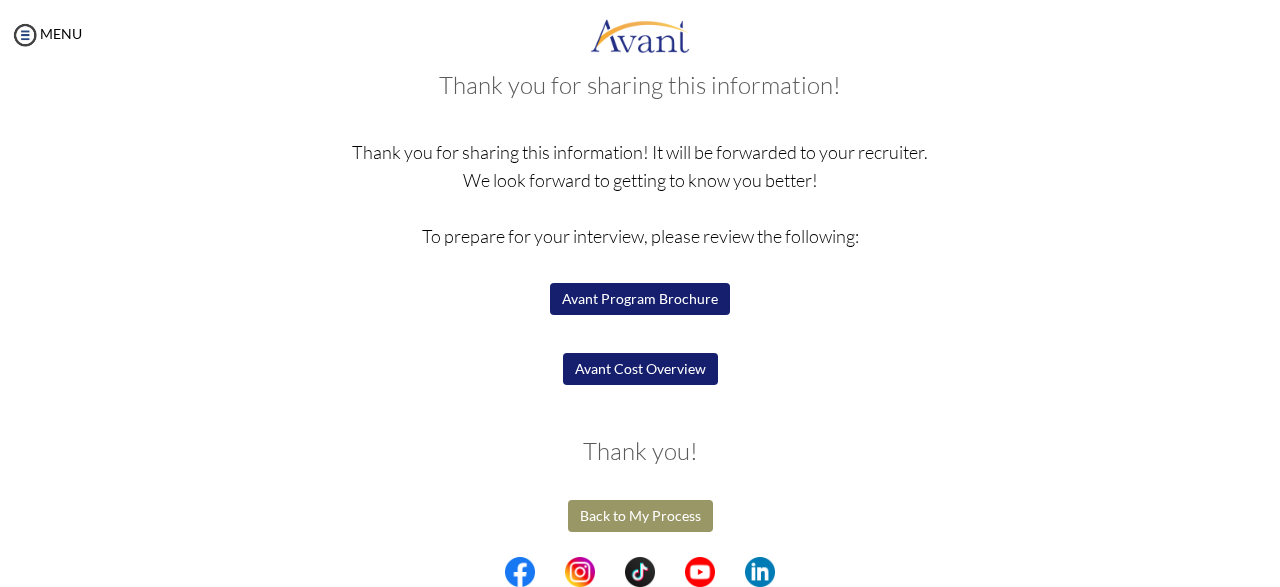 click on "Back to My Process" at bounding box center [640, 516] 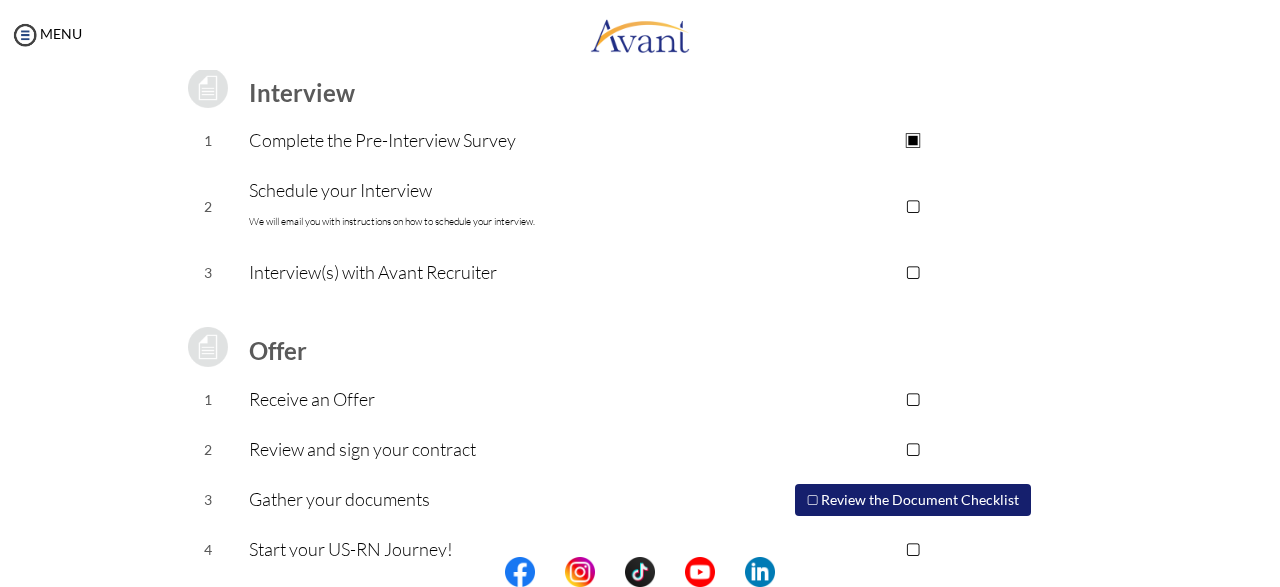 scroll, scrollTop: 292, scrollLeft: 0, axis: vertical 